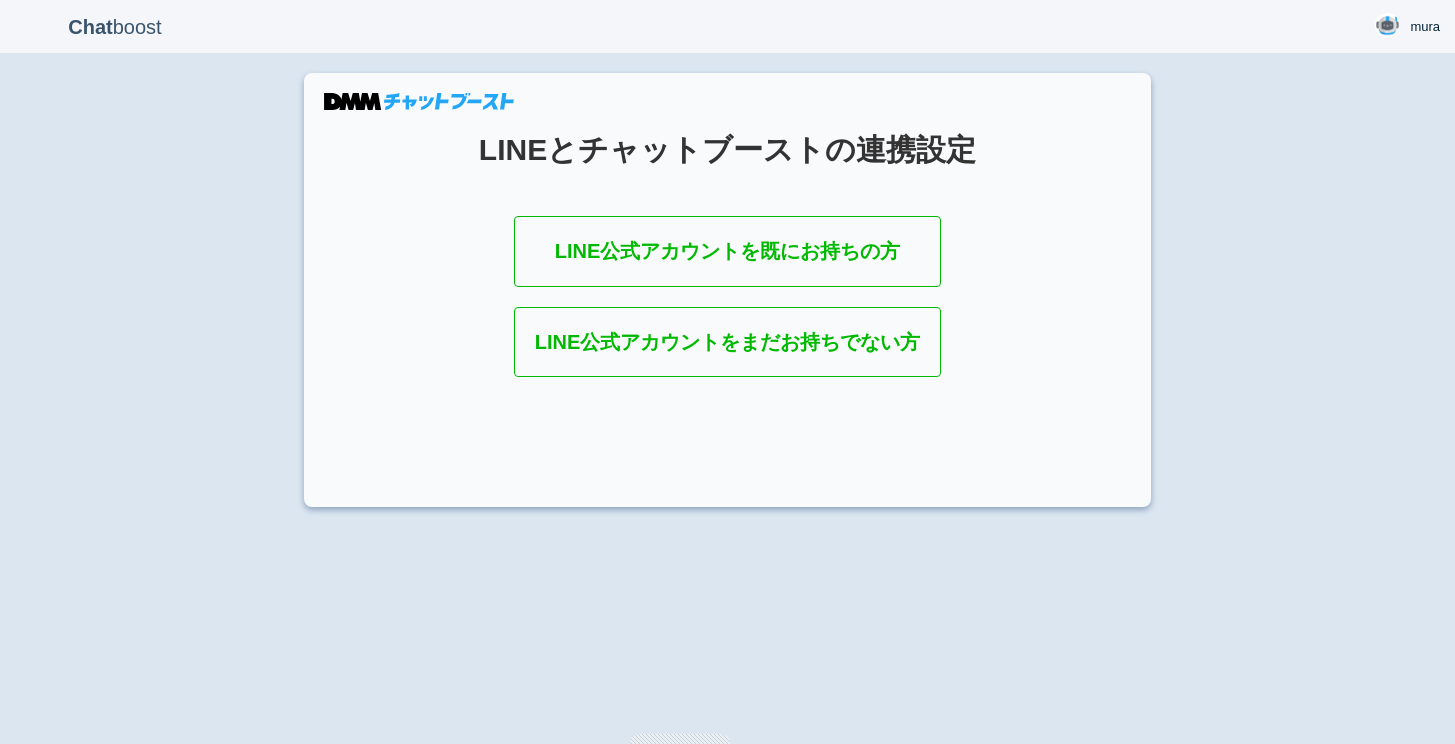 scroll, scrollTop: 0, scrollLeft: 0, axis: both 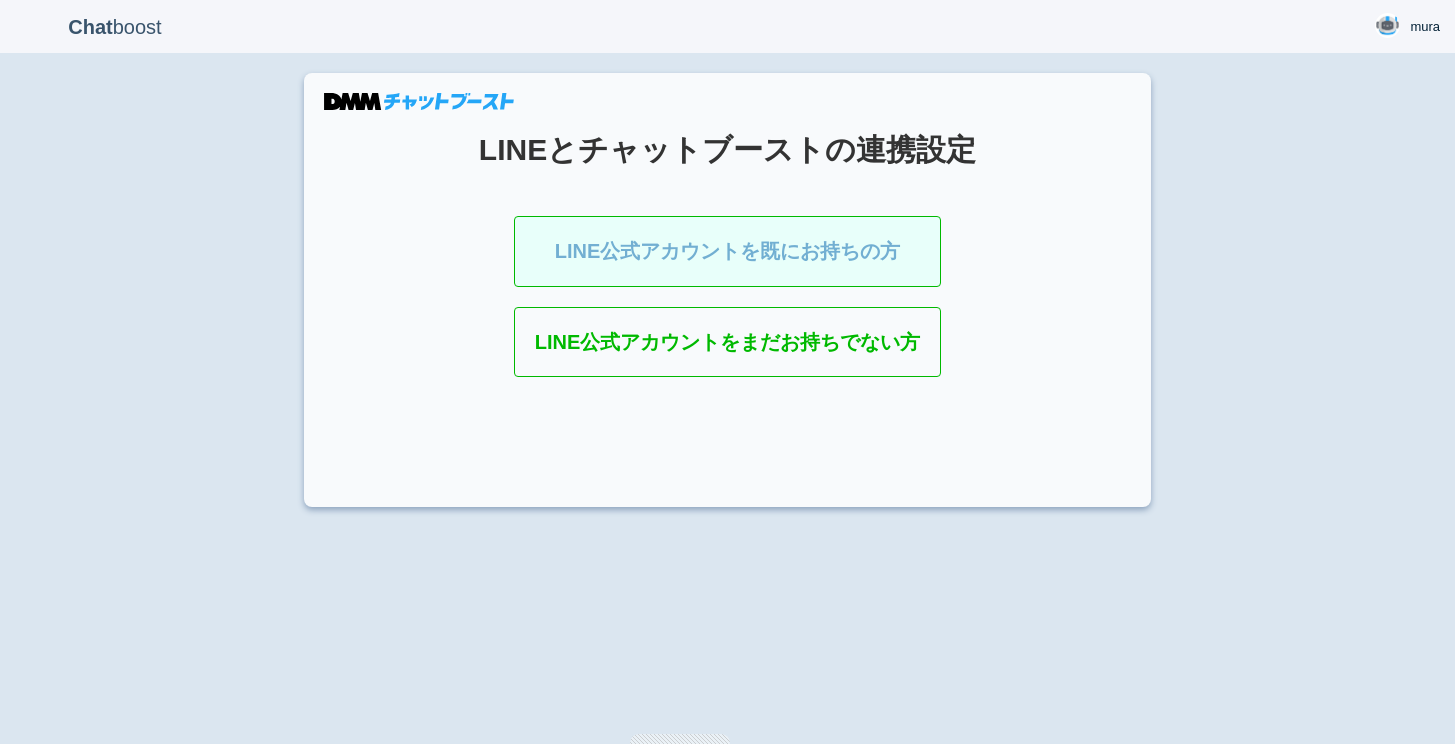 click on "LINE公式アカウントを既にお持ちの方" at bounding box center (728, 251) 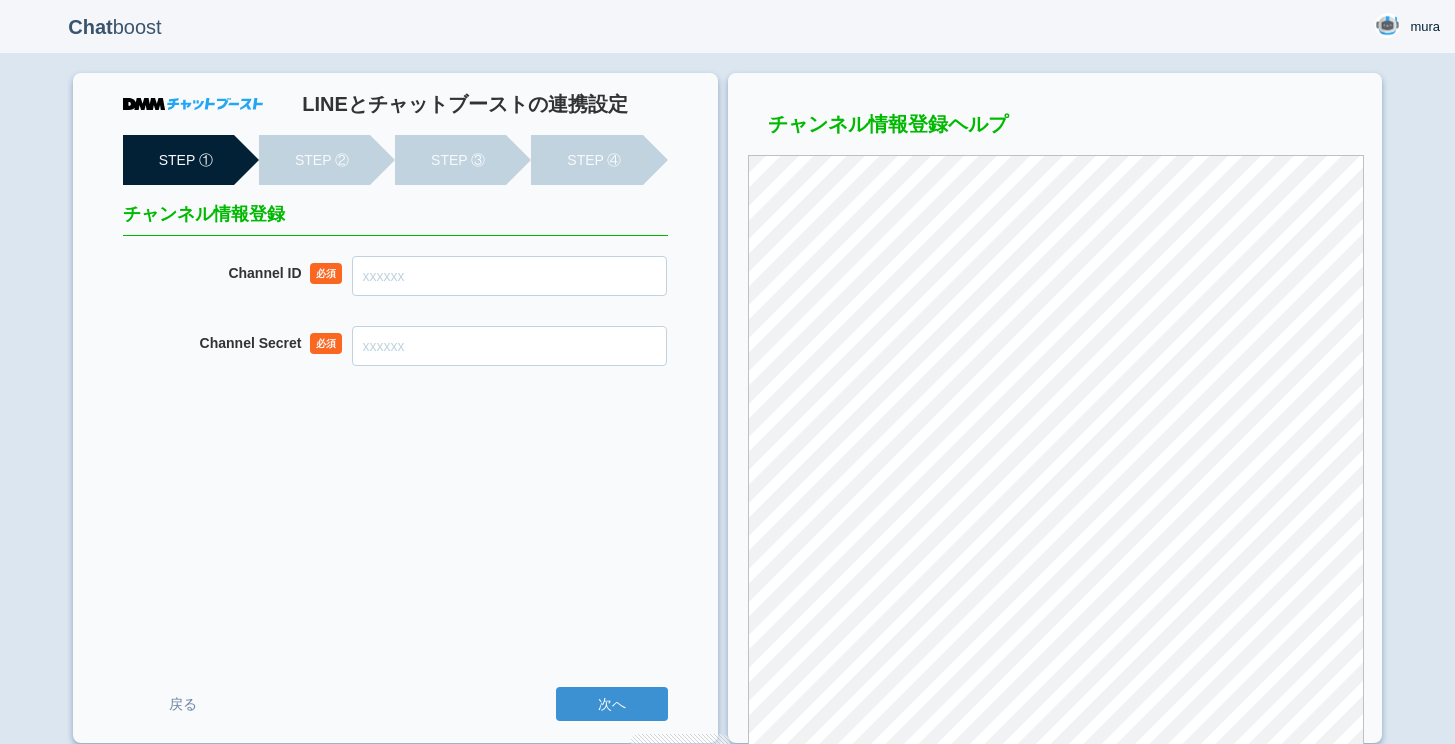 scroll, scrollTop: 0, scrollLeft: 0, axis: both 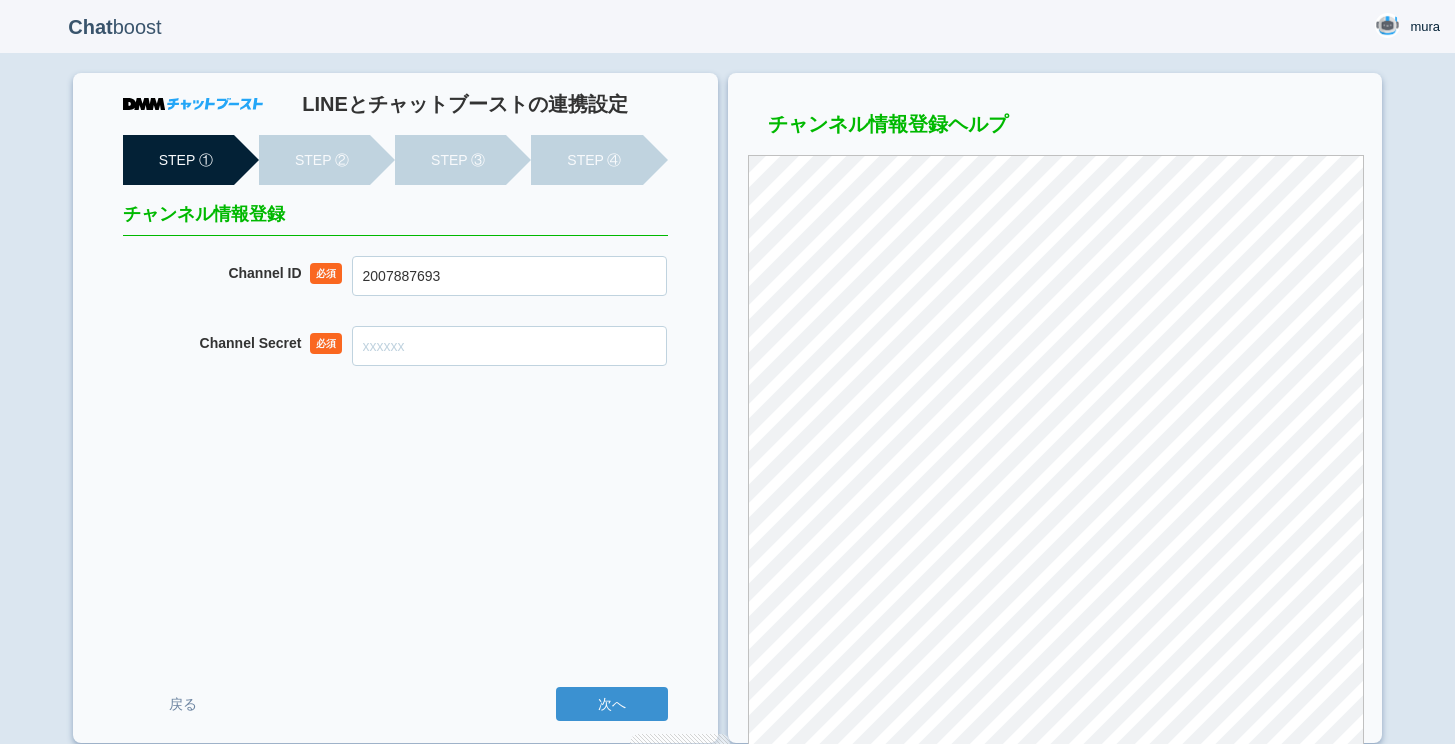 type on "2007887693" 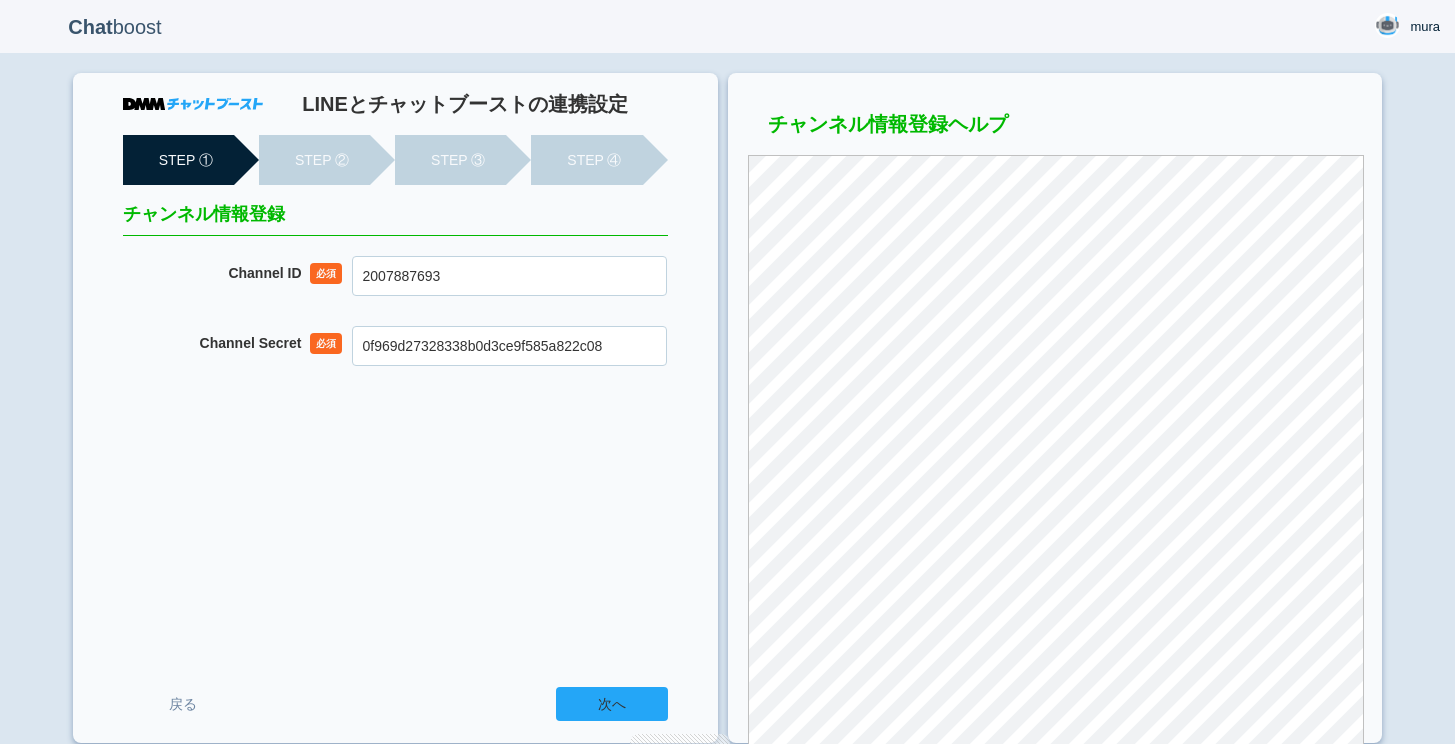 type on "0f969d27328338b0d3ce9f585a822c08" 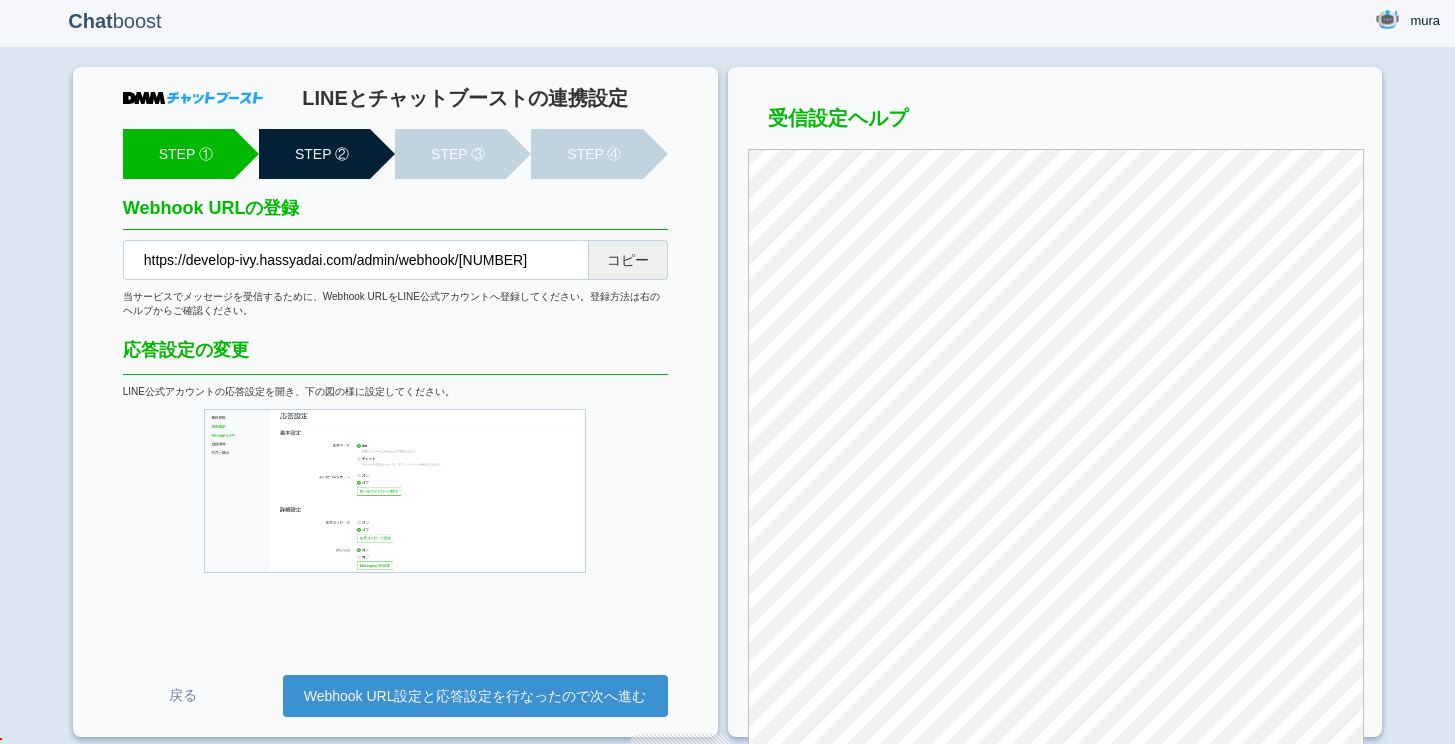 scroll, scrollTop: 14, scrollLeft: 0, axis: vertical 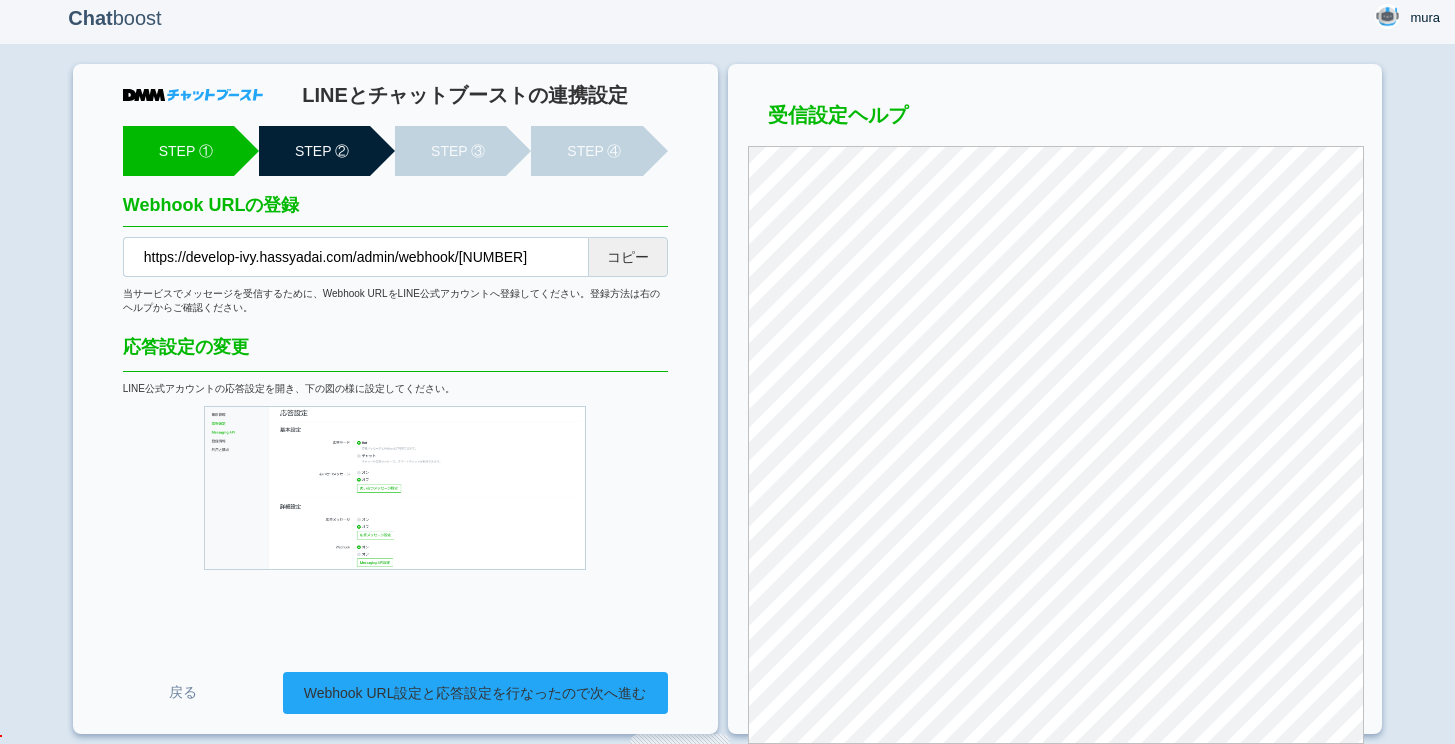 click on "Webhook URL設定と応答設定を行なったので次へ進む" at bounding box center [475, 693] 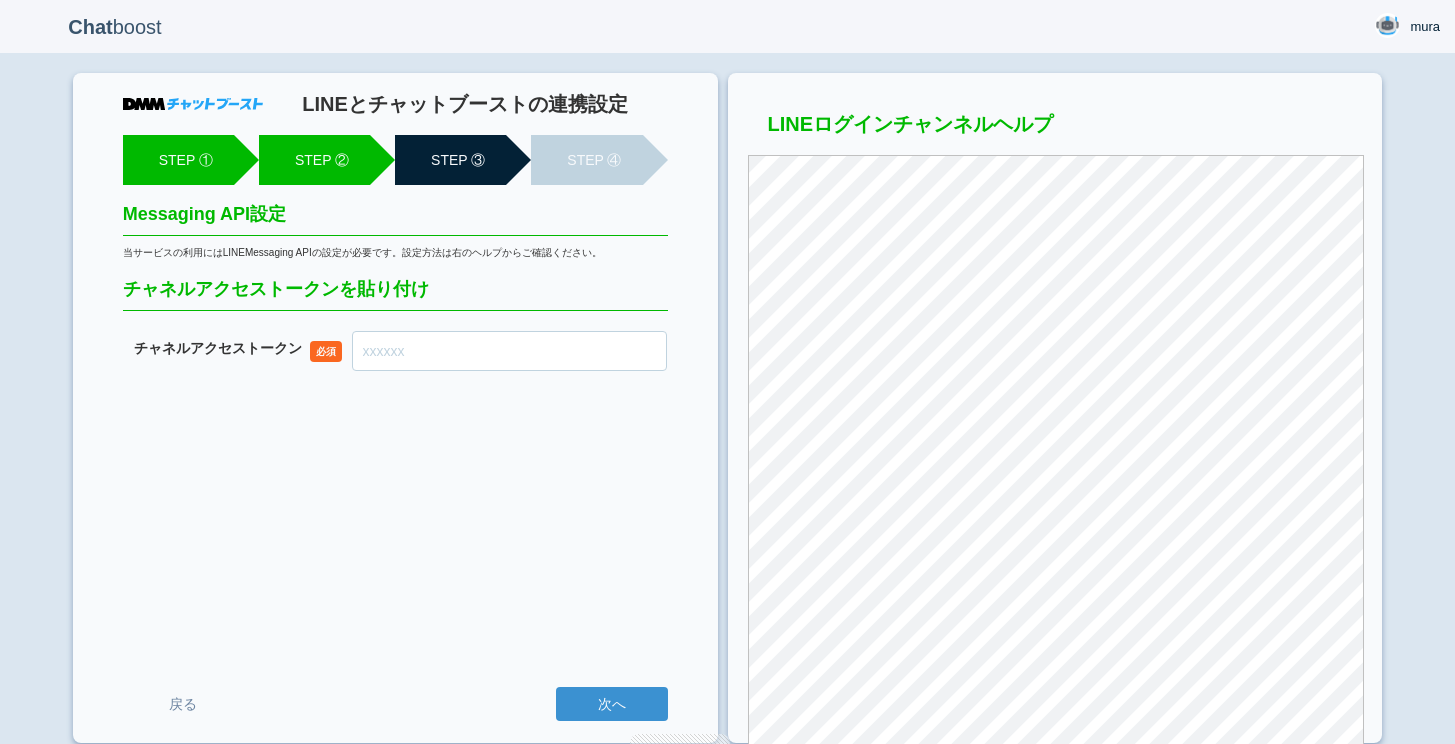 scroll, scrollTop: 0, scrollLeft: 0, axis: both 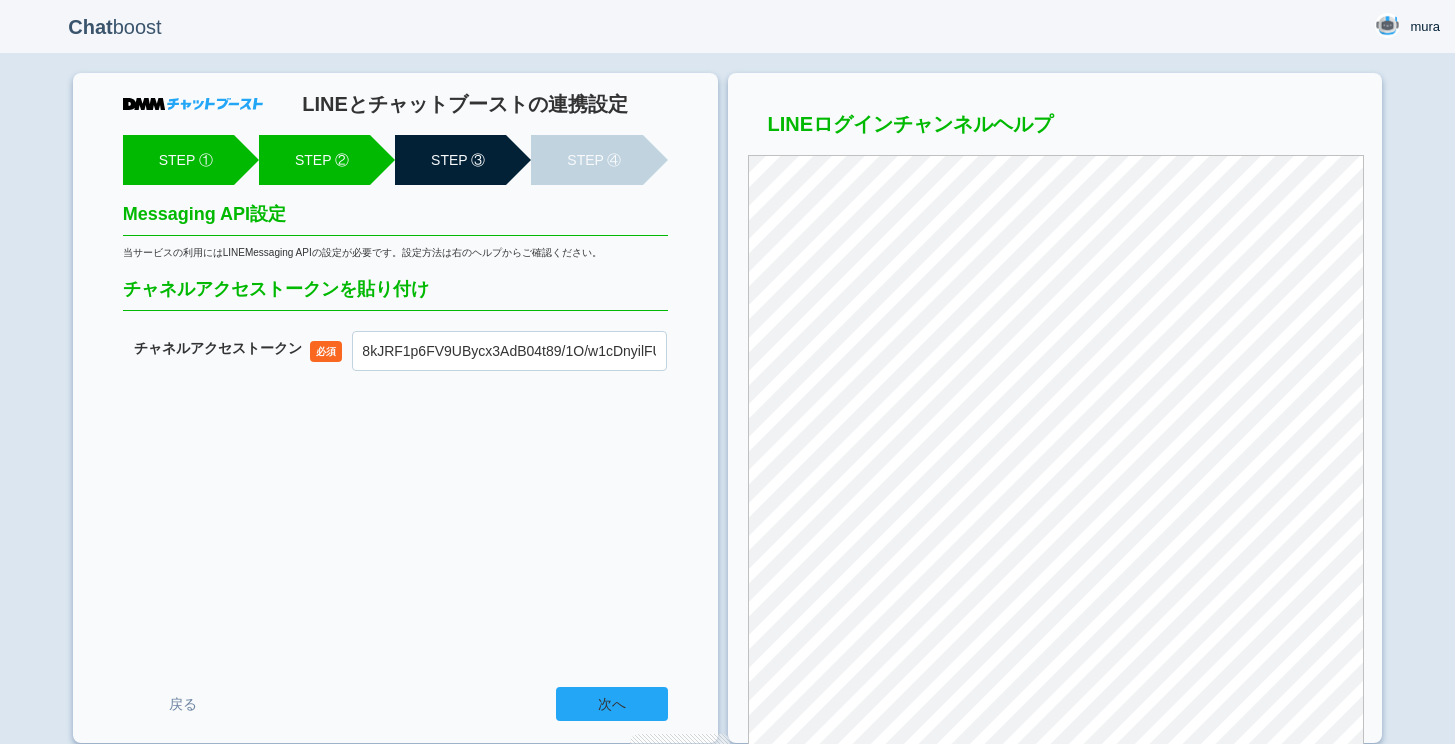 type on "GzBEJFB0XLr1PAKolO25jxHwf9AS5QNReW9aWOaiKCP51aaEmGv4CDvAfwIE6R4+gpvZr60M5EAVclp4QqnO35uv05fZPjbMXMcVjCtgZF6PJH58PF/r8VLElRlnTEXPH0rl8kJRF1p6FV9UBycx3AdB04t89/1O/w1cDnyilFU=" 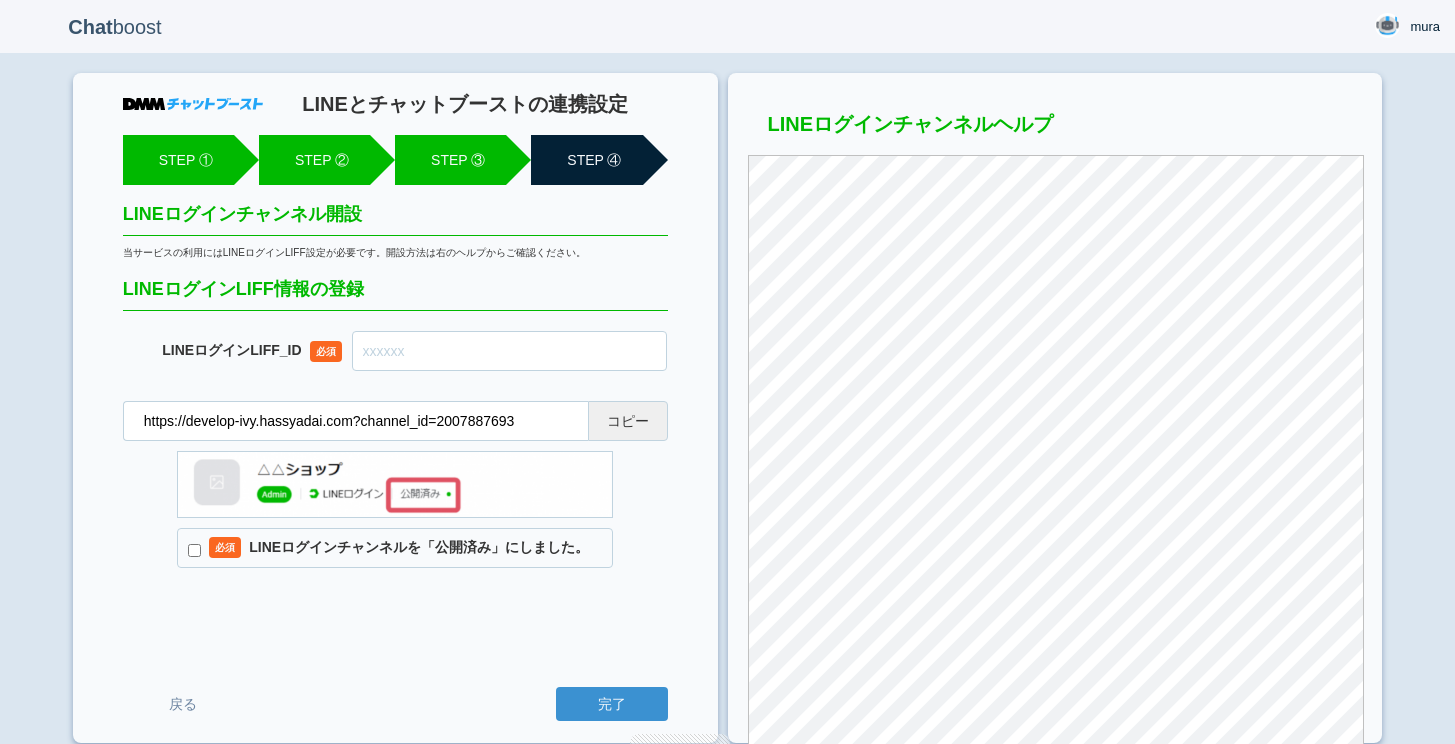 scroll, scrollTop: 0, scrollLeft: 0, axis: both 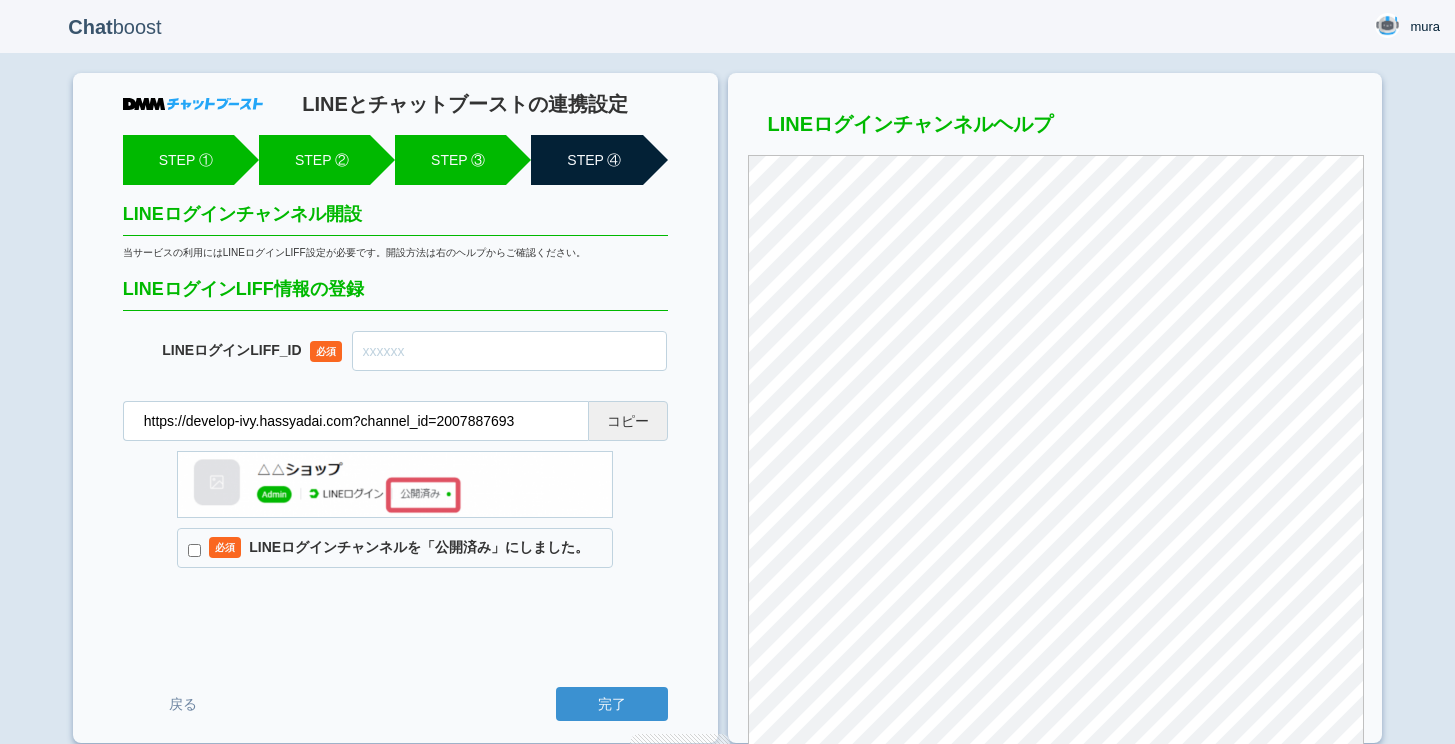 click on "必須" at bounding box center (225, 547) 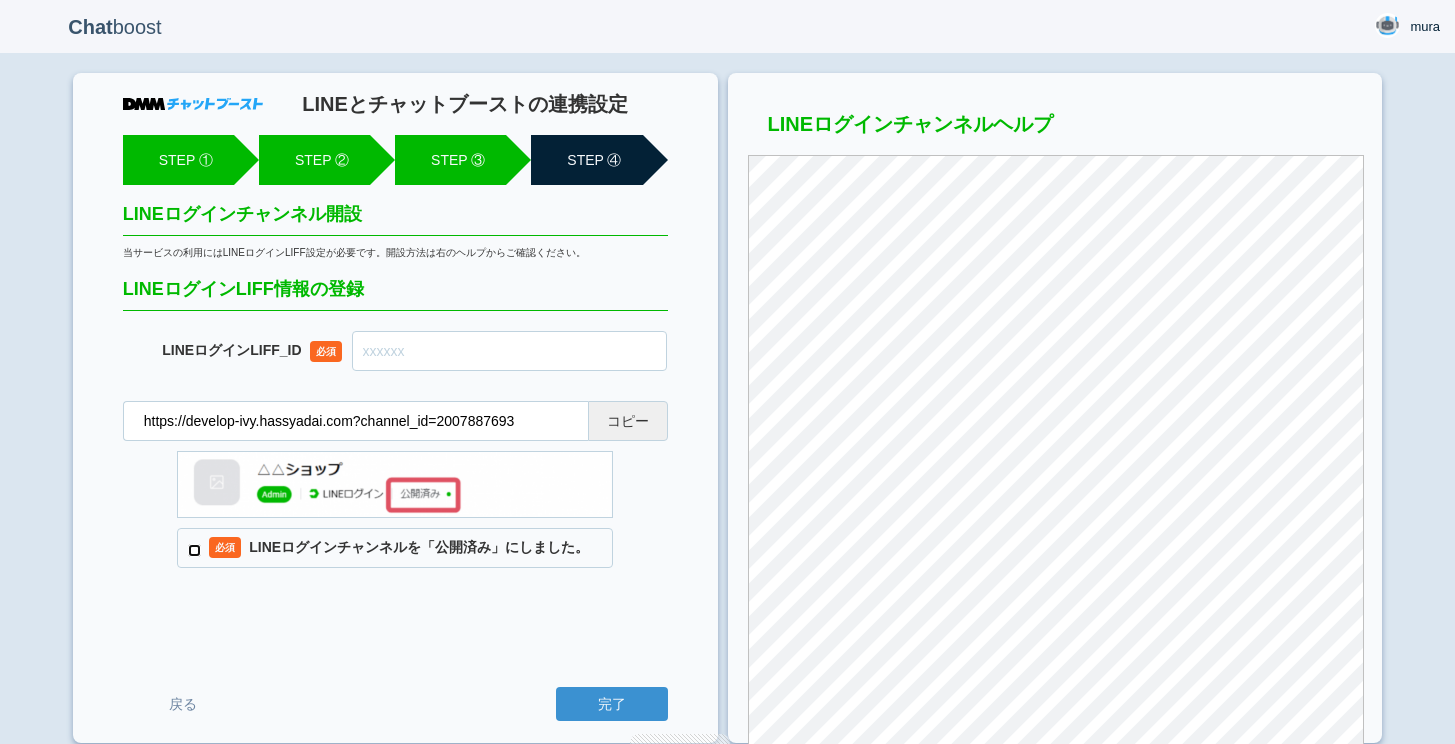 click on "必須 LINEログインチャンネルを「公開済み」にしました。" at bounding box center [194, 550] 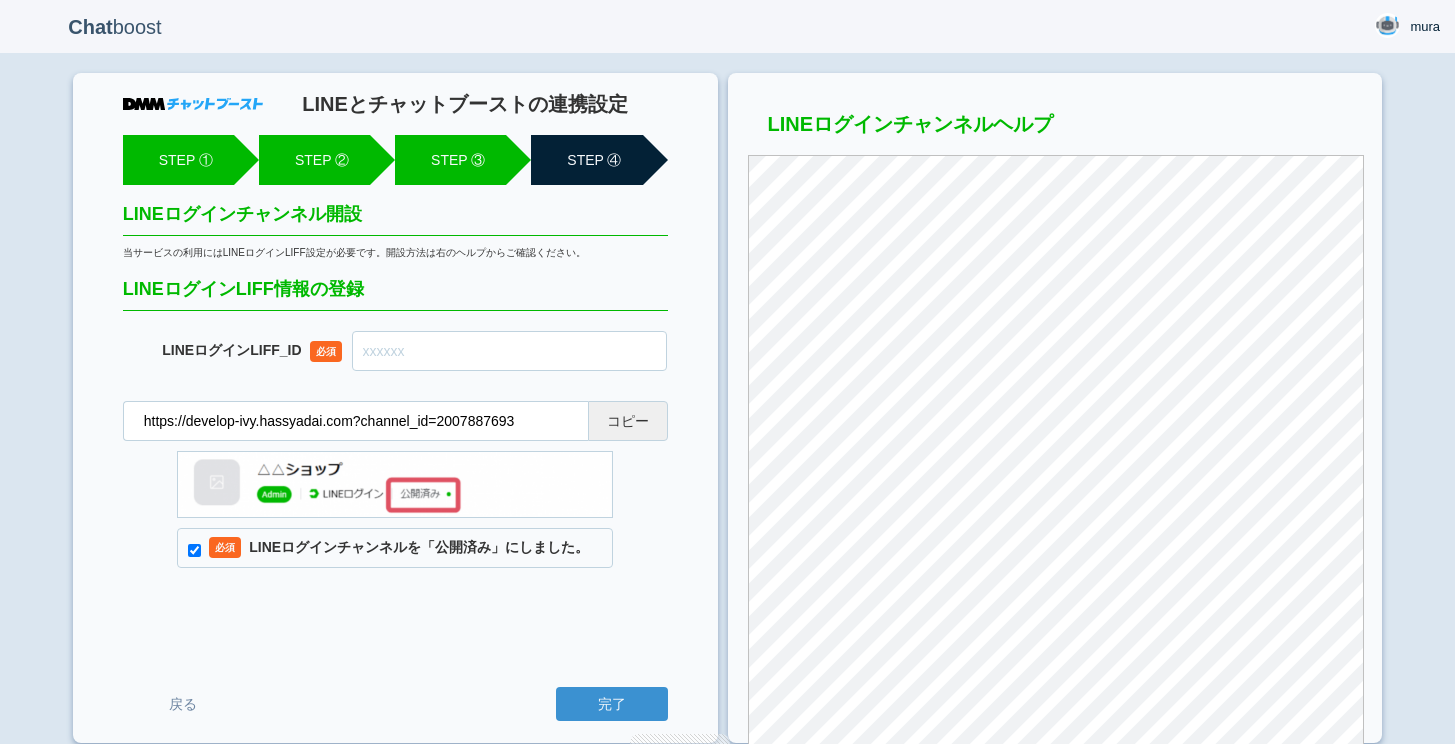 click at bounding box center [510, 351] 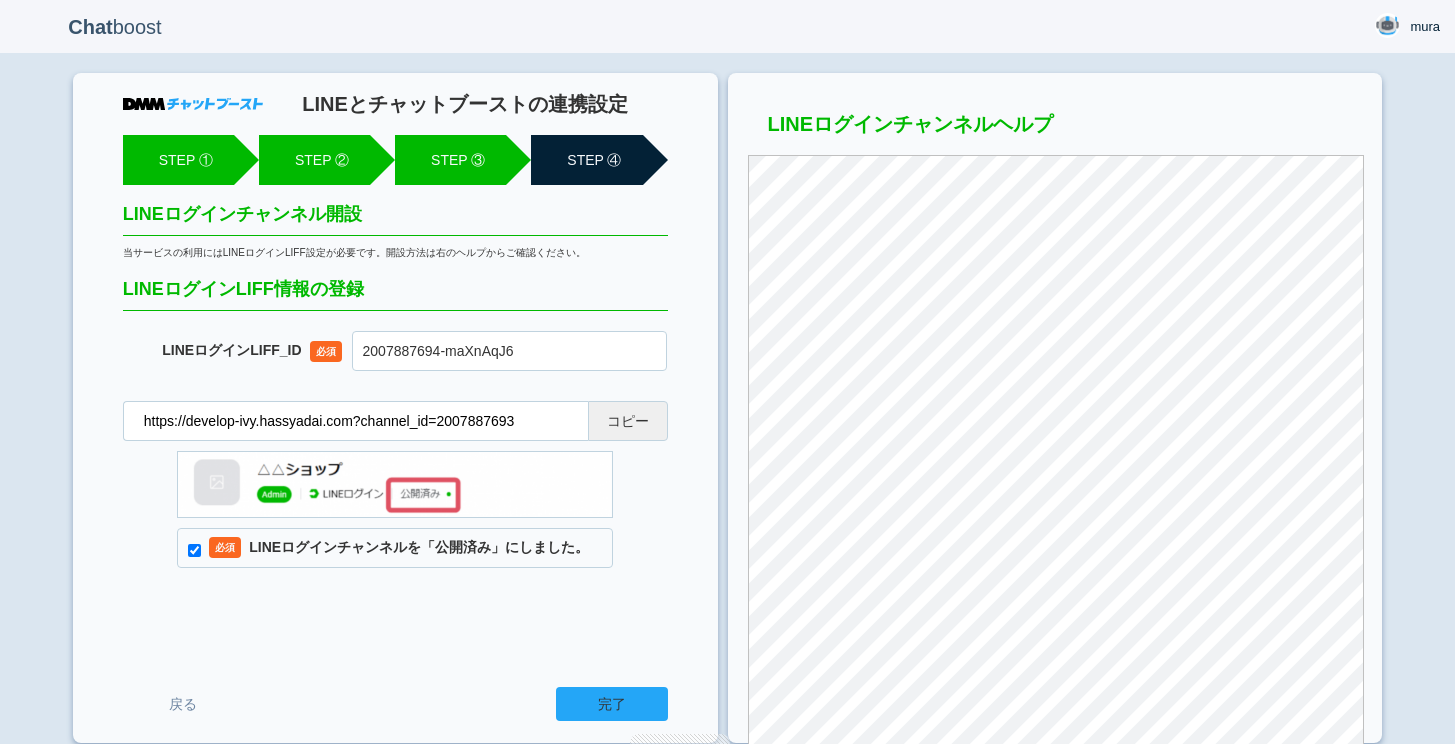 type on "2007887694-maXnAqJ6" 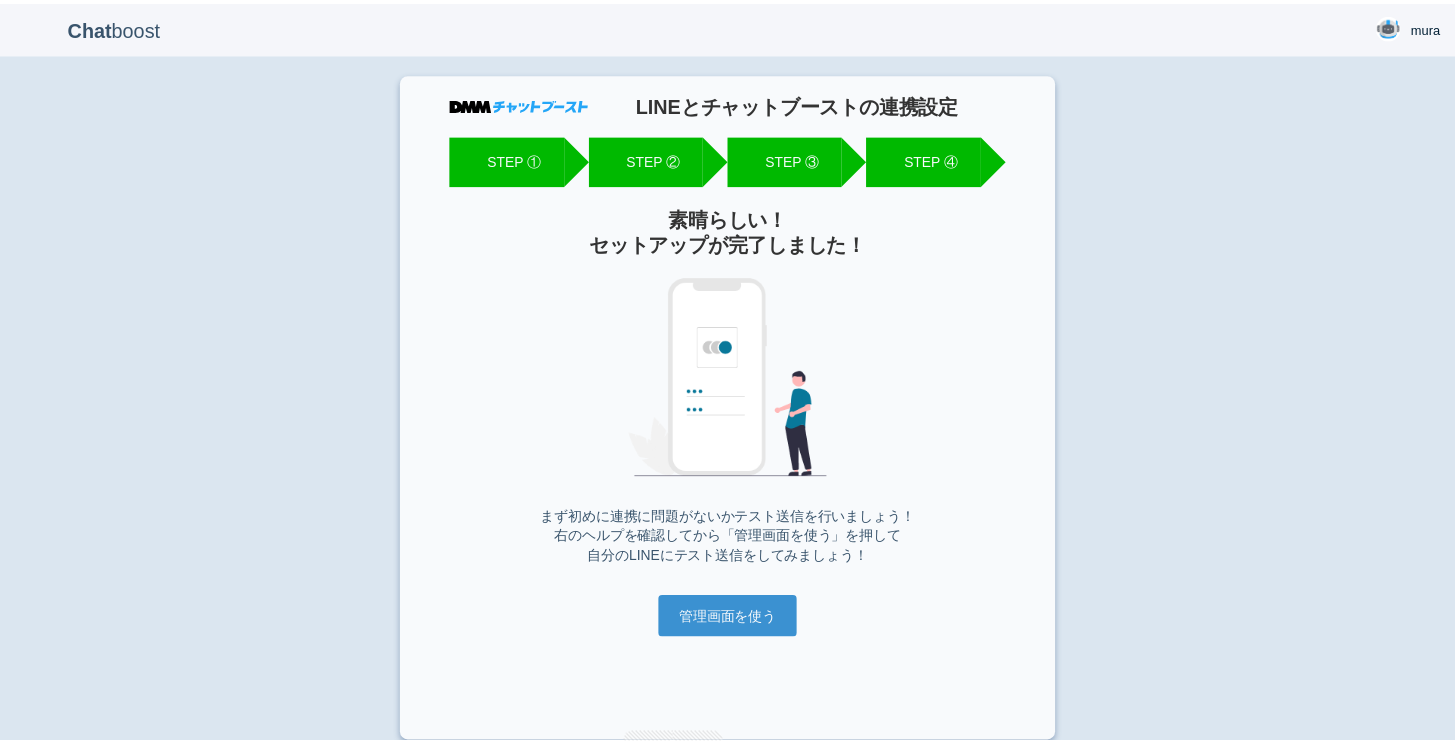 scroll, scrollTop: 0, scrollLeft: 0, axis: both 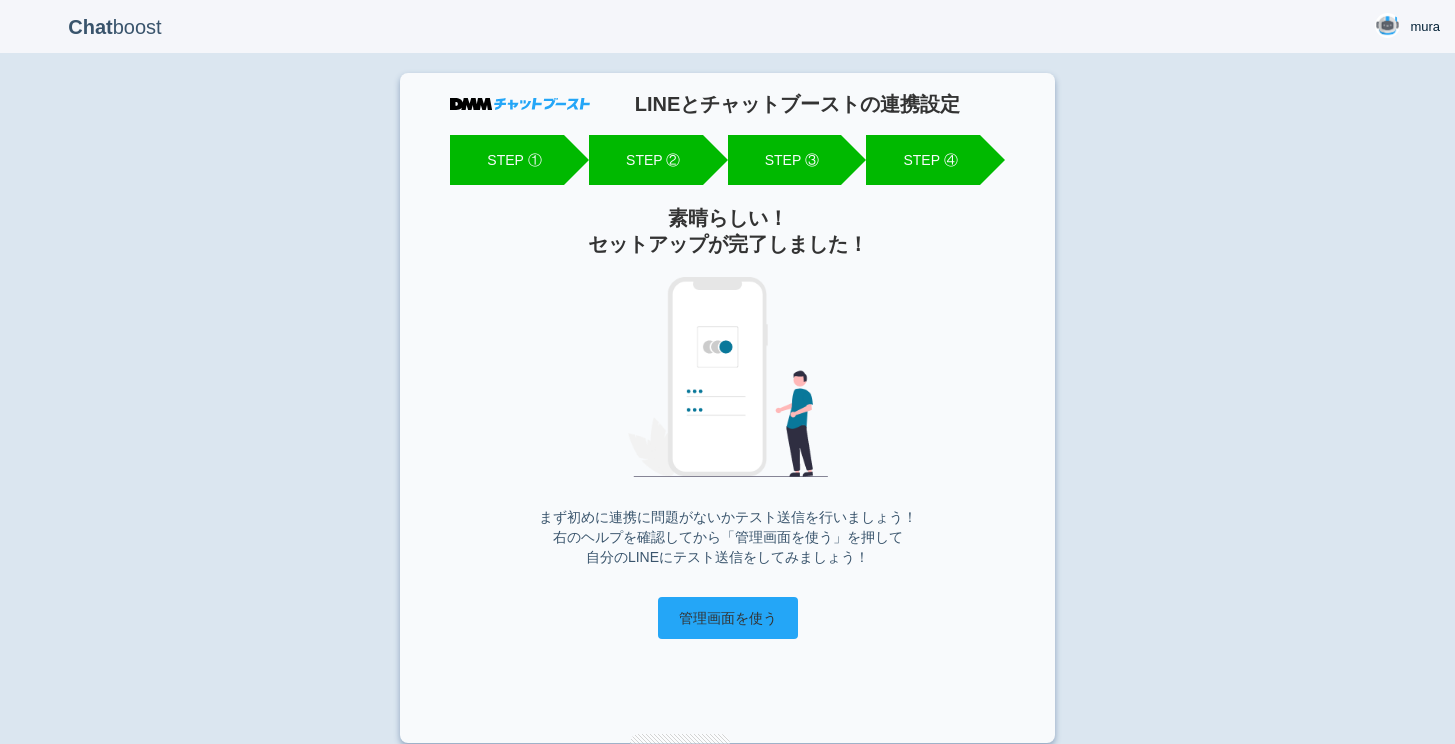 click on "管理画面を使う" at bounding box center [728, 618] 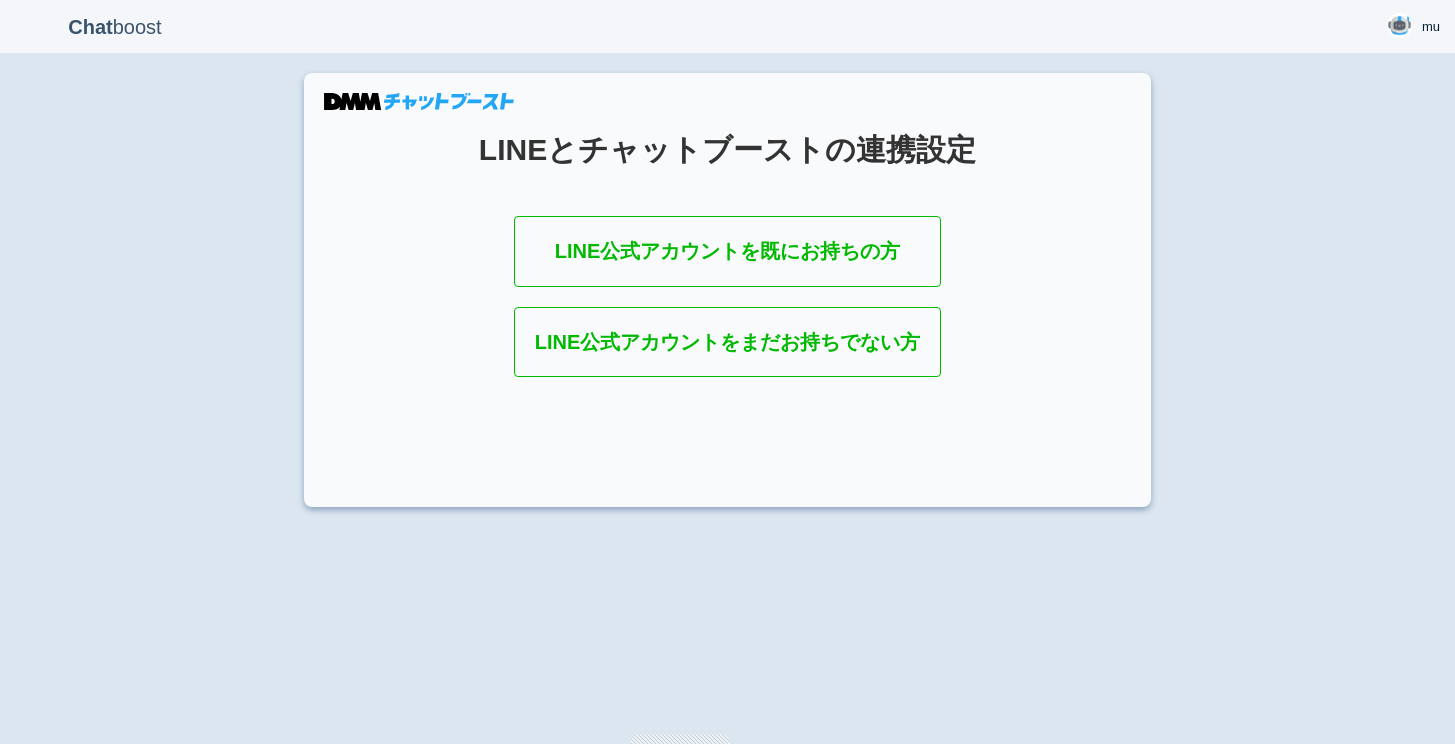scroll, scrollTop: 0, scrollLeft: 0, axis: both 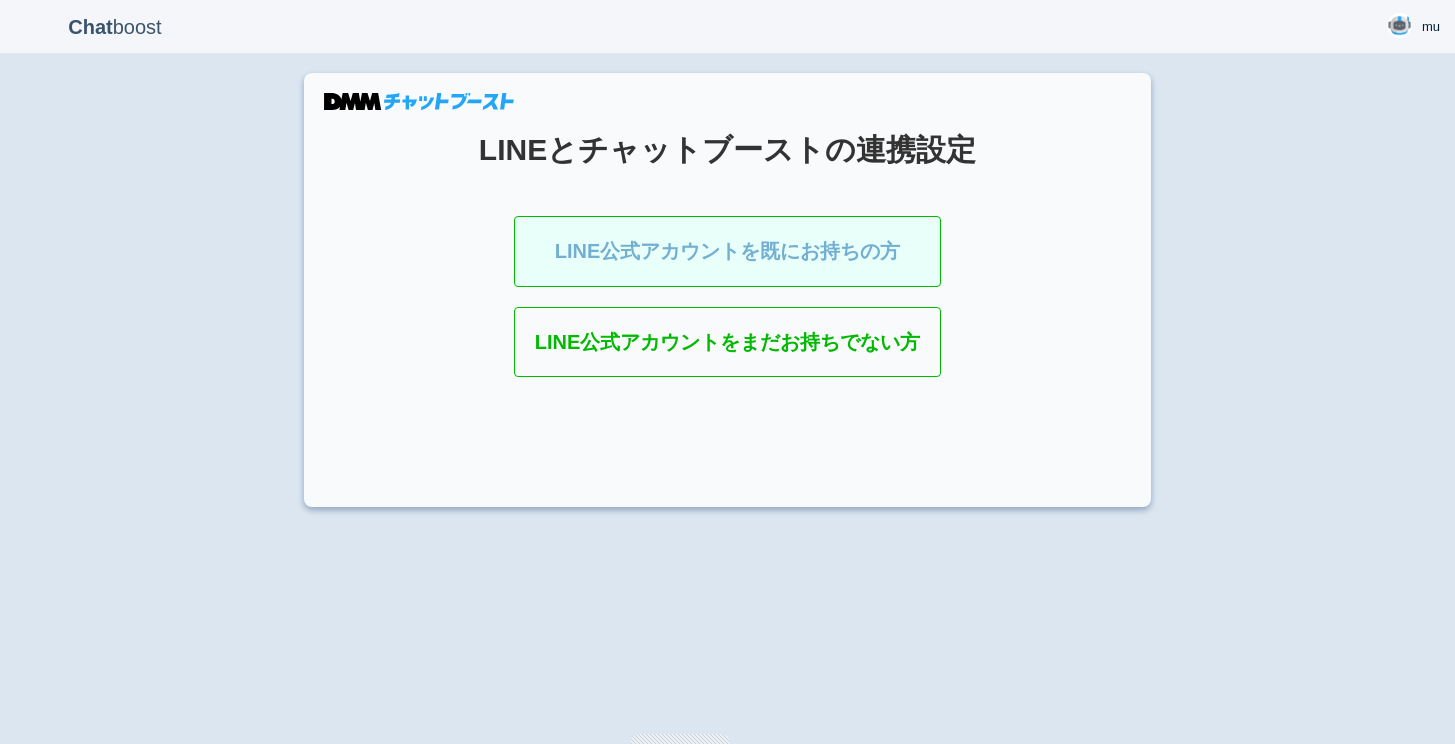 click on "LINE公式アカウントを既にお持ちの方" at bounding box center [728, 251] 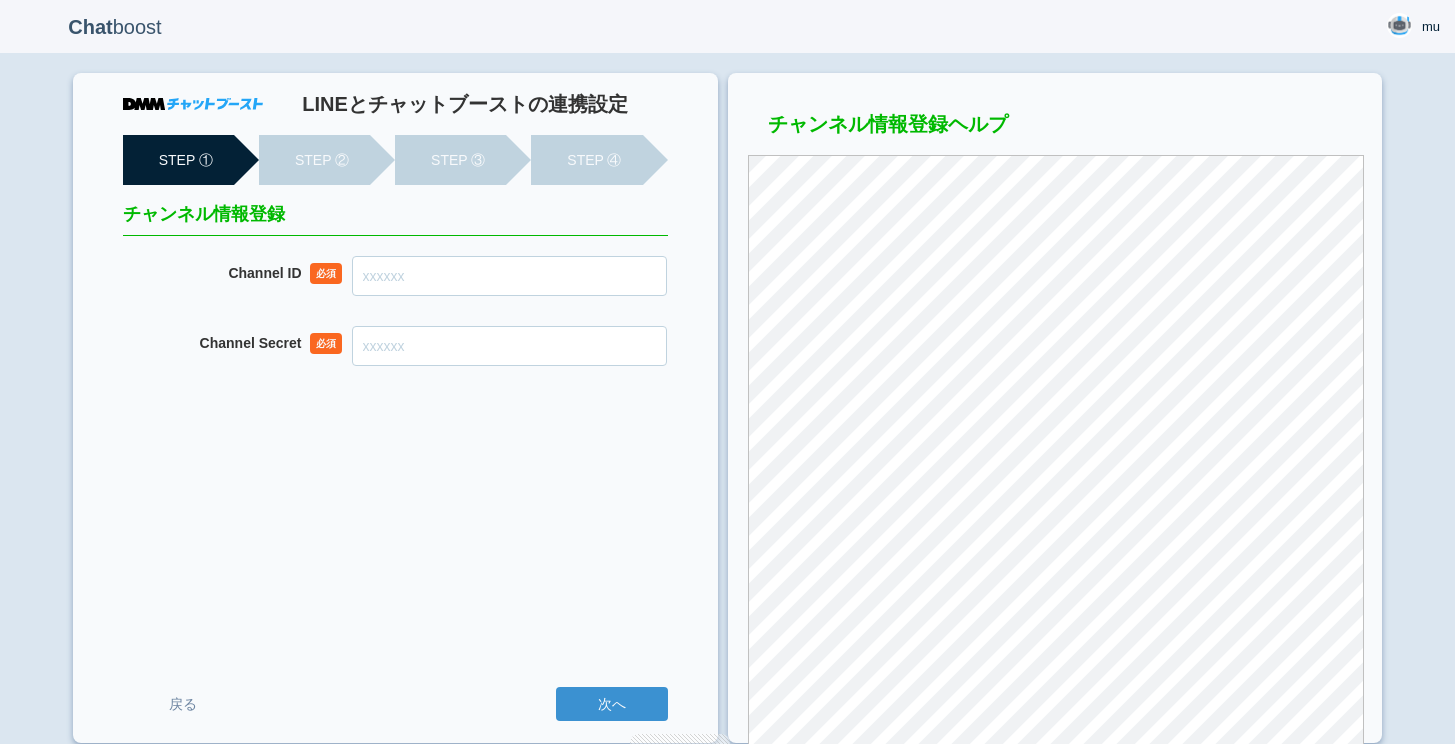 scroll, scrollTop: 0, scrollLeft: 0, axis: both 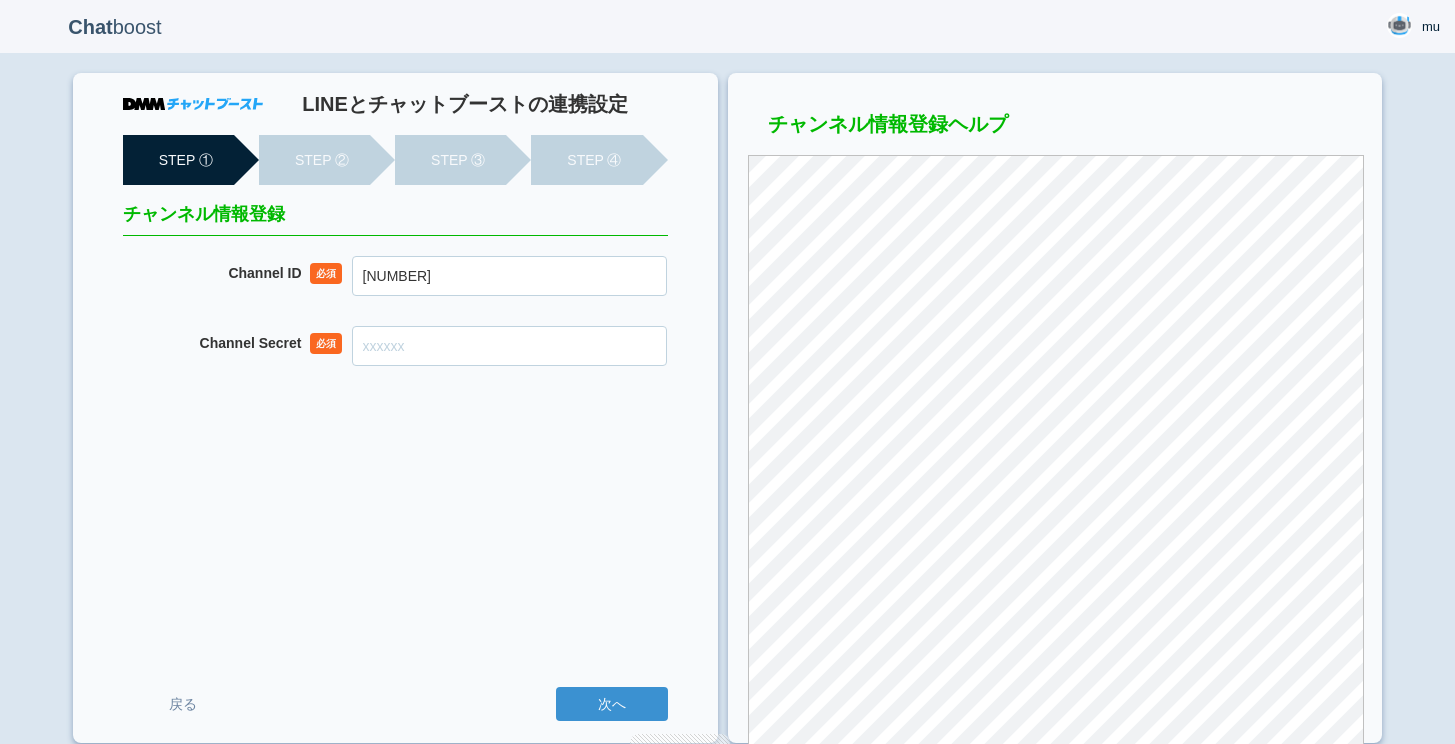 type on "[NUMBER]" 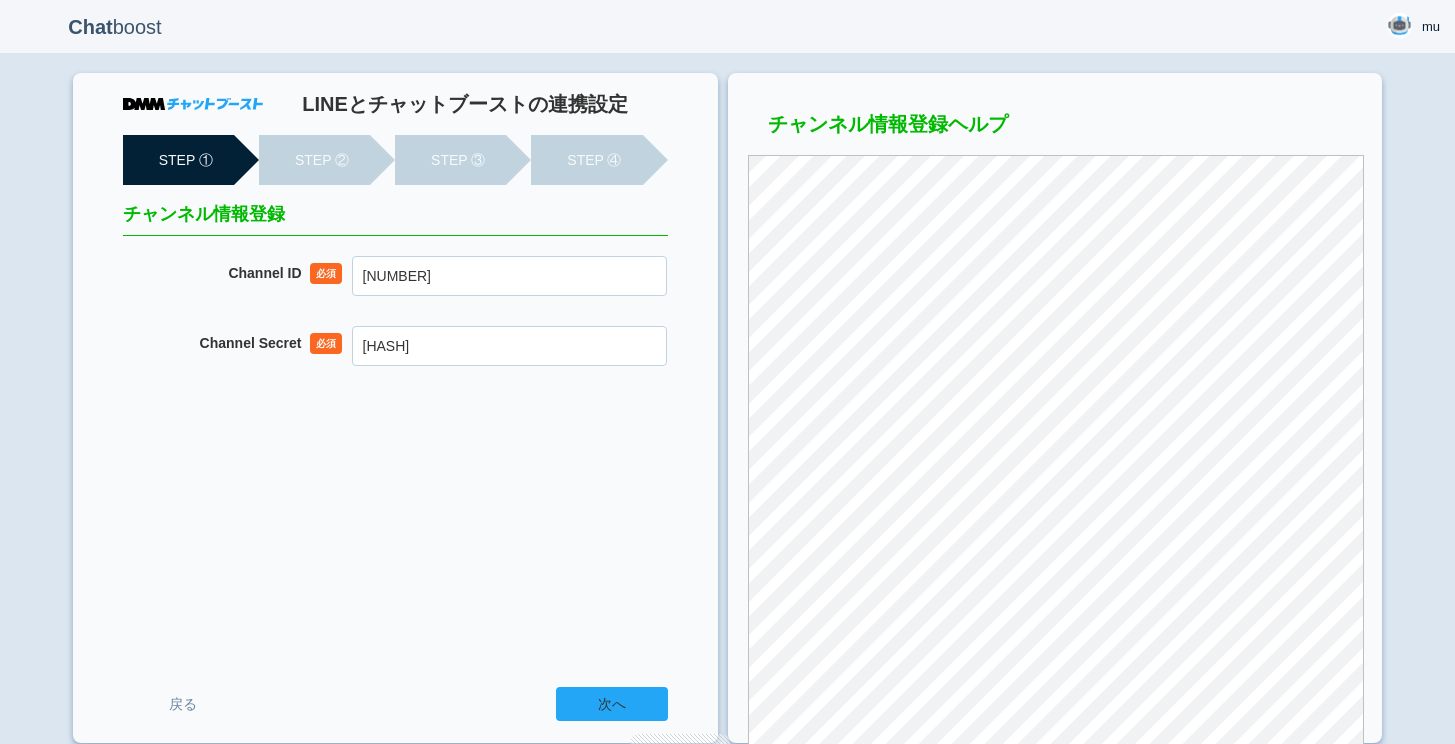 type on "bf3b4e6618086fbd907ef7924fb9812f" 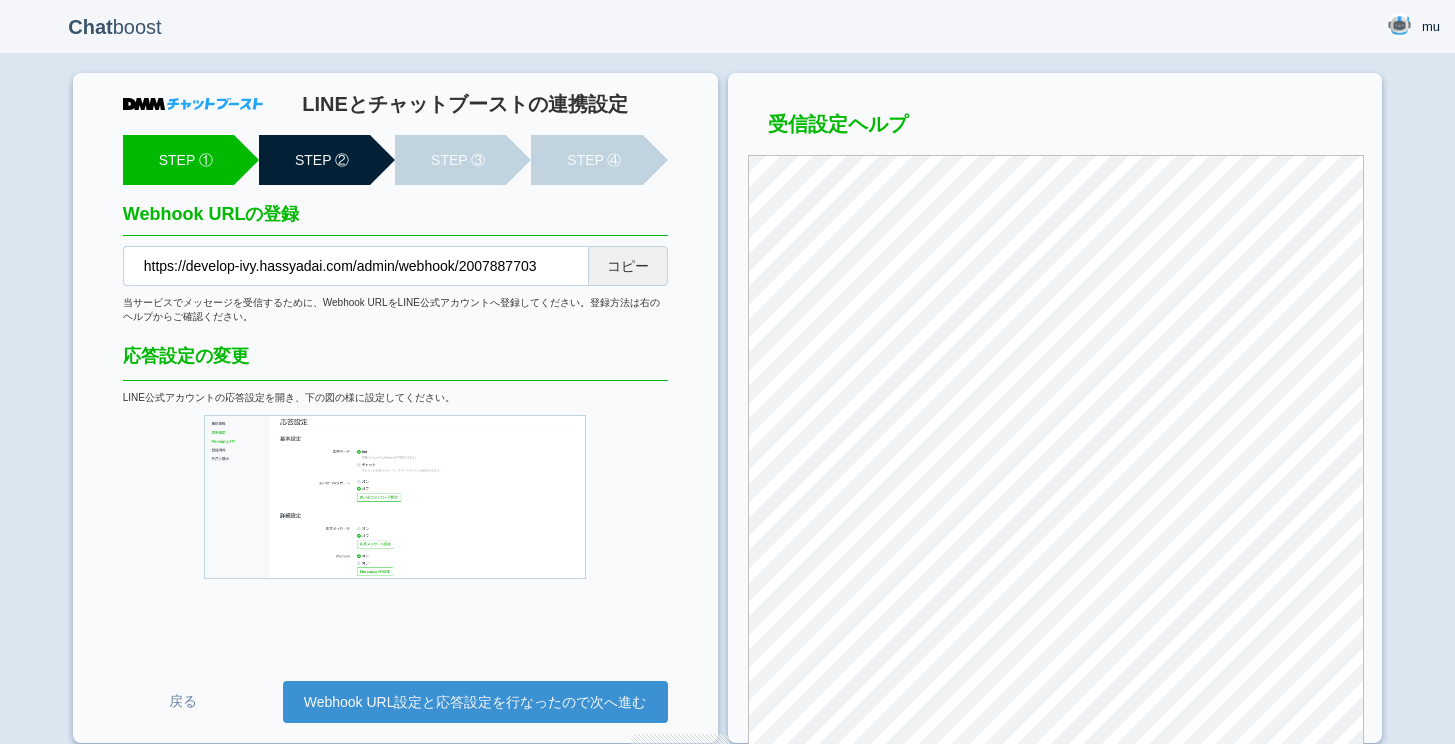 scroll, scrollTop: 0, scrollLeft: 0, axis: both 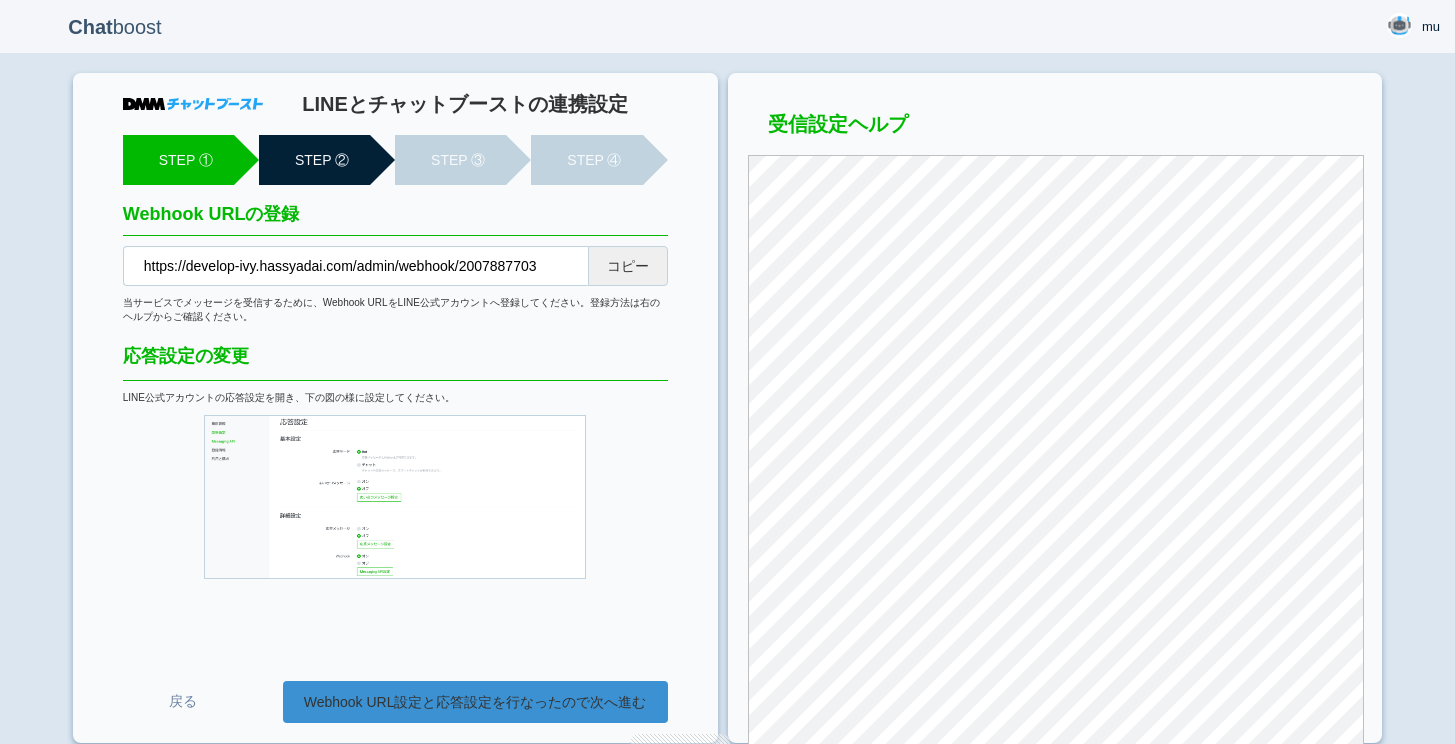 drag, startPoint x: 406, startPoint y: 696, endPoint x: 394, endPoint y: 643, distance: 54.34151 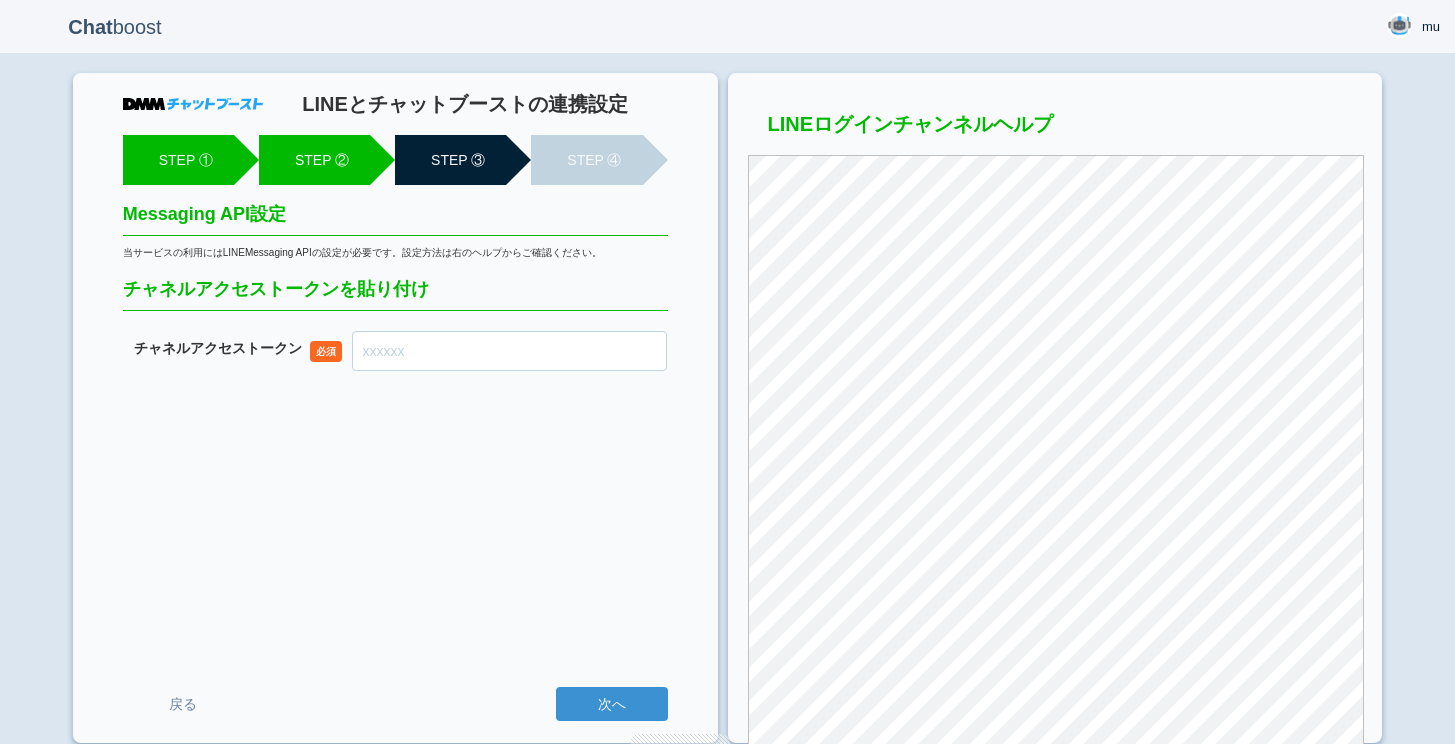 scroll, scrollTop: 0, scrollLeft: 0, axis: both 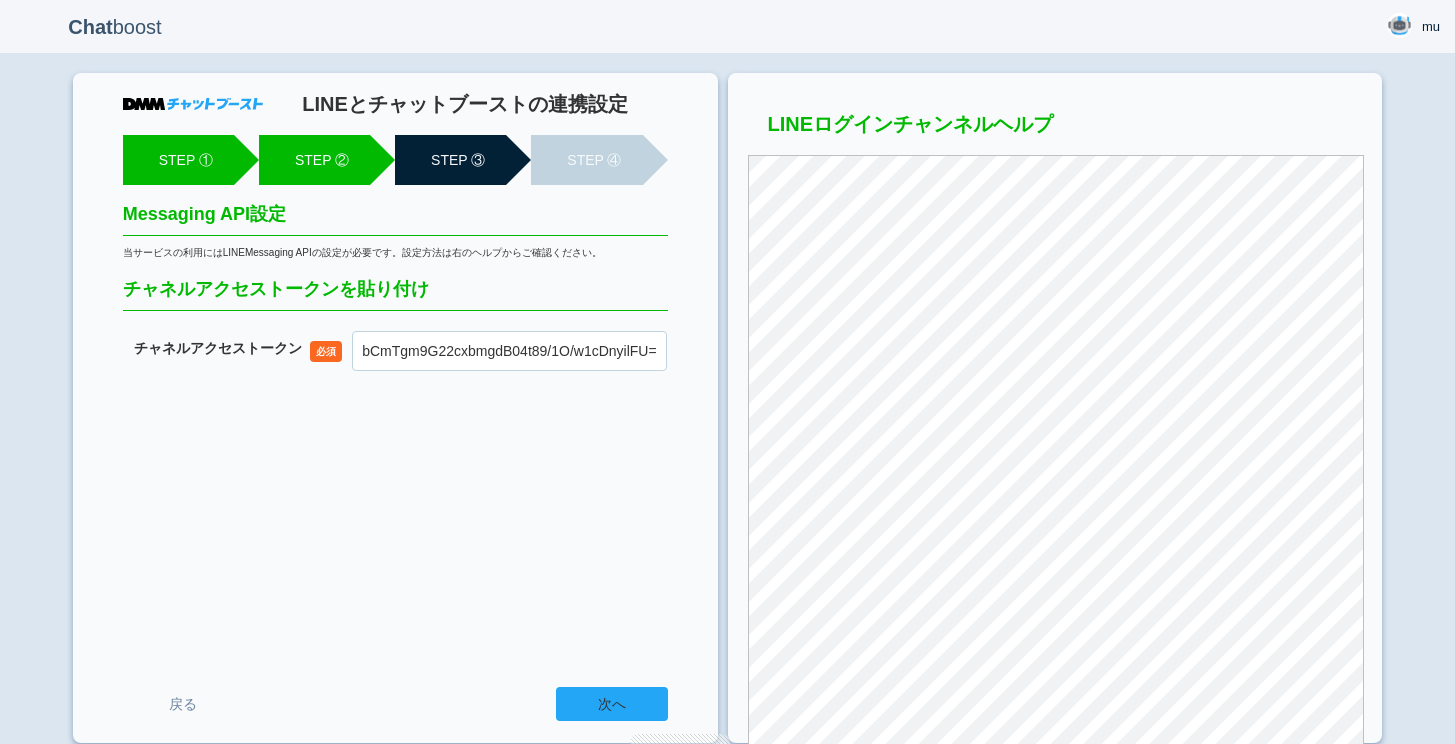 type on "07u4hXb8YB7V6OOl09smGUdXx1qno5mJ/wIuYIGJSbpT/P5vB1JGJXtMbKpVCCBrbzokKXNwsu7oU1aikZunlnduT7oczNufucOFT8z0GHRCF4QVka/VJt5HWrBU/Xbryjc4hHUbCmTgm9G22cxbmgdB04t89/1O/w1cDnyilFU=" 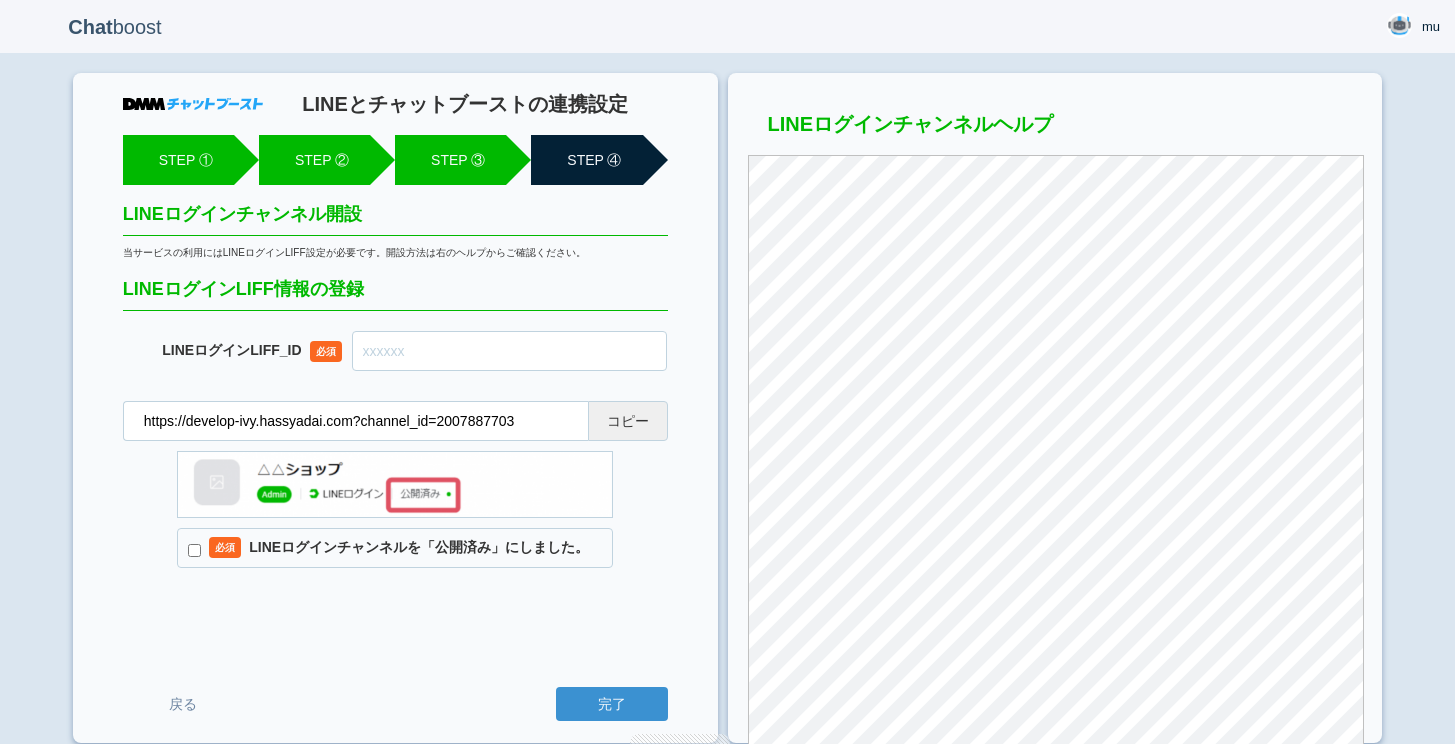 scroll, scrollTop: 0, scrollLeft: 0, axis: both 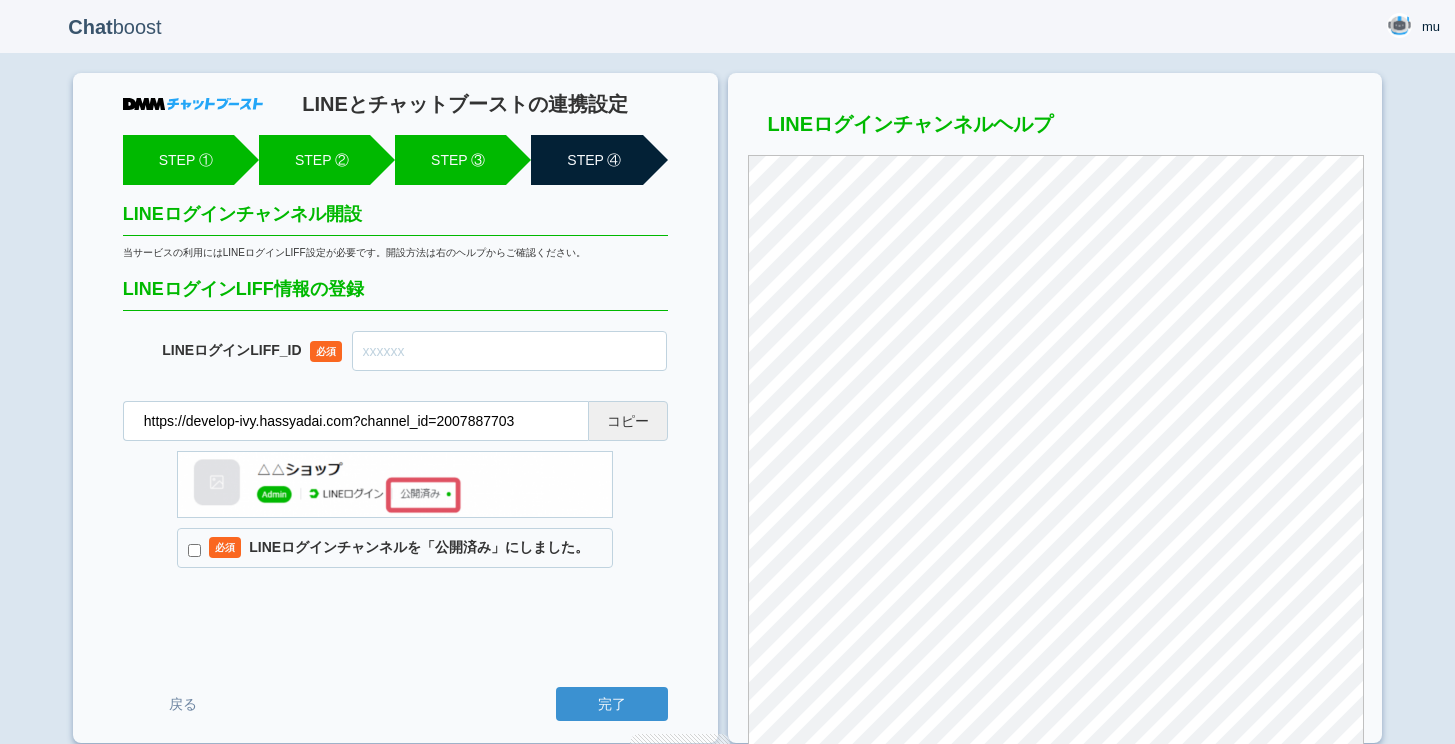 click on "必須 LINEログインチャンネルを「公開済み」にしました。" at bounding box center (395, 548) 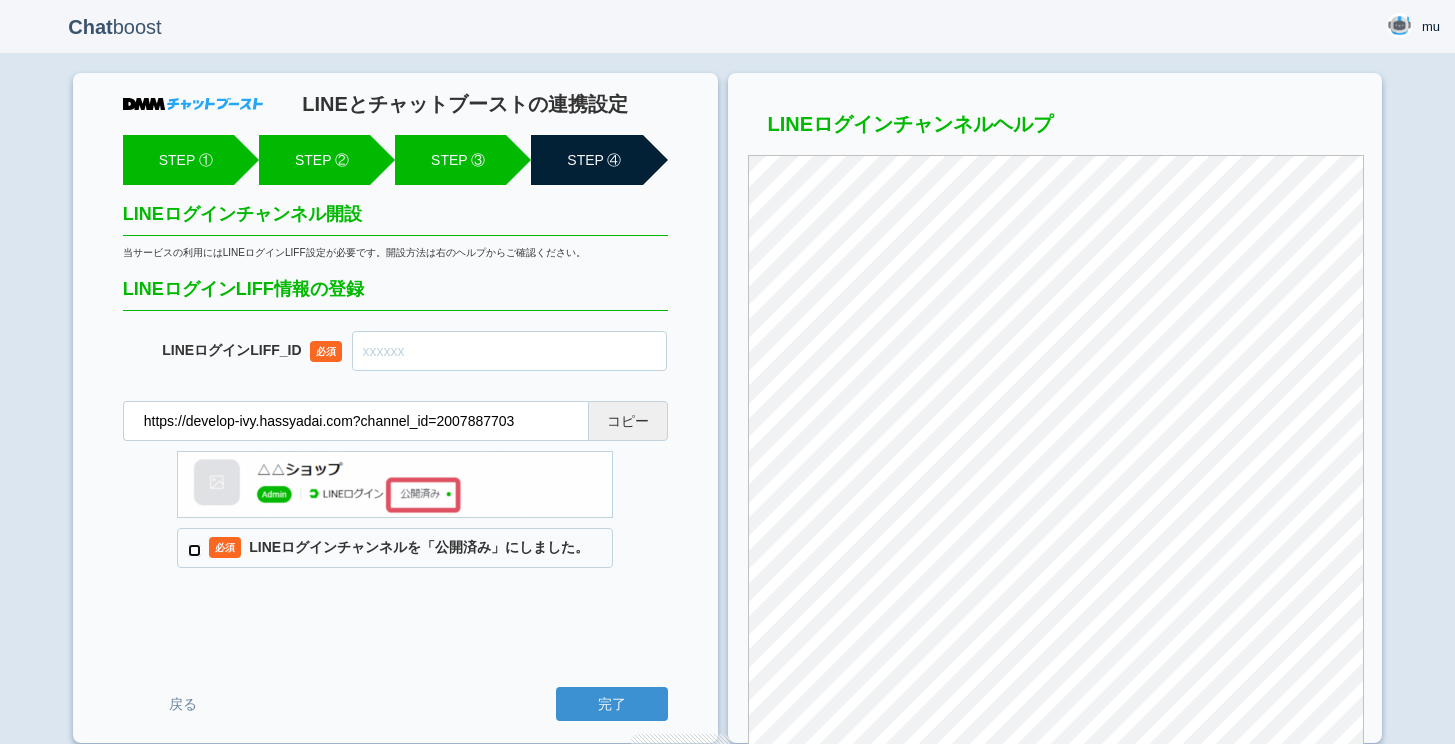 click on "必須 LINEログインチャンネルを「公開済み」にしました。" at bounding box center [194, 550] 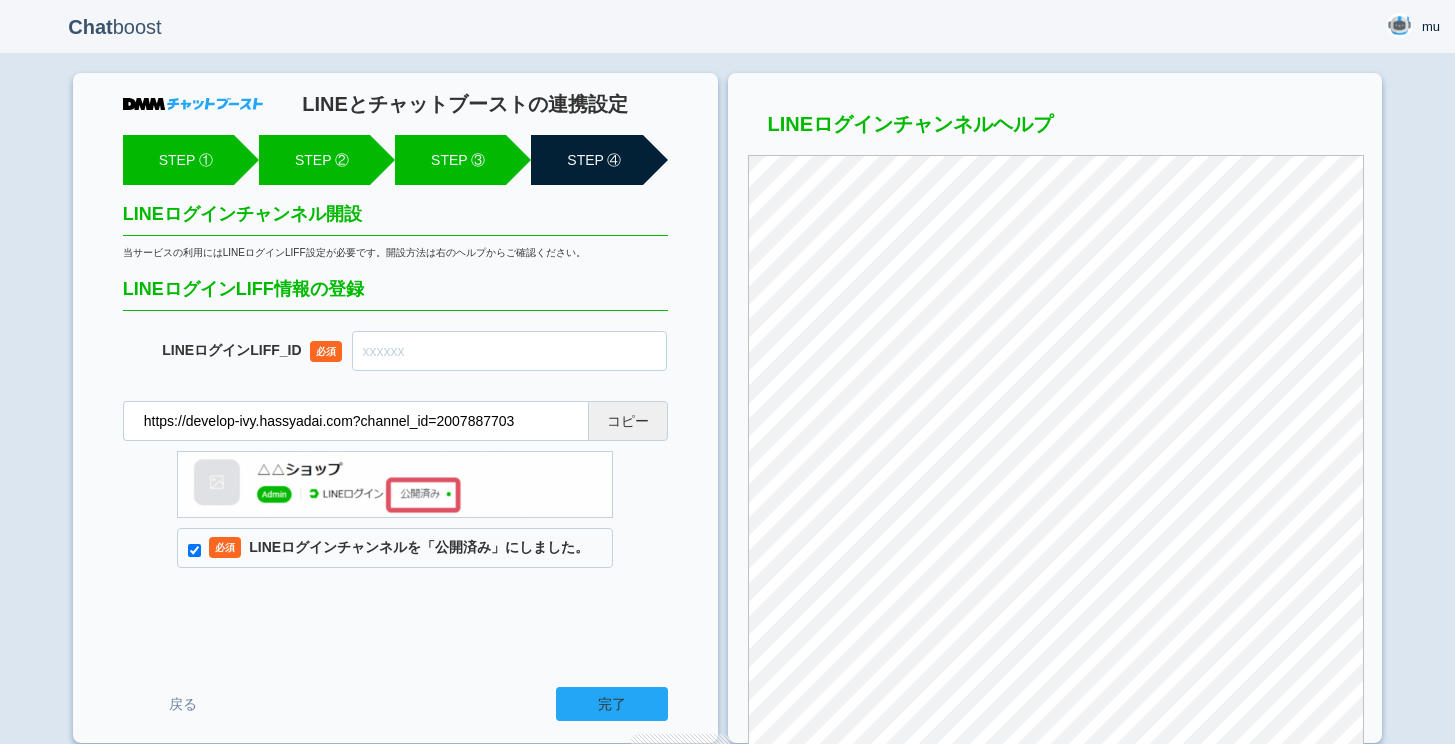 click on "完了" at bounding box center (612, 704) 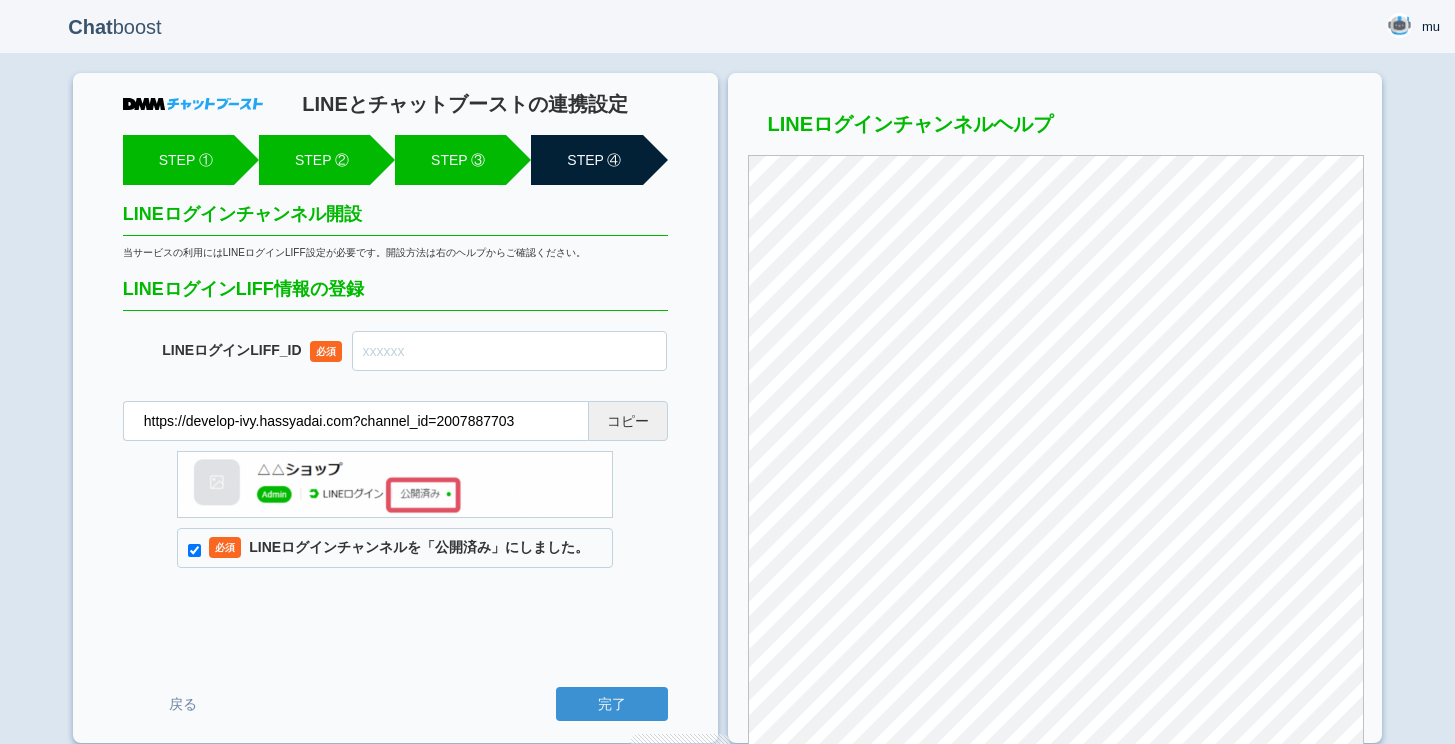 paste on "07u4hXb8YB7V6OOl09smGUdXx1qno5mJ/wIuYIGJSbpT/P5vB1JGJXtMbKpVCCBrbzokKXNwsu7oU1aikZunlnduT7oczNufucOFT8z0GHRCF4QVka/VJt5HWrBU/Xbryjc4hHUbCmTgm9G22cxbmgdB04t89/1O/w1cDnyilFU=" 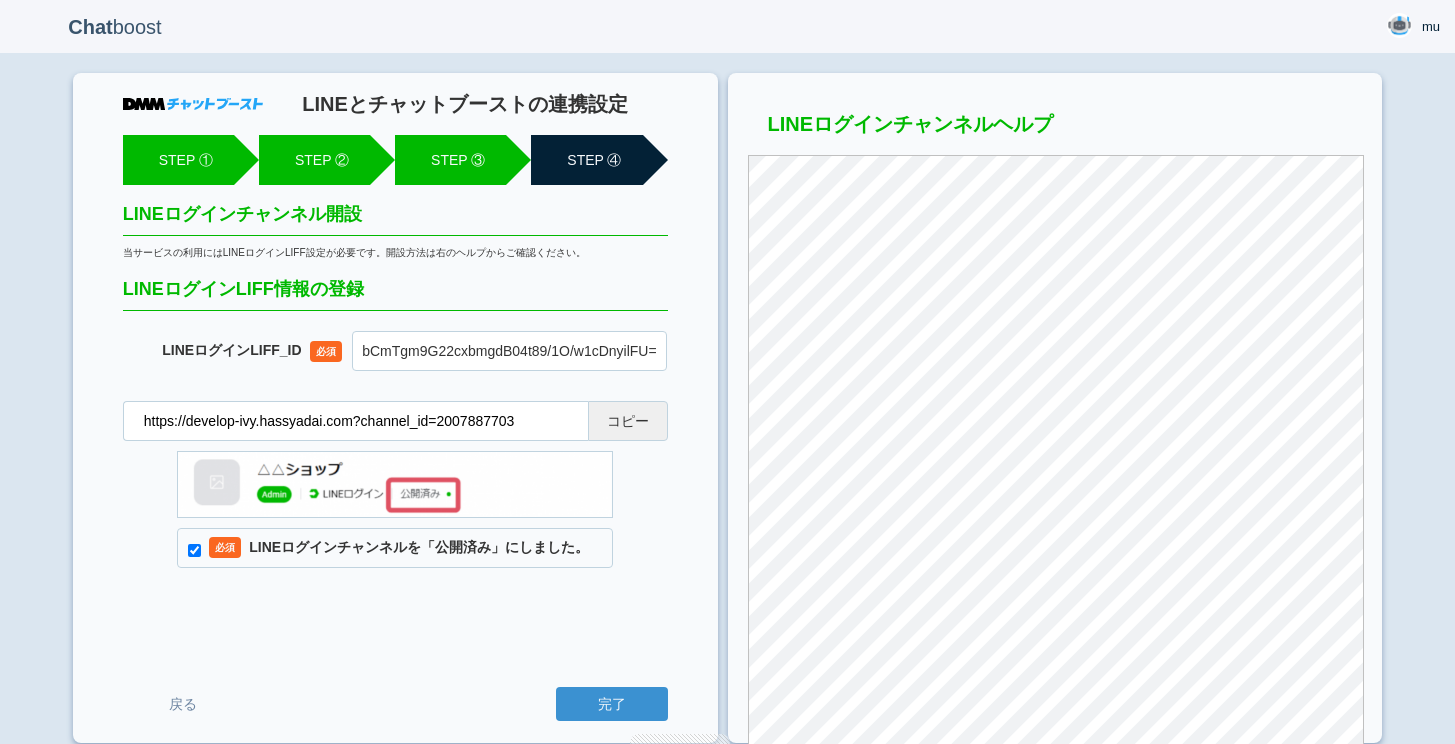 scroll, scrollTop: 0, scrollLeft: 0, axis: both 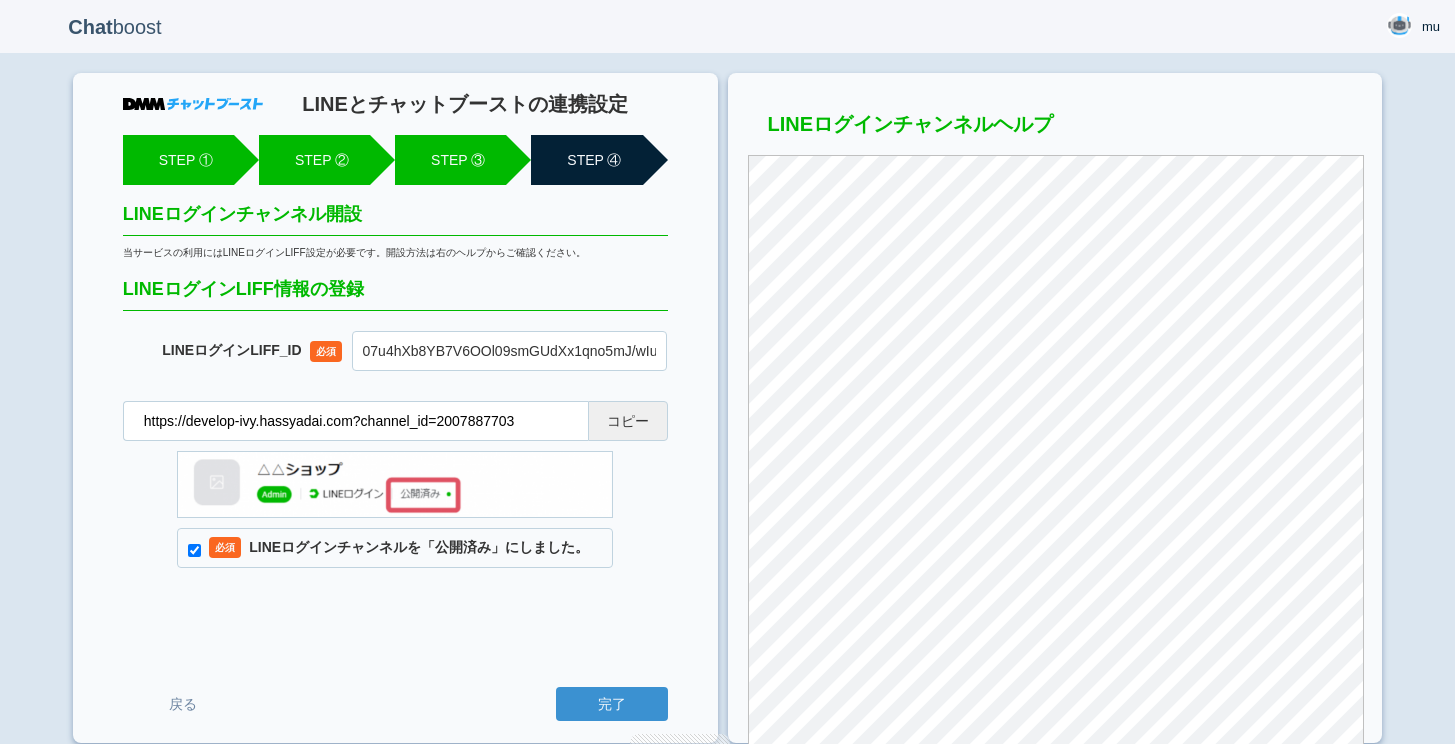 paste on "[NUMBER]-[ALPHANUMERIC]" 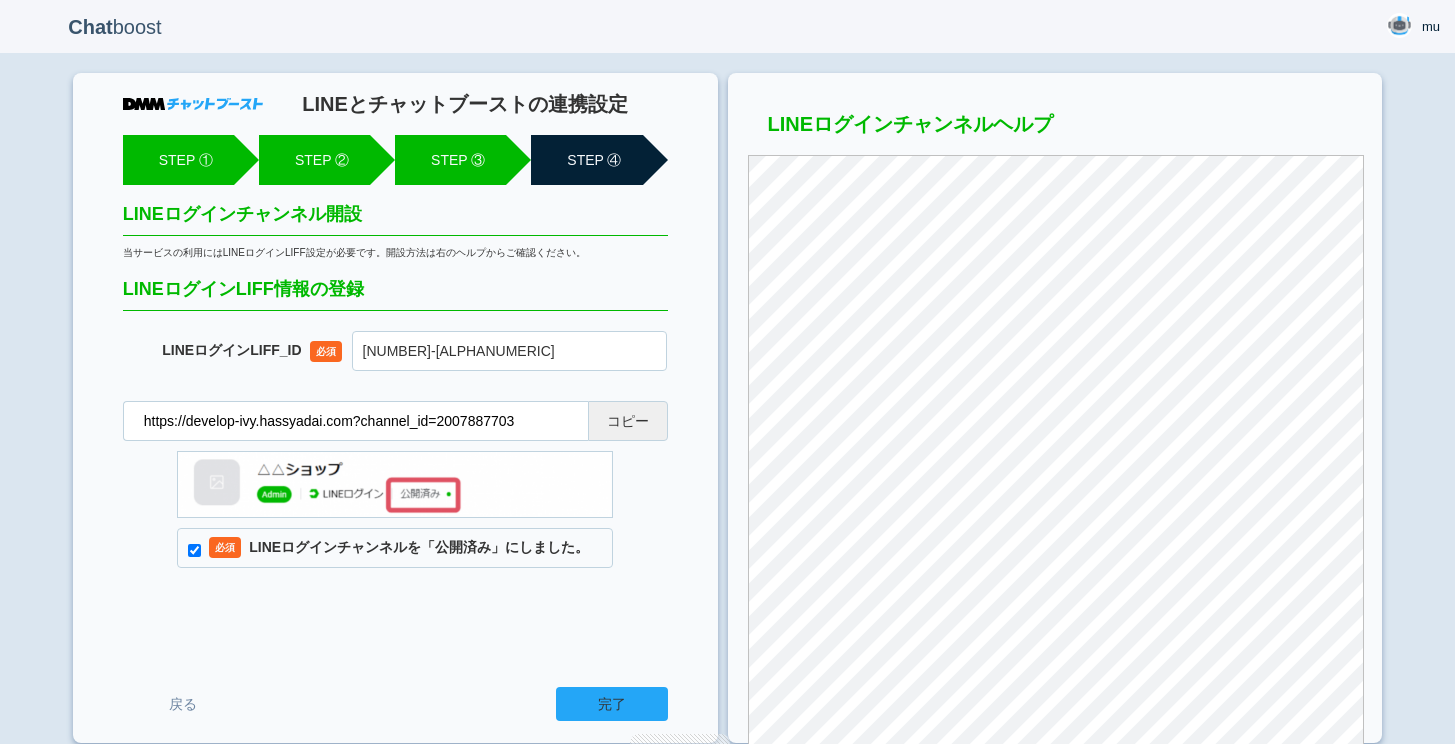 type on "[NUMBER]-[ALPHANUMERIC]" 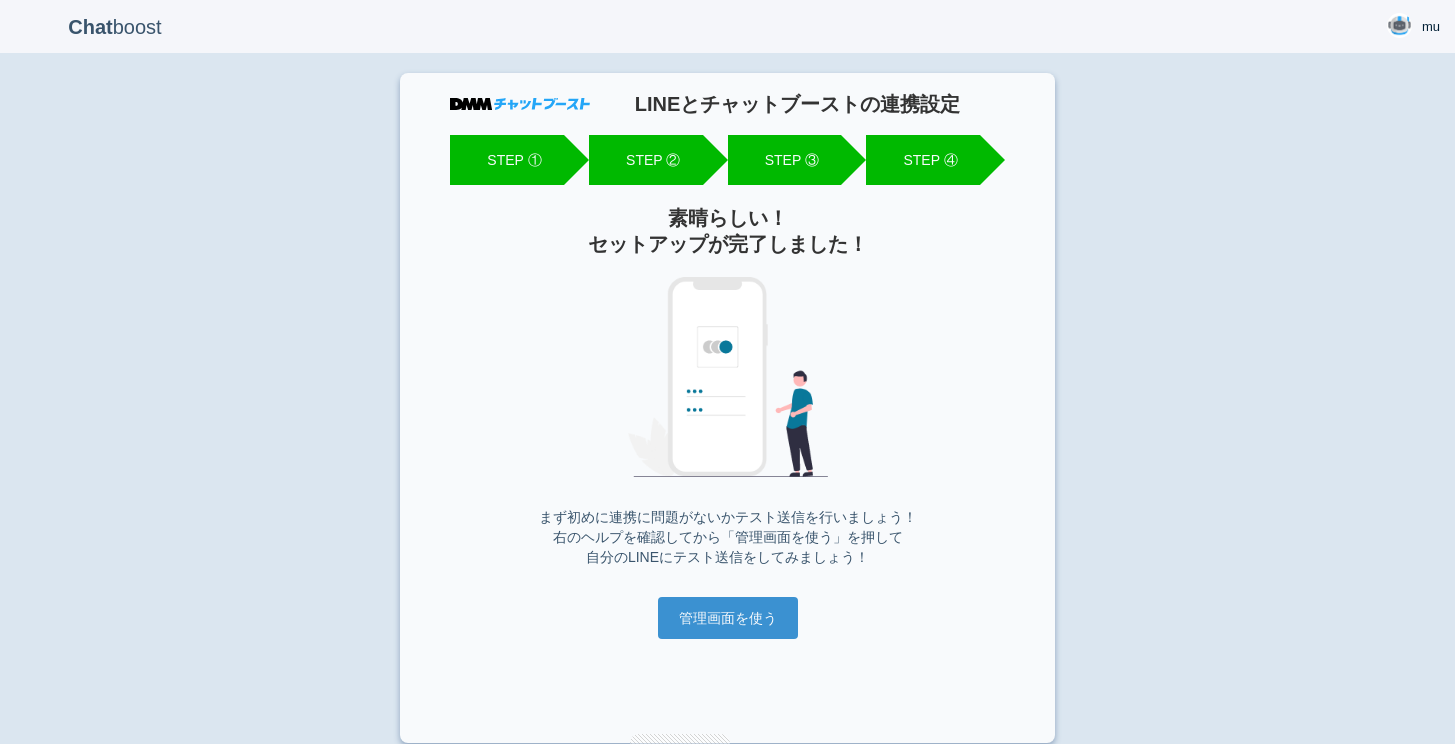 scroll, scrollTop: 0, scrollLeft: 0, axis: both 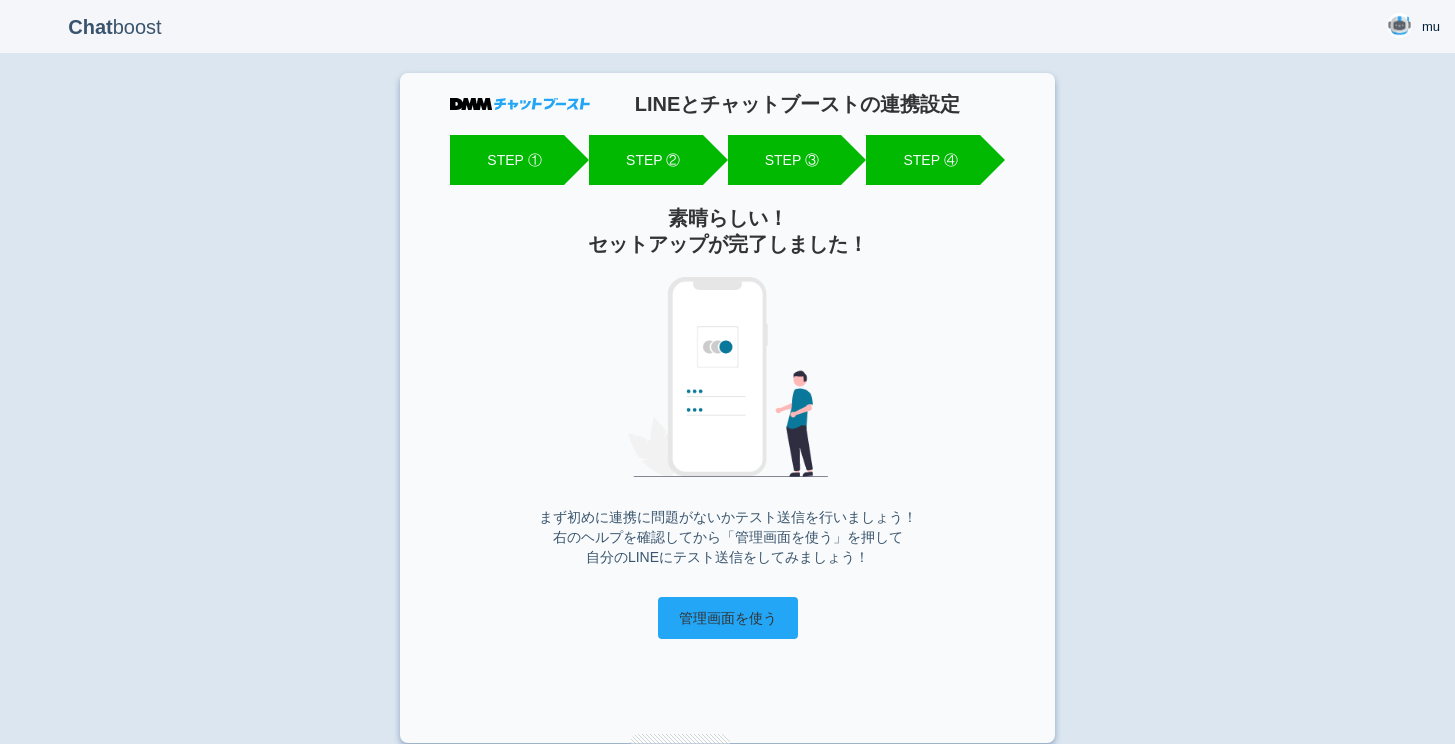 click on "管理画面を使う" at bounding box center [728, 618] 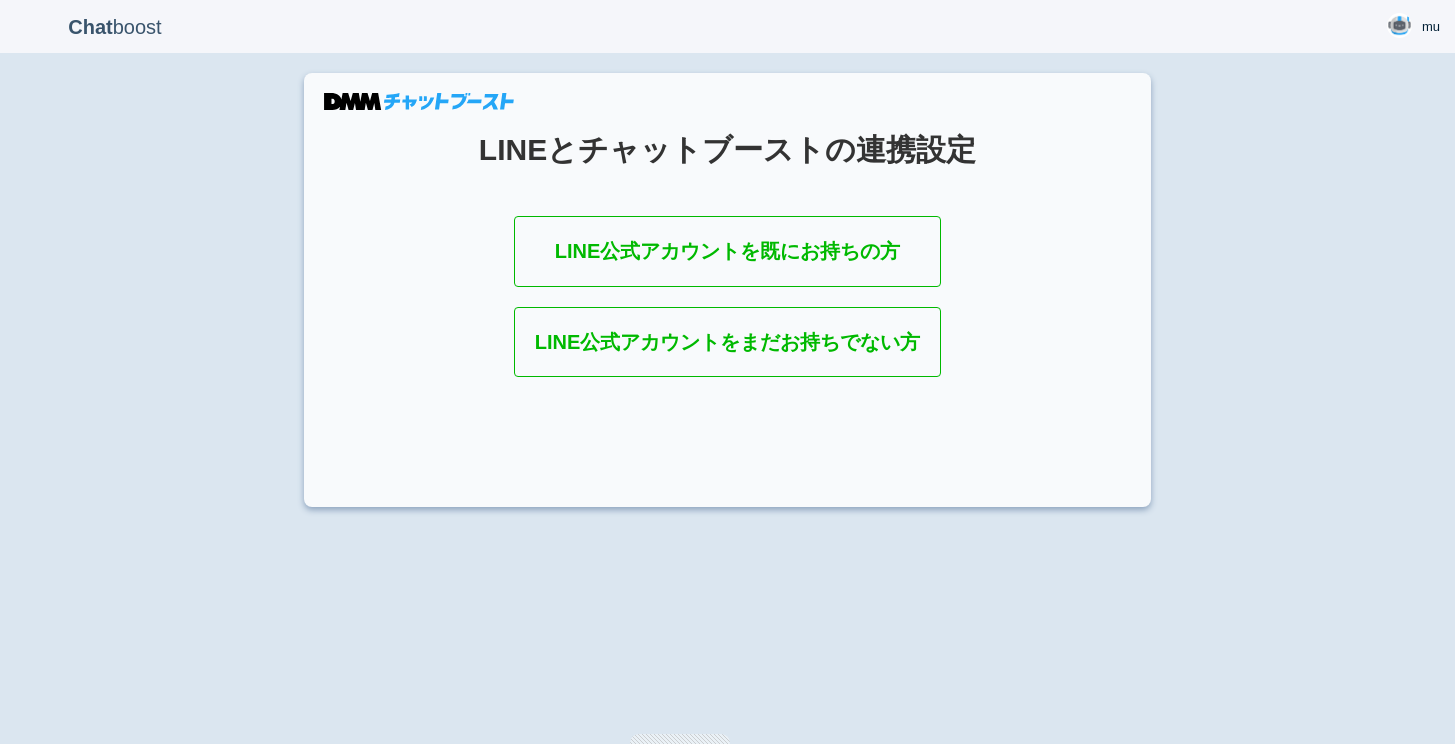 scroll, scrollTop: 0, scrollLeft: 0, axis: both 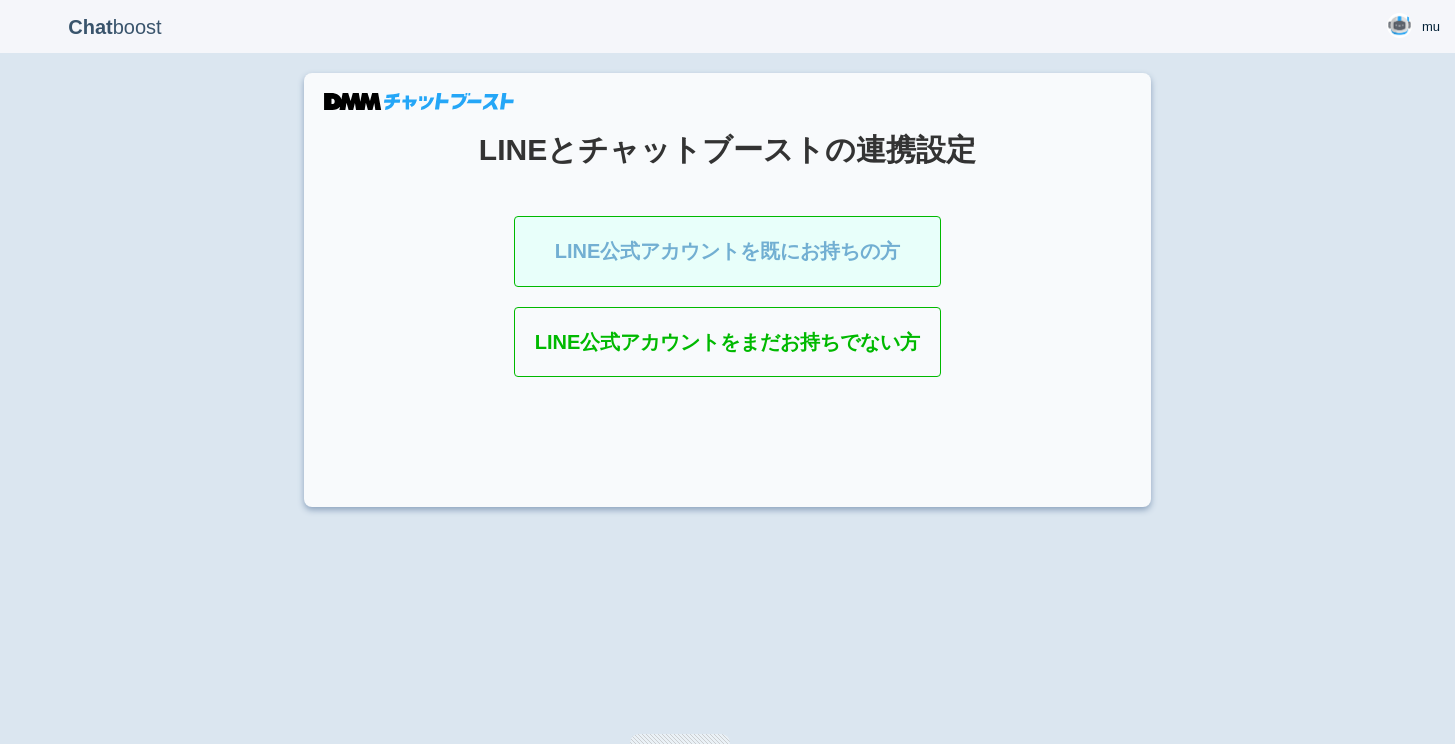 click on "LINE公式アカウントを既にお持ちの方" at bounding box center (728, 251) 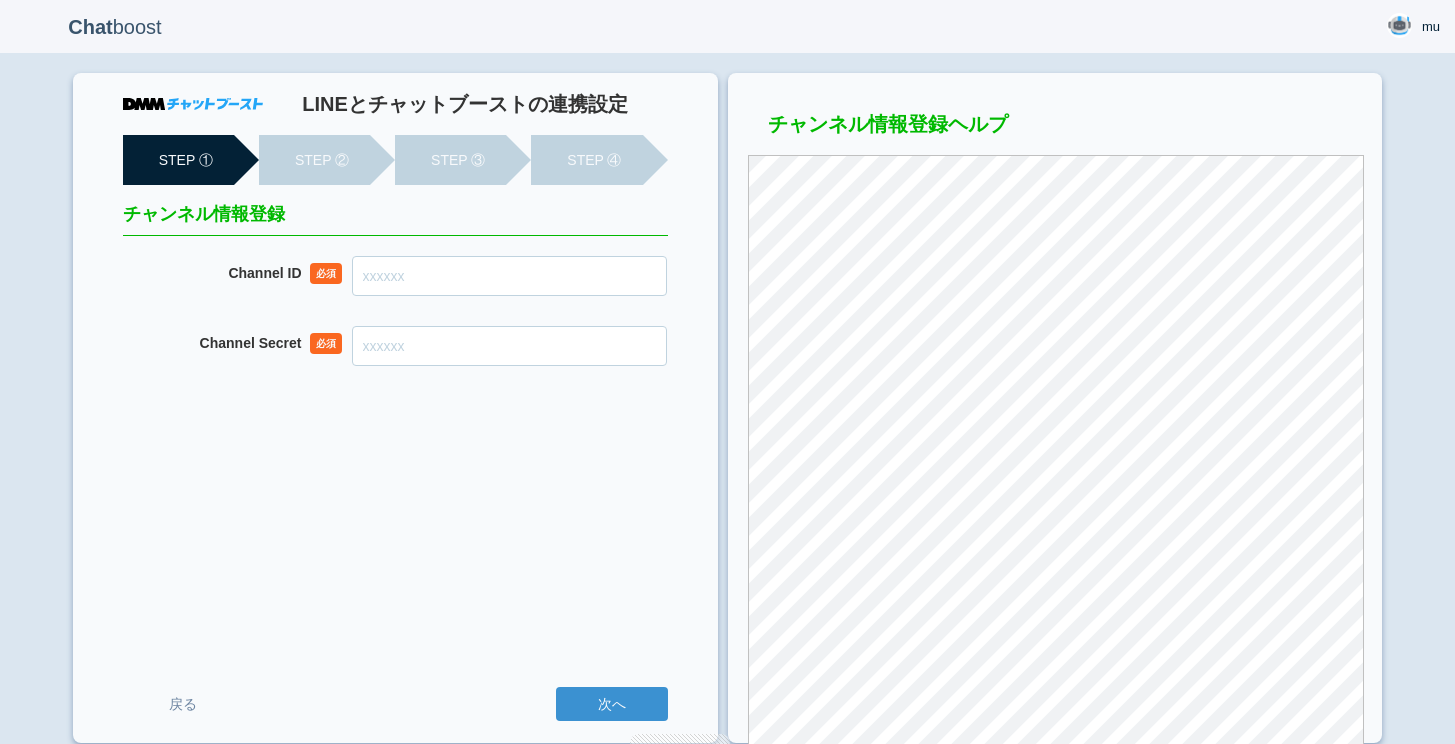 scroll, scrollTop: 0, scrollLeft: 0, axis: both 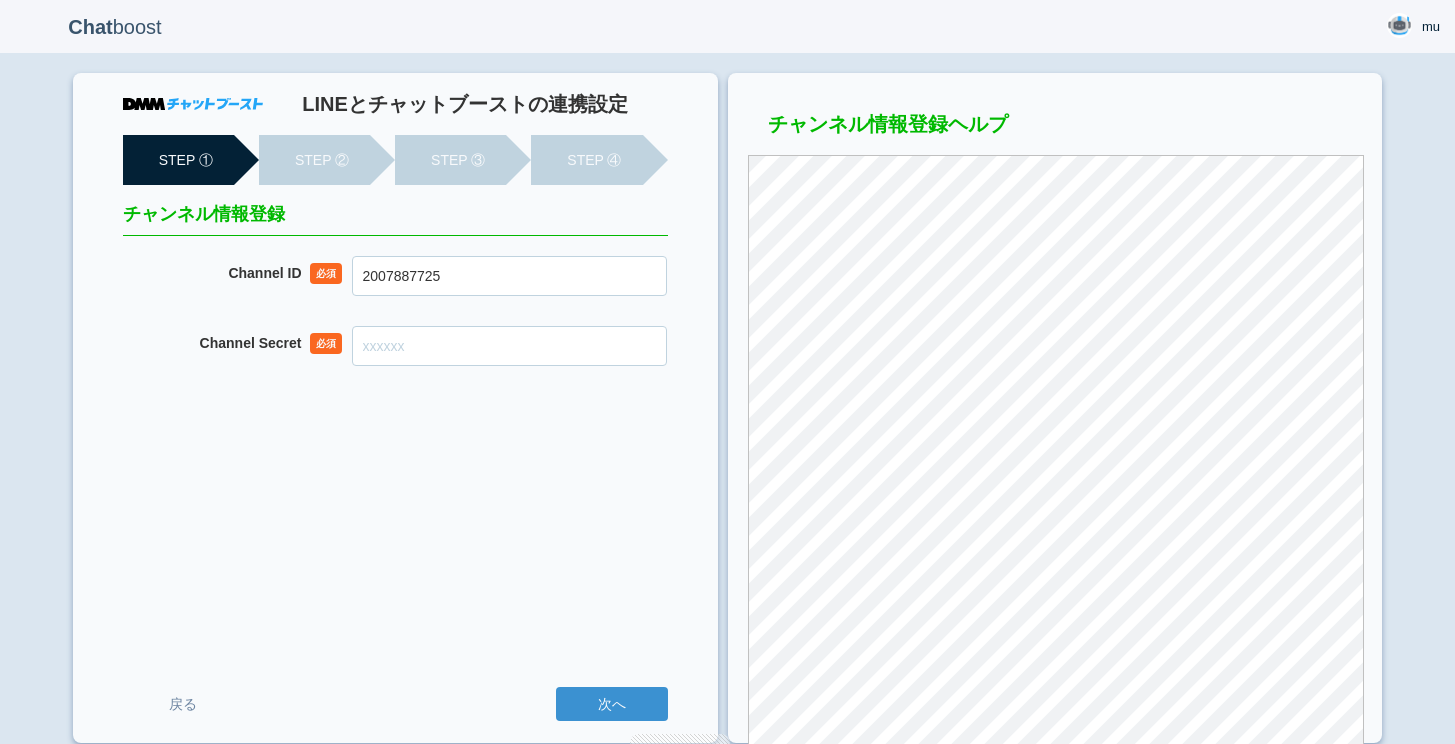 type on "2007887725" 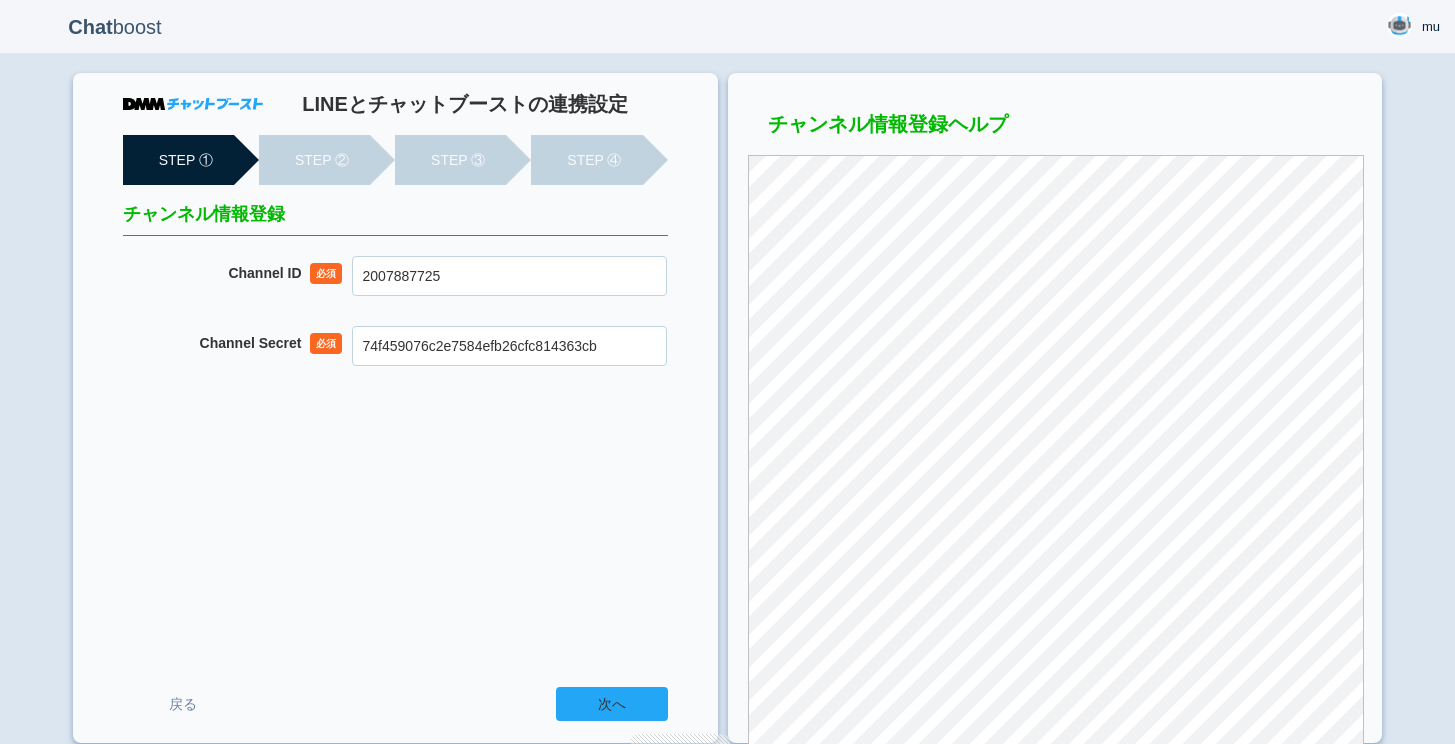 type on "74f459076c2e7584efb26cfc814363cb" 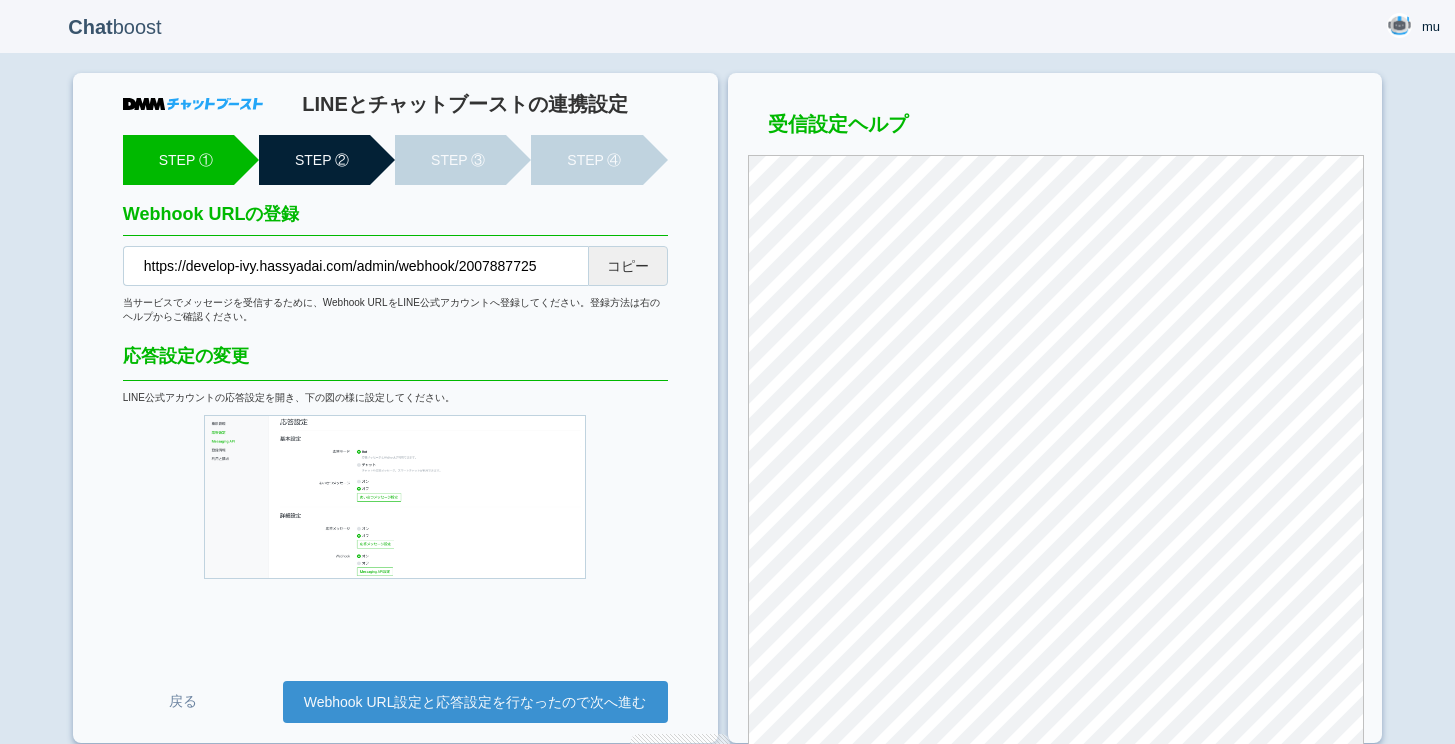scroll, scrollTop: 0, scrollLeft: 0, axis: both 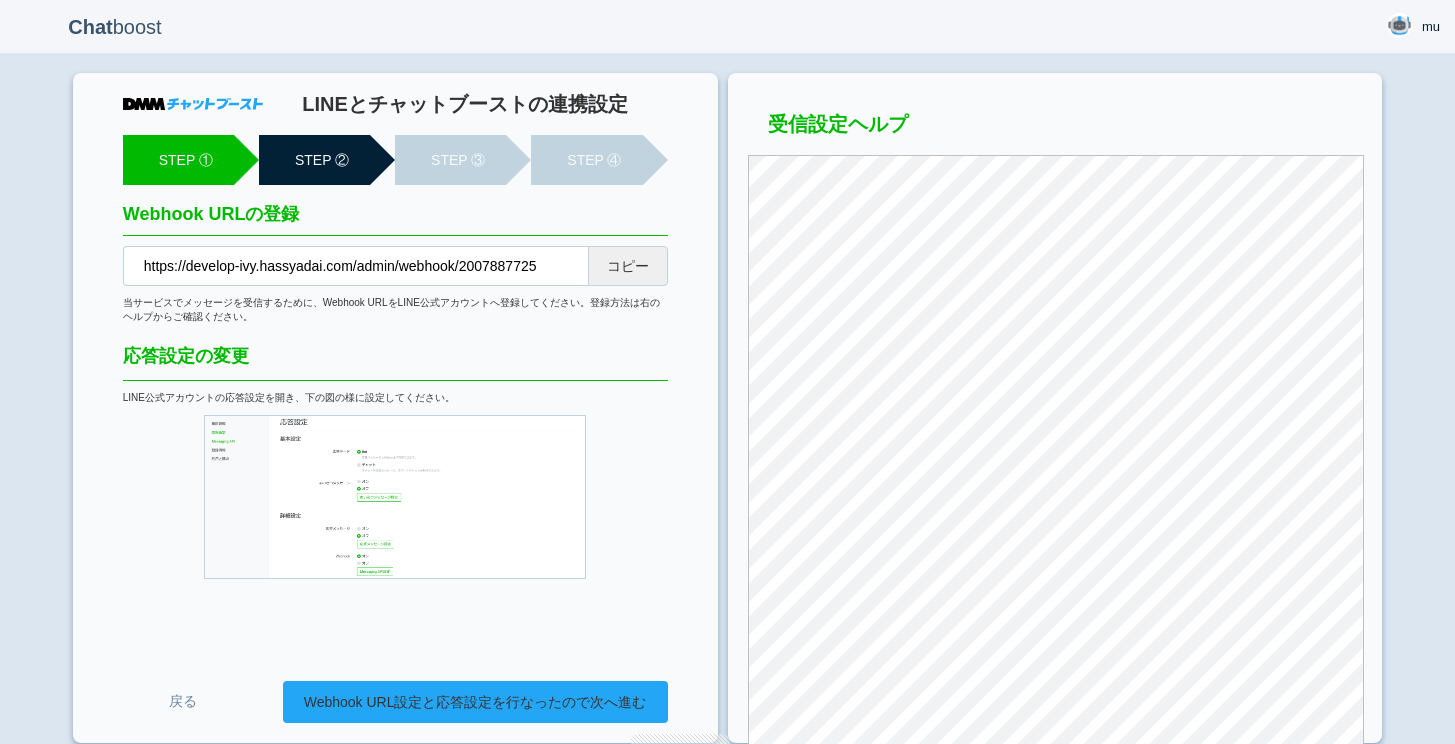click on "Webhook URL設定と応答設定を行なったので次へ進む" at bounding box center [475, 702] 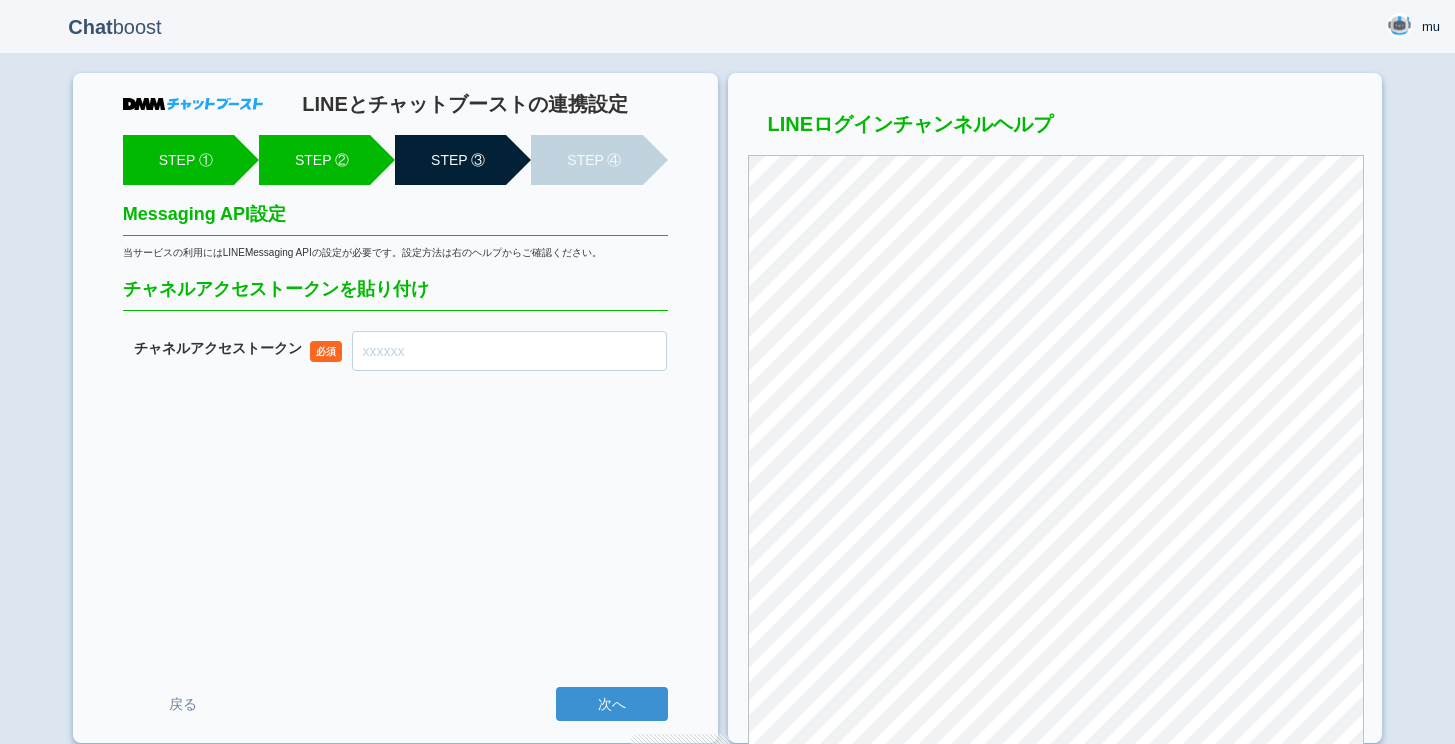 scroll, scrollTop: 0, scrollLeft: 0, axis: both 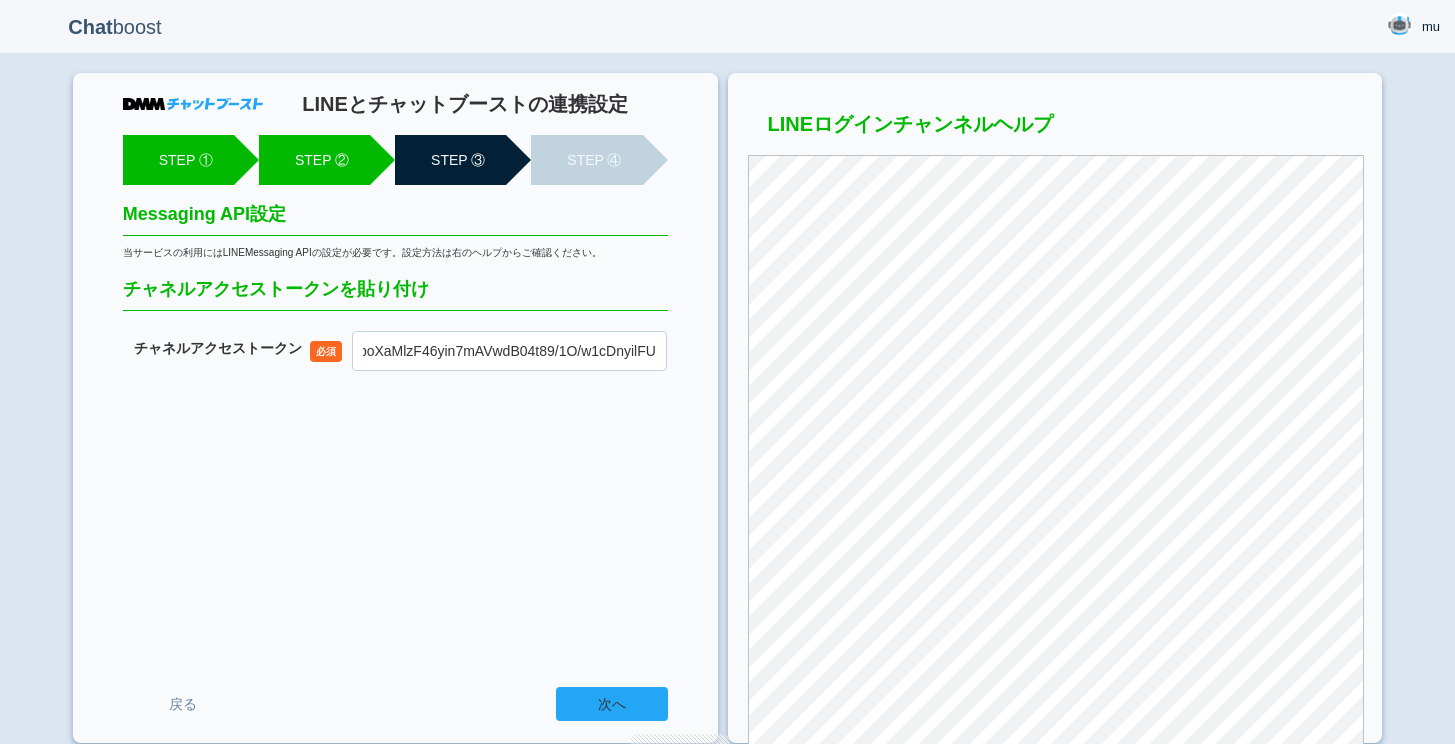 type on "uZLZALnwzfQXG4d4tymxJS3nq3vach2HePfvw+PrfPG6Y8CFH0OoPlJi0pG76AIInDk1/qYSJZpIuziHX16RqRLv8tEcVivSP/j85BPKFPFX8Vmbgk42a4i3V1NluZwjLkKIboXaMlzF46yin7mAVwdB04t89/1O/w1cDnyilFU=" 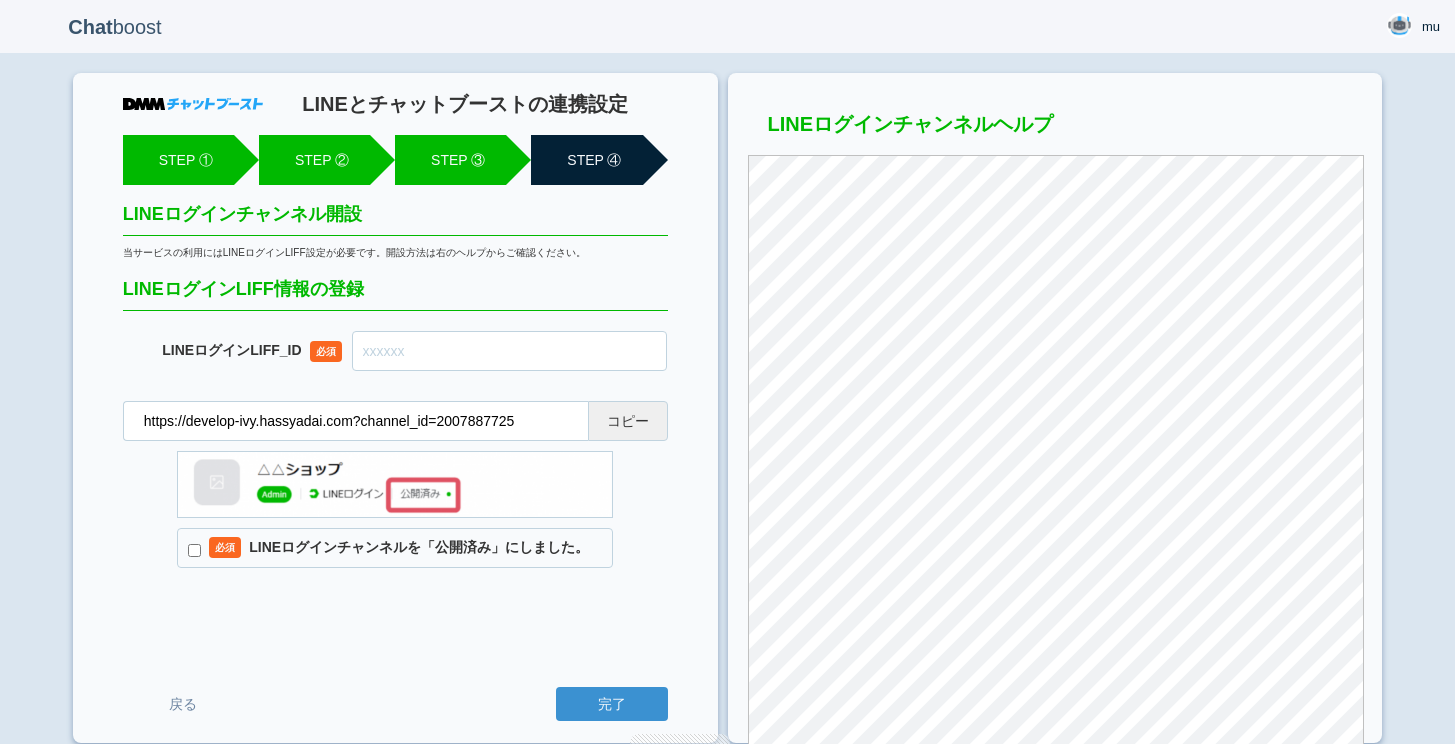 scroll, scrollTop: 0, scrollLeft: 0, axis: both 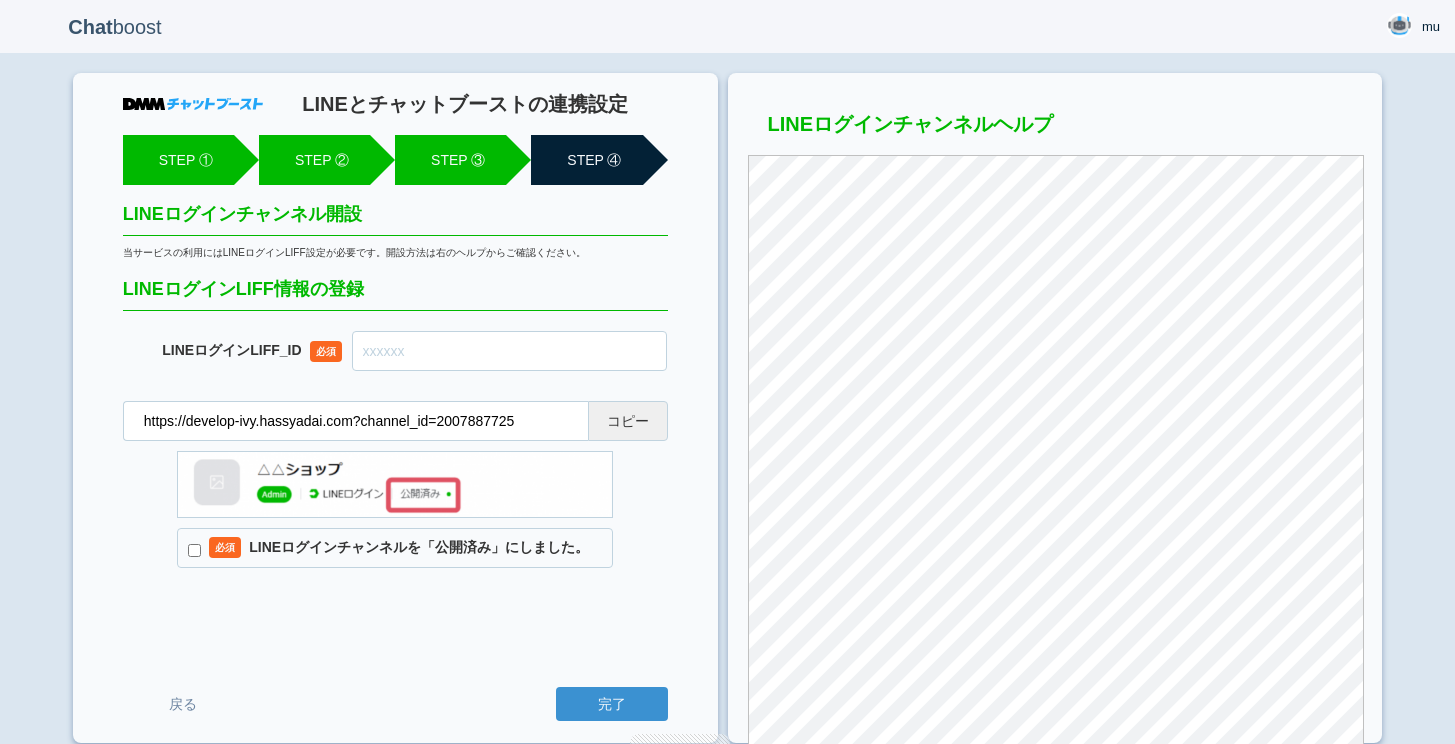 click on "必須 LINEログインチャンネルを「公開済み」にしました。" at bounding box center (395, 548) 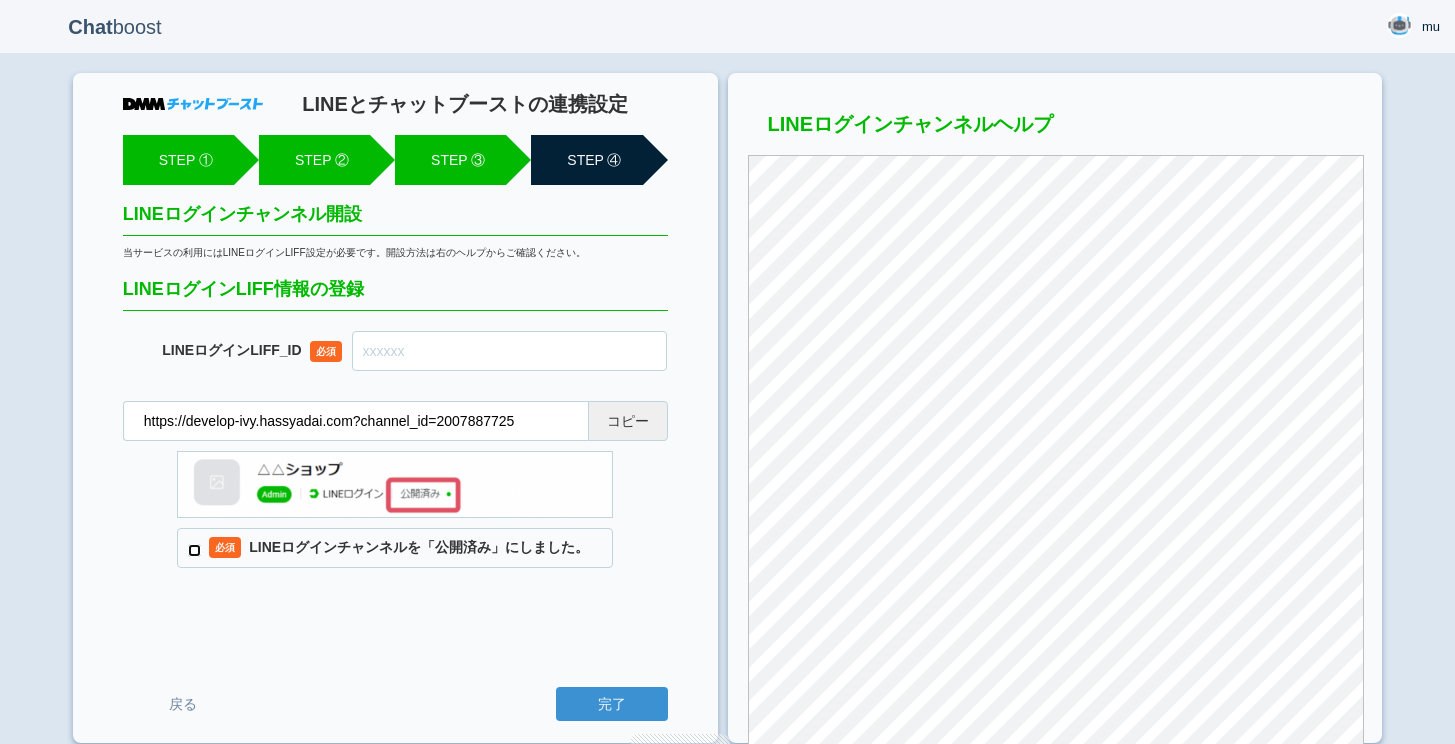 click on "必須 LINEログインチャンネルを「公開済み」にしました。" at bounding box center (194, 550) 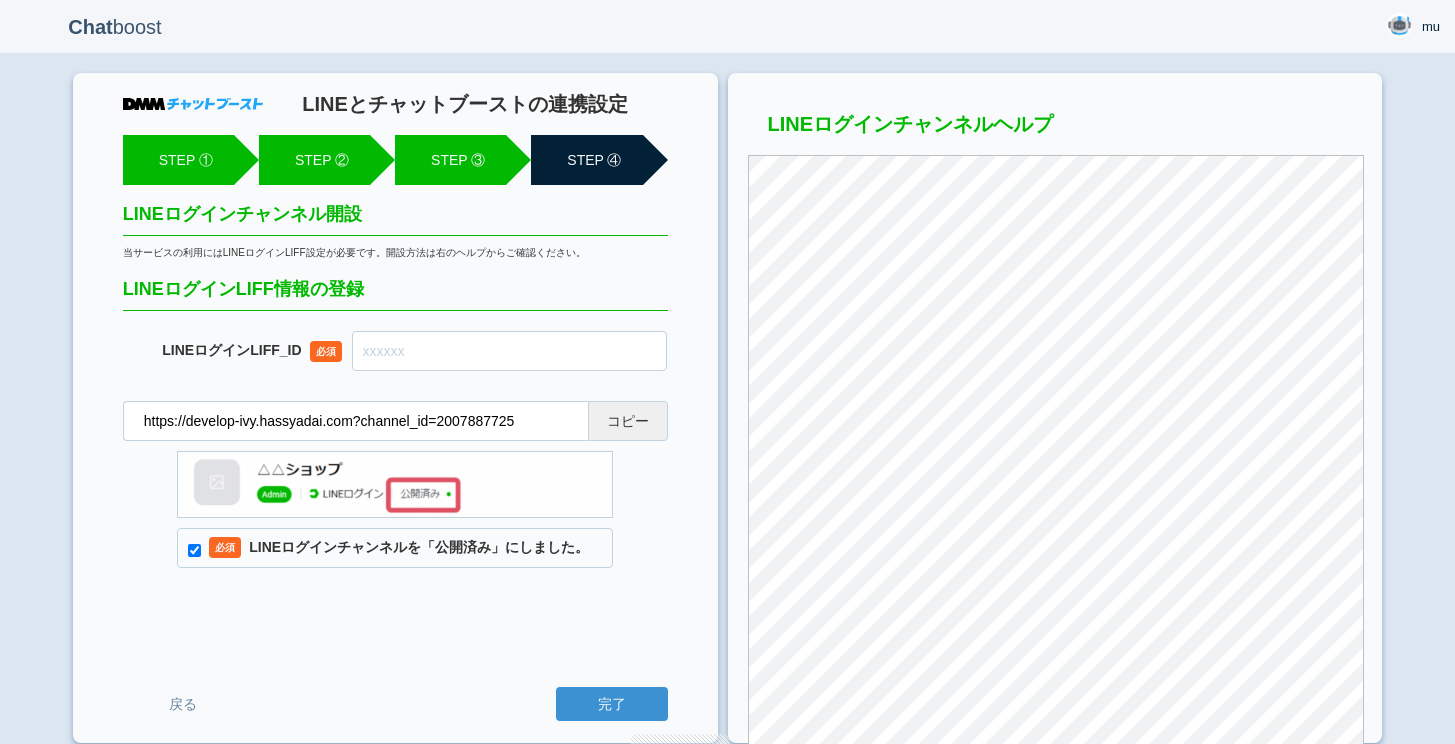 click at bounding box center (510, 351) 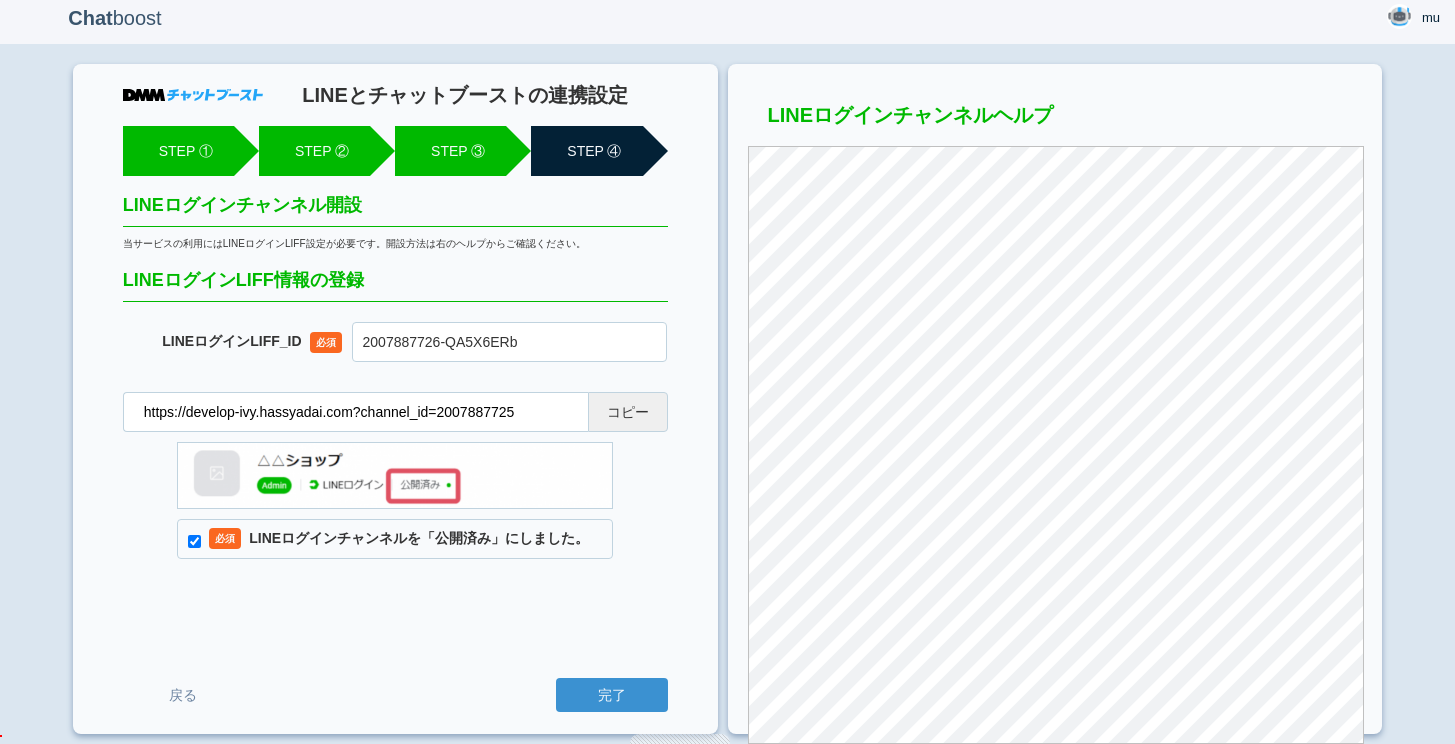 scroll, scrollTop: 14, scrollLeft: 0, axis: vertical 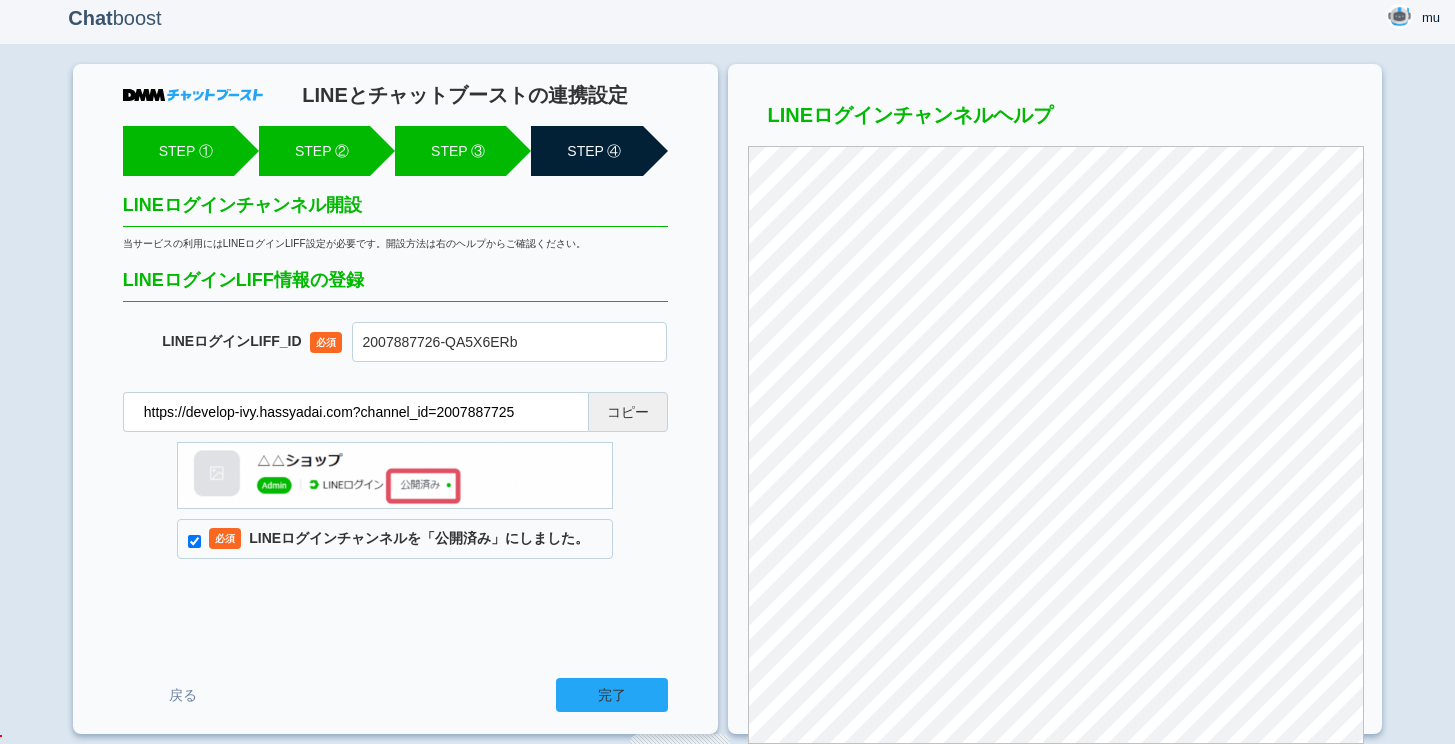 type on "2007887726-QA5X6ERb" 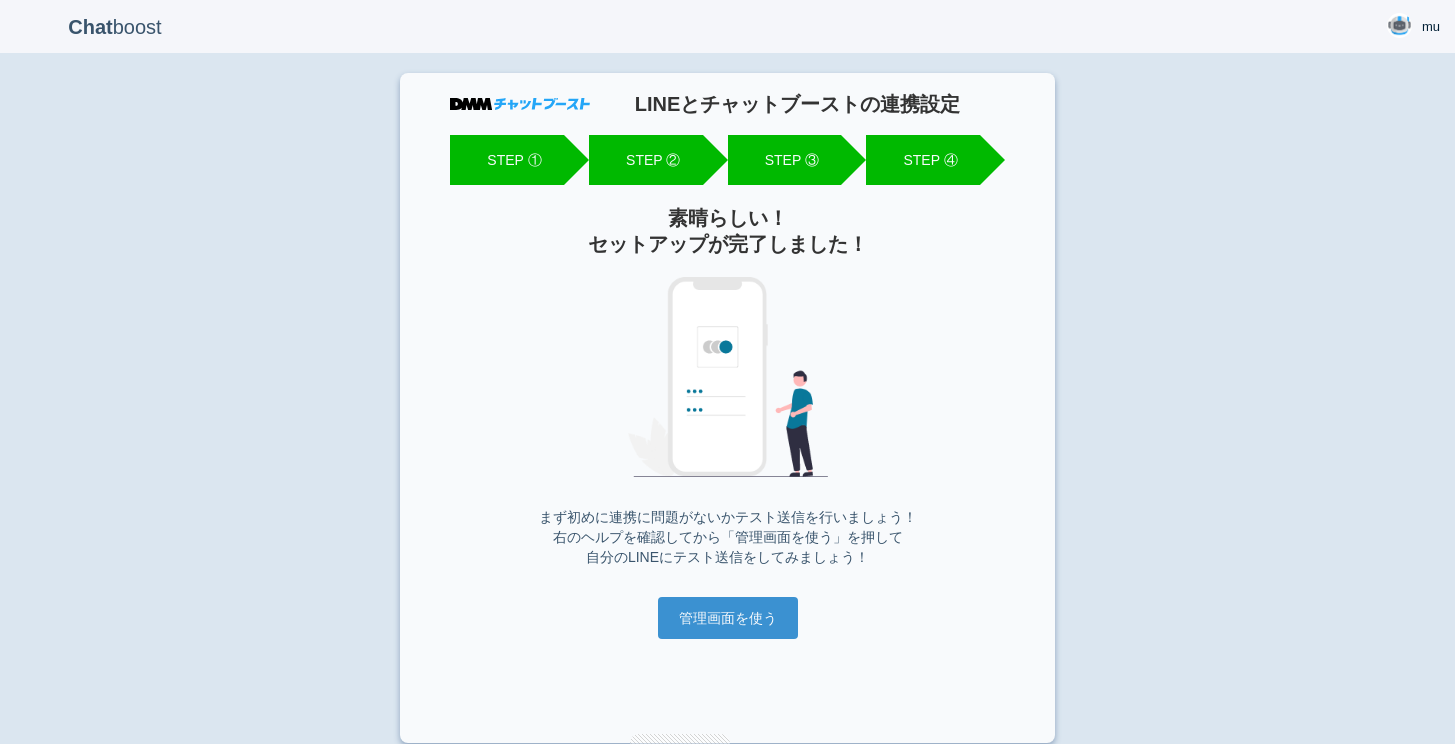 scroll, scrollTop: 0, scrollLeft: 0, axis: both 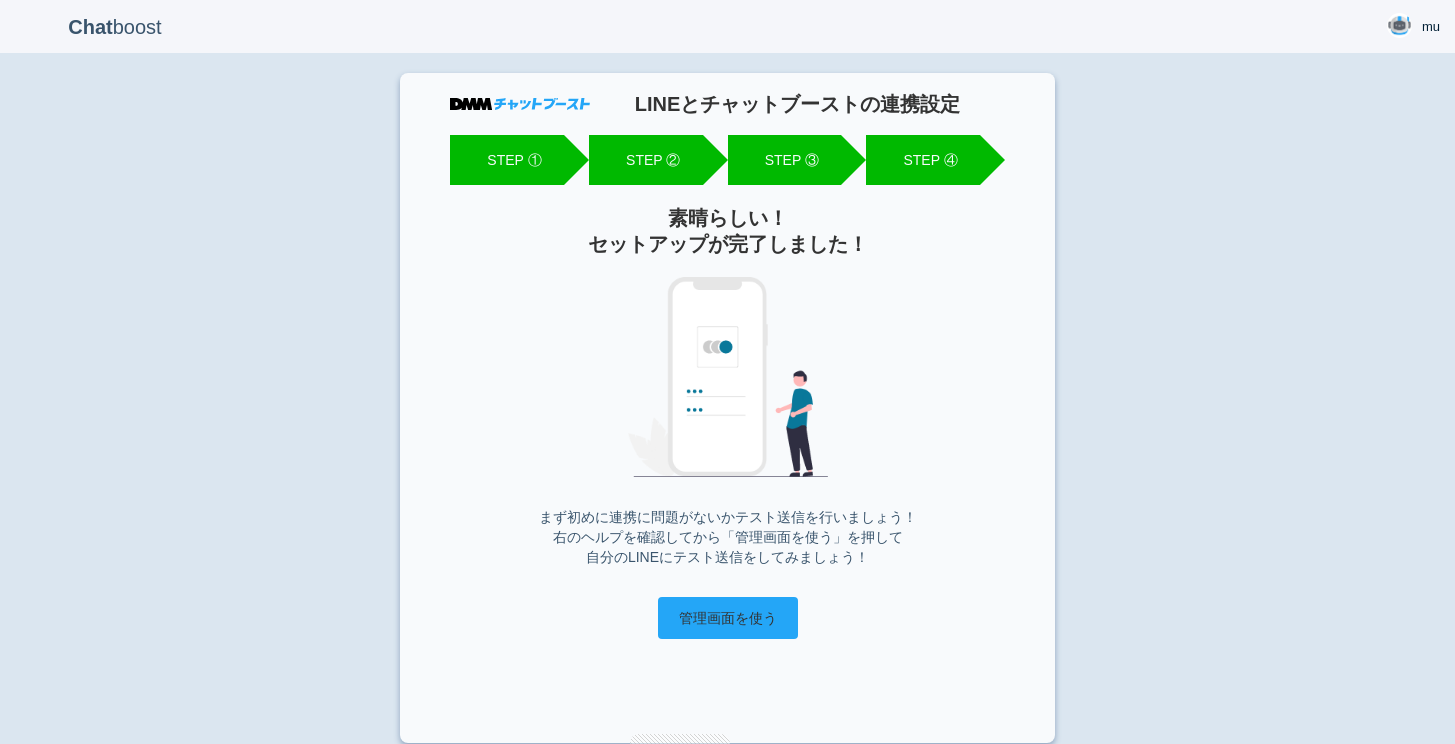 click on "管理画面を使う" at bounding box center (728, 618) 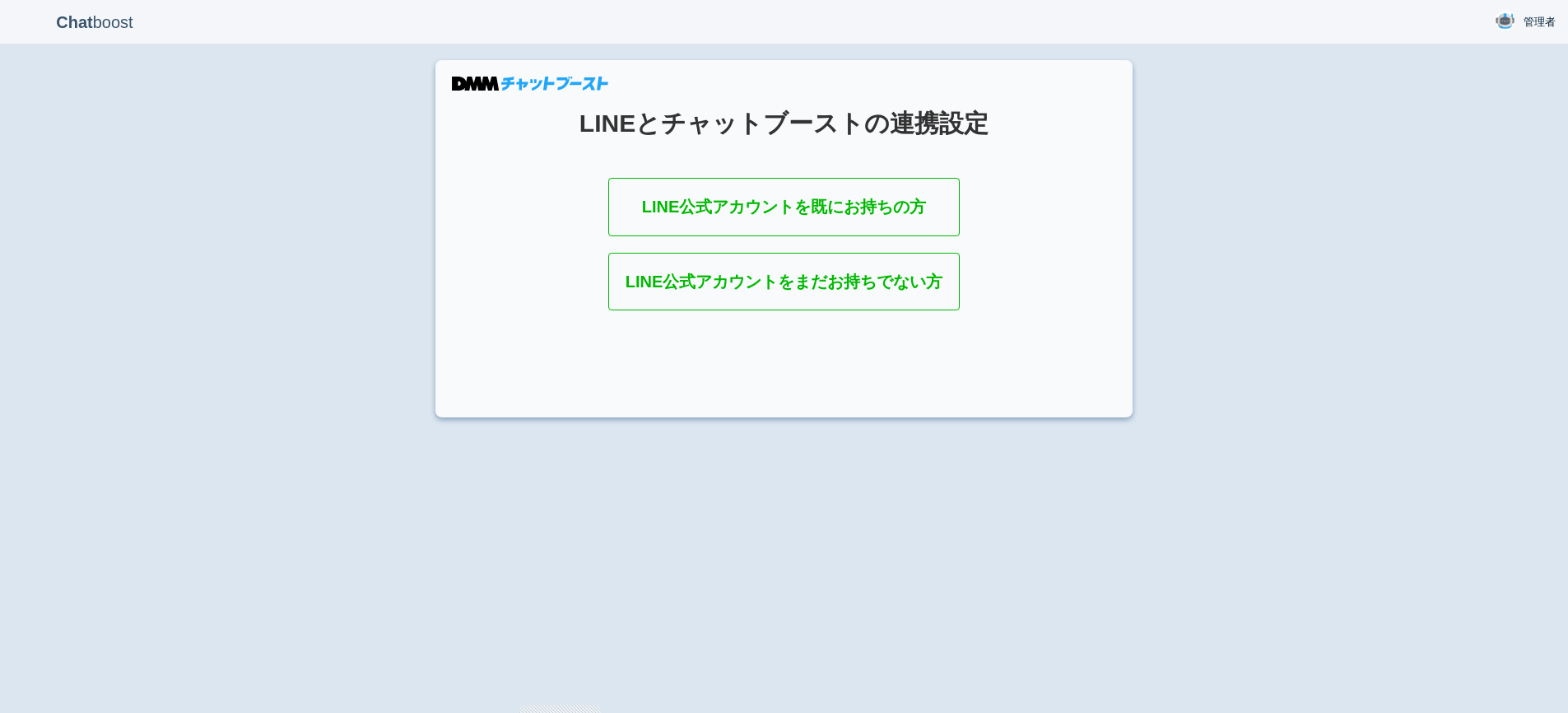 scroll, scrollTop: 0, scrollLeft: 0, axis: both 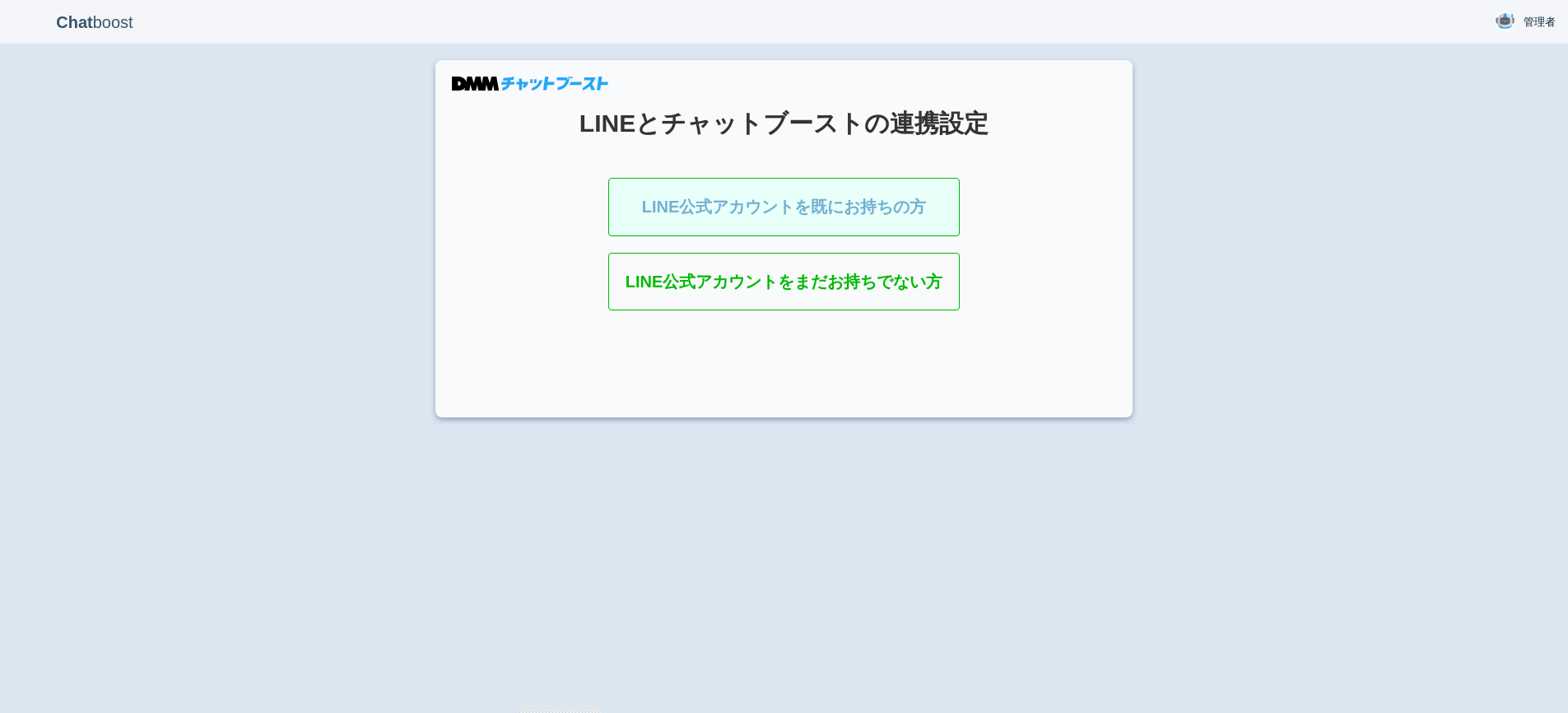 click on "LINE公式アカウントを既にお持ちの方" at bounding box center (784, 207) 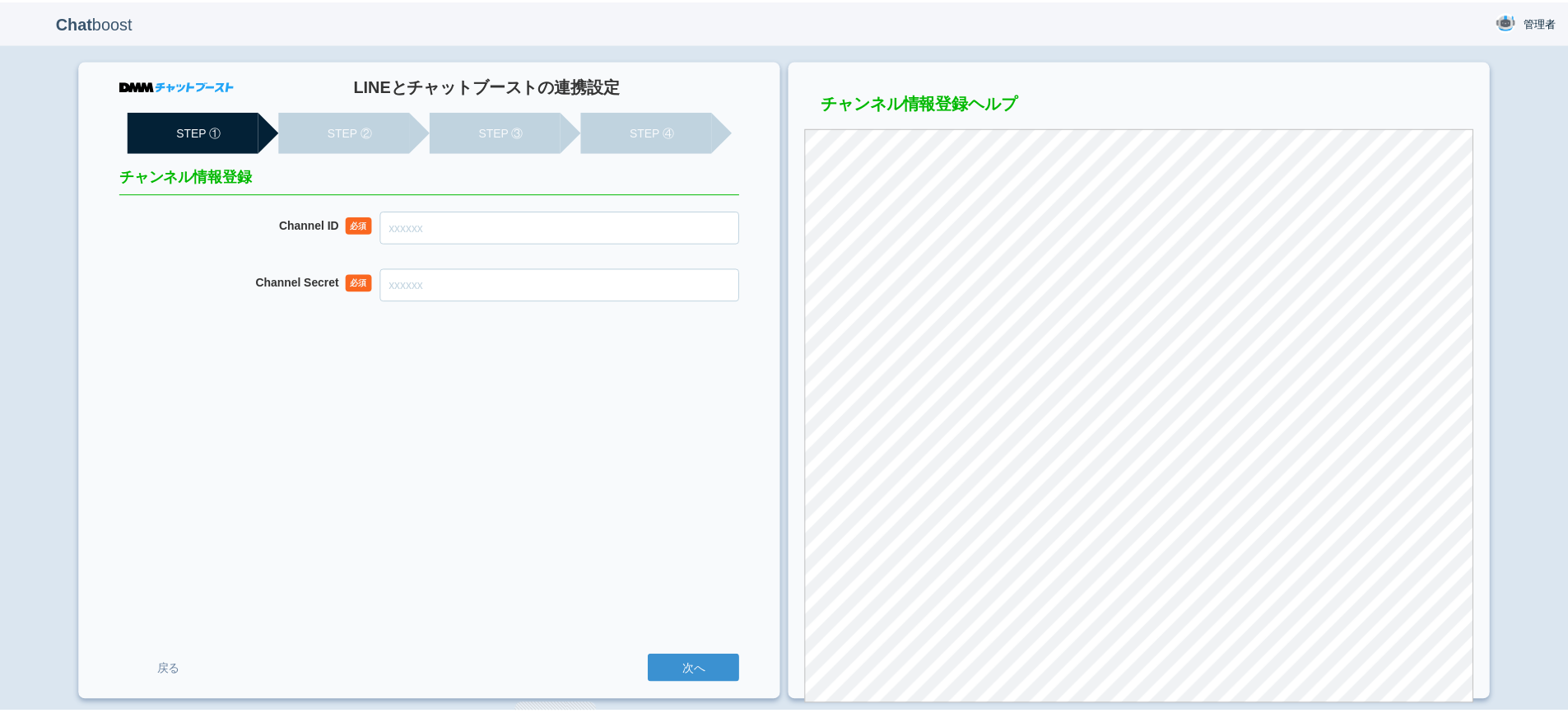 scroll, scrollTop: 0, scrollLeft: 0, axis: both 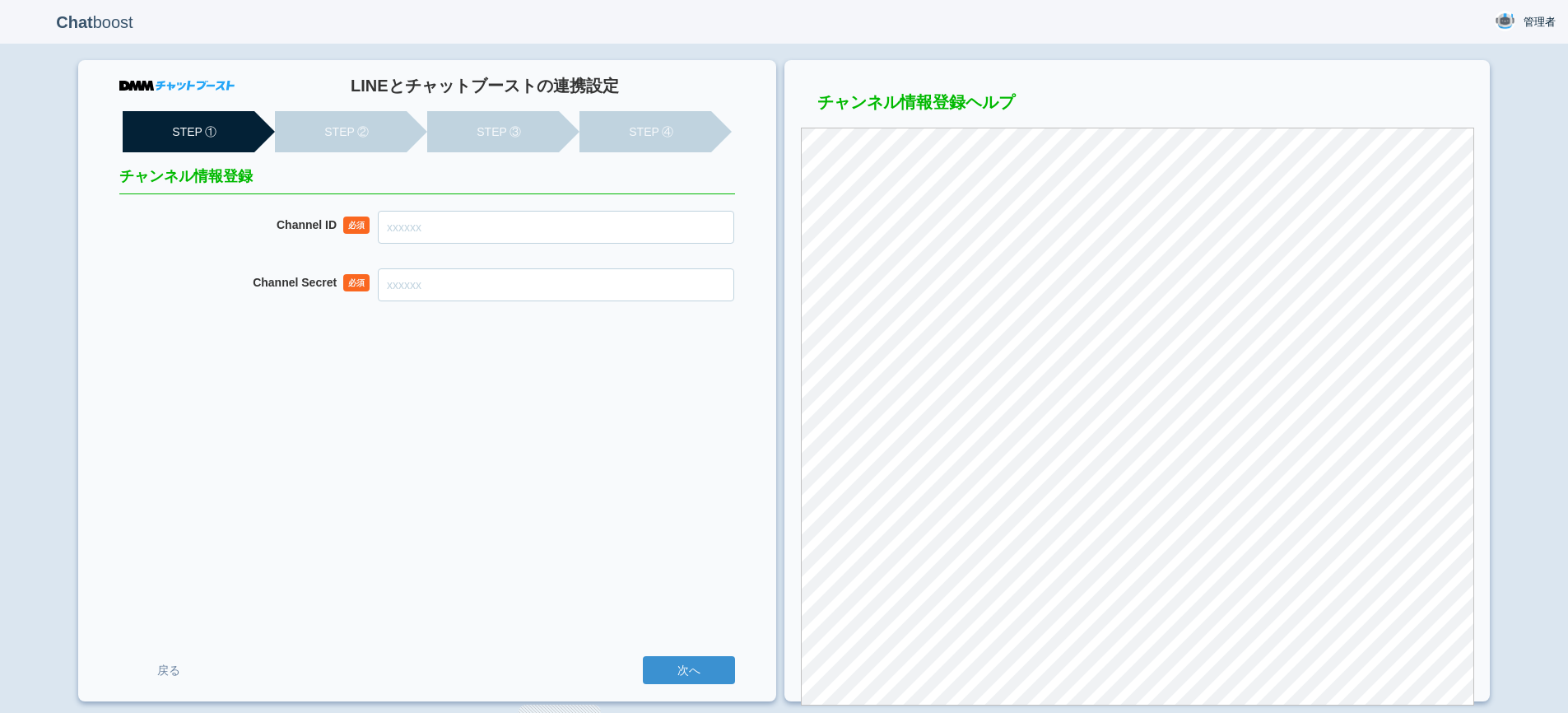 click on "Channel ID" at bounding box center (556, 227) 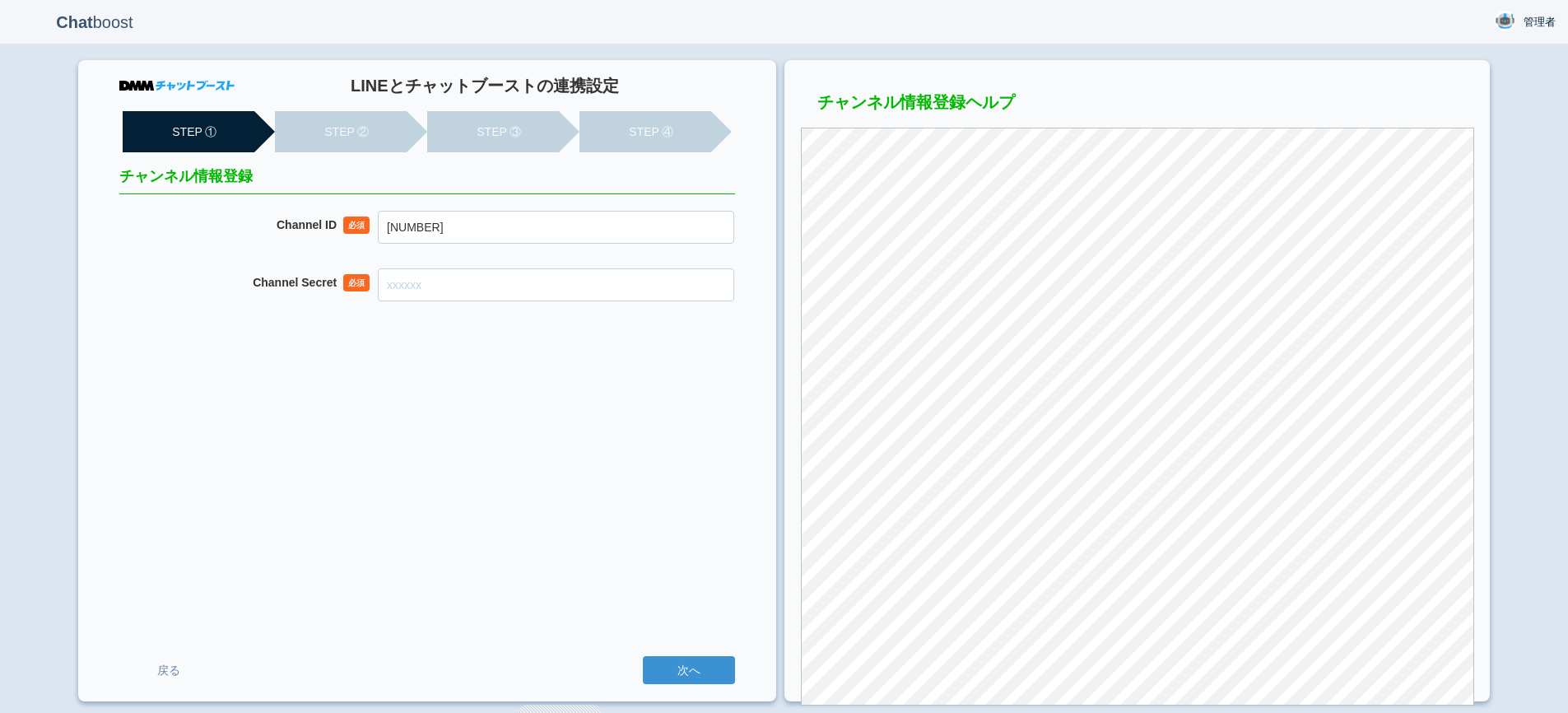 type on "[NUMBER]" 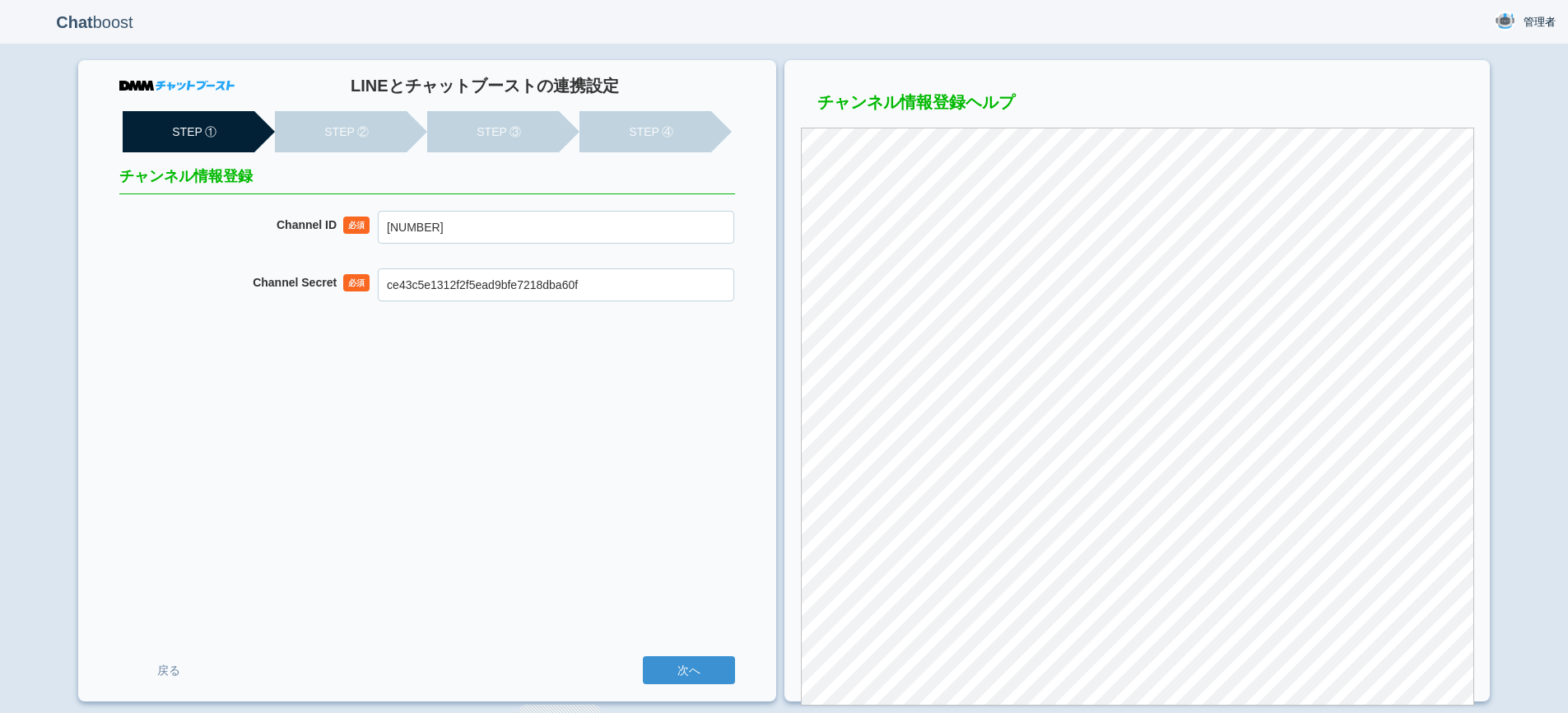 type on "ce43c5e1312f2f5ead9bfe7218dba60f" 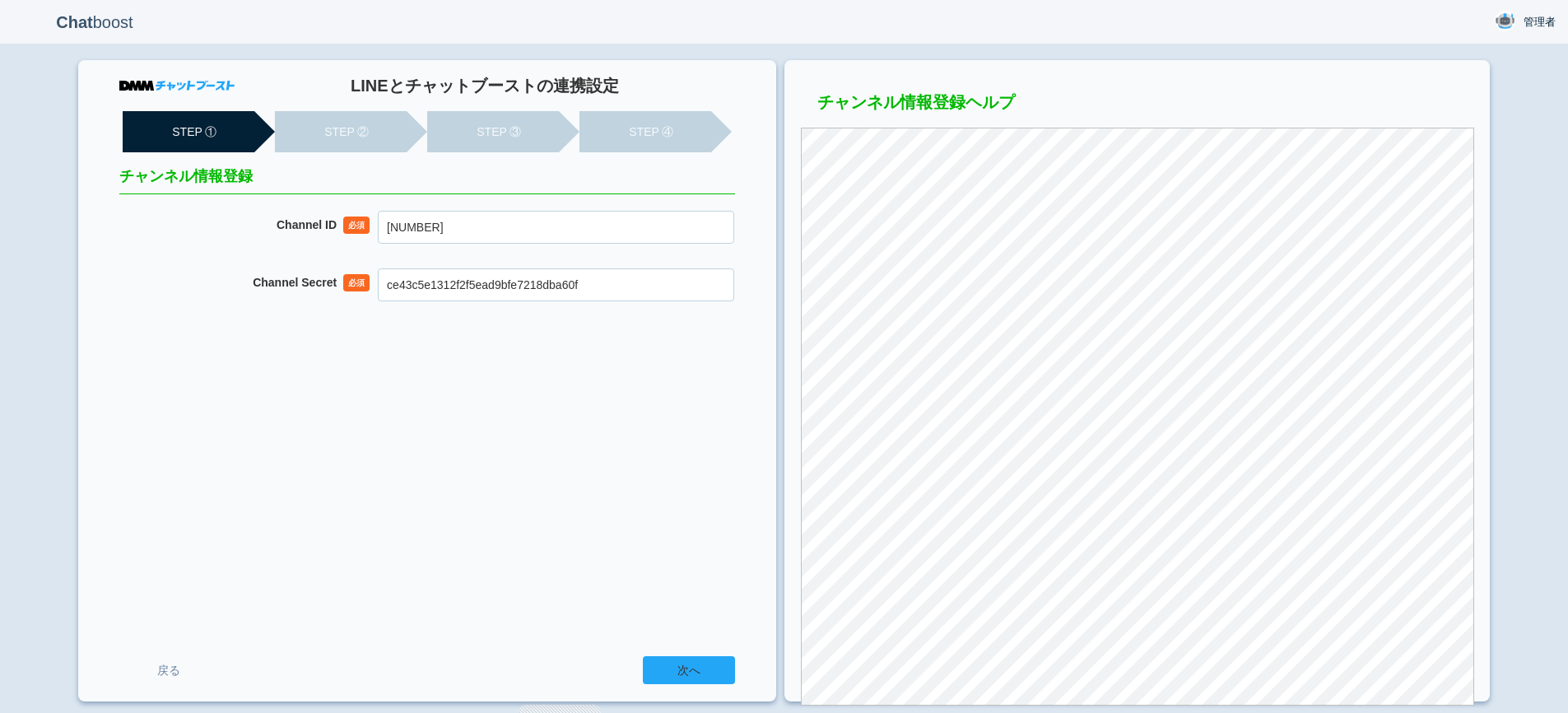 click on "次へ" at bounding box center (689, 670) 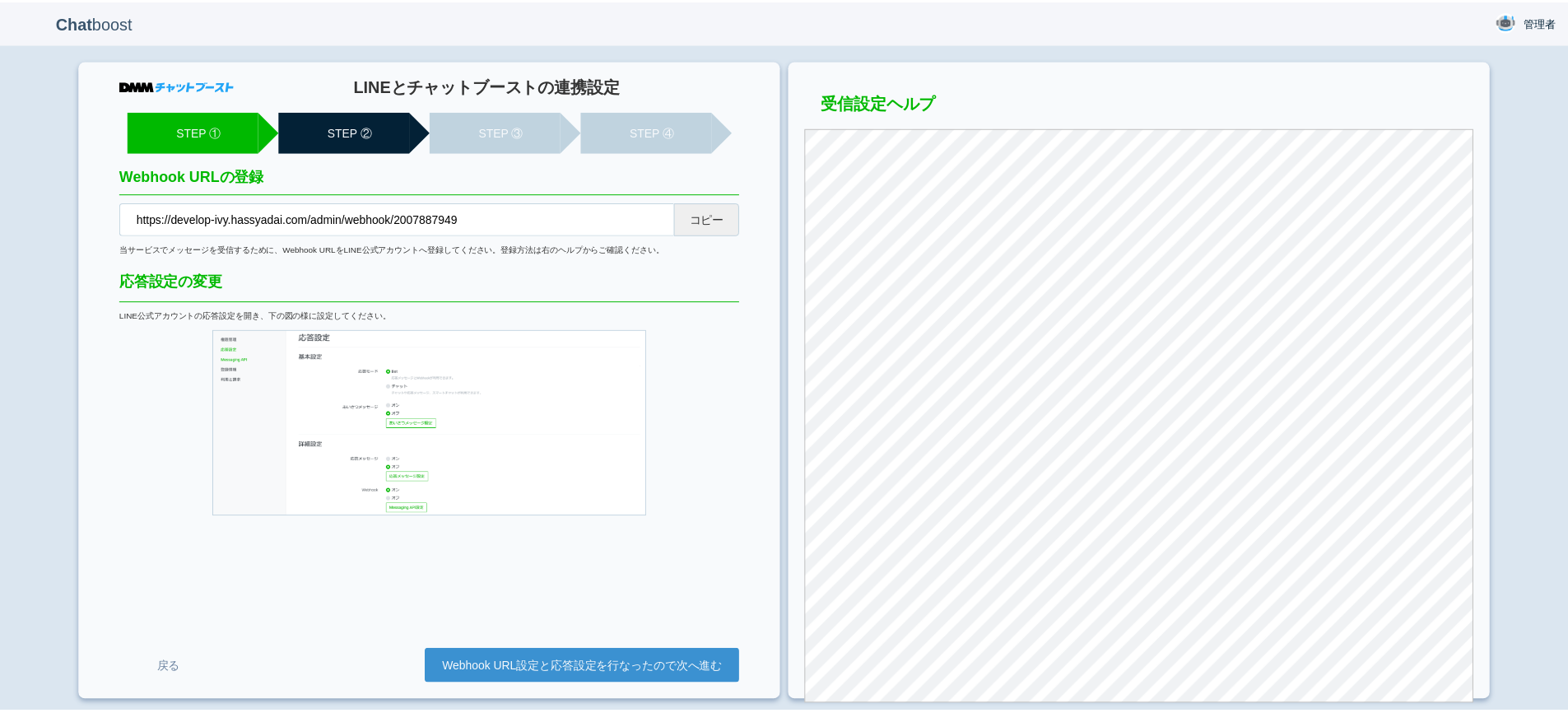 scroll, scrollTop: 0, scrollLeft: 0, axis: both 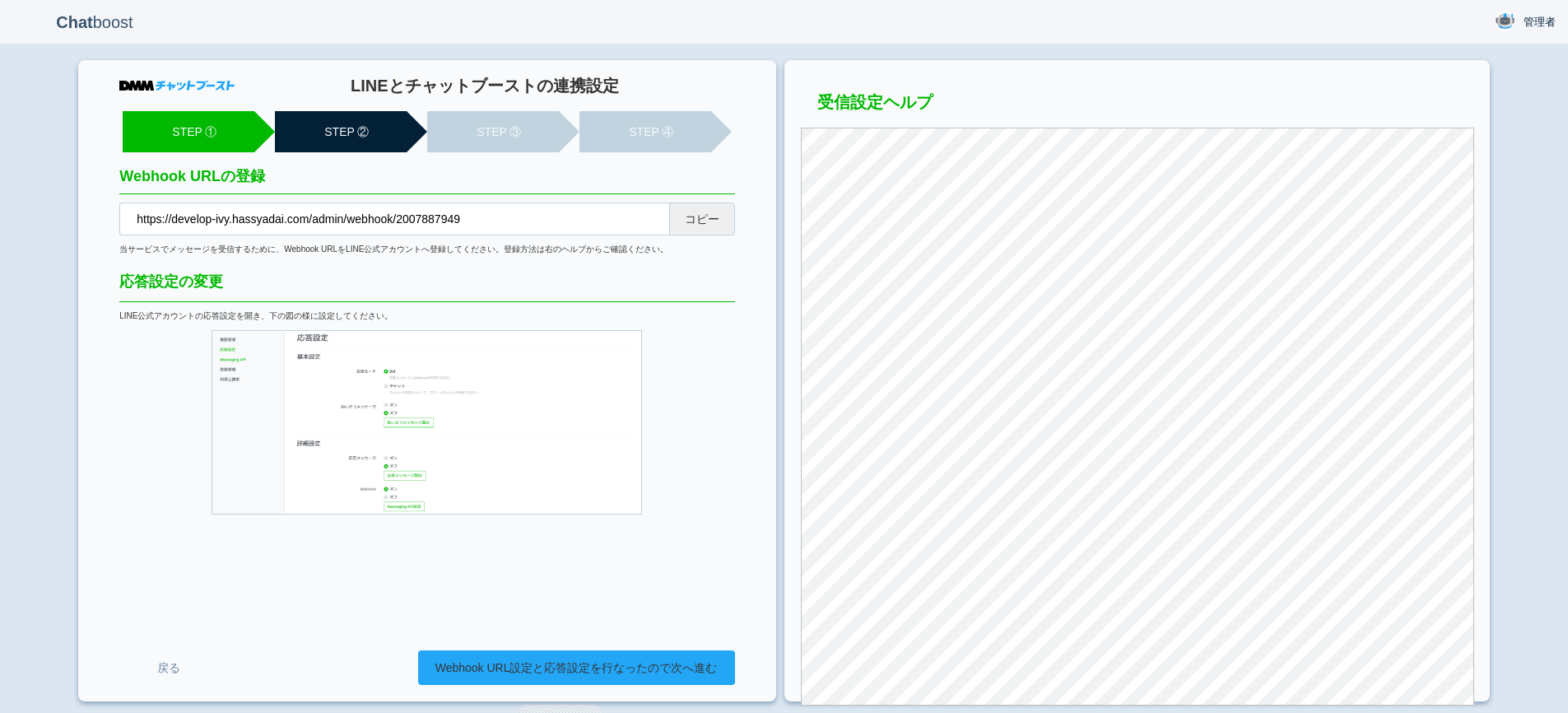 click on "Webhook URL設定と応答設定を行なったので次へ進む" at bounding box center [576, 668] 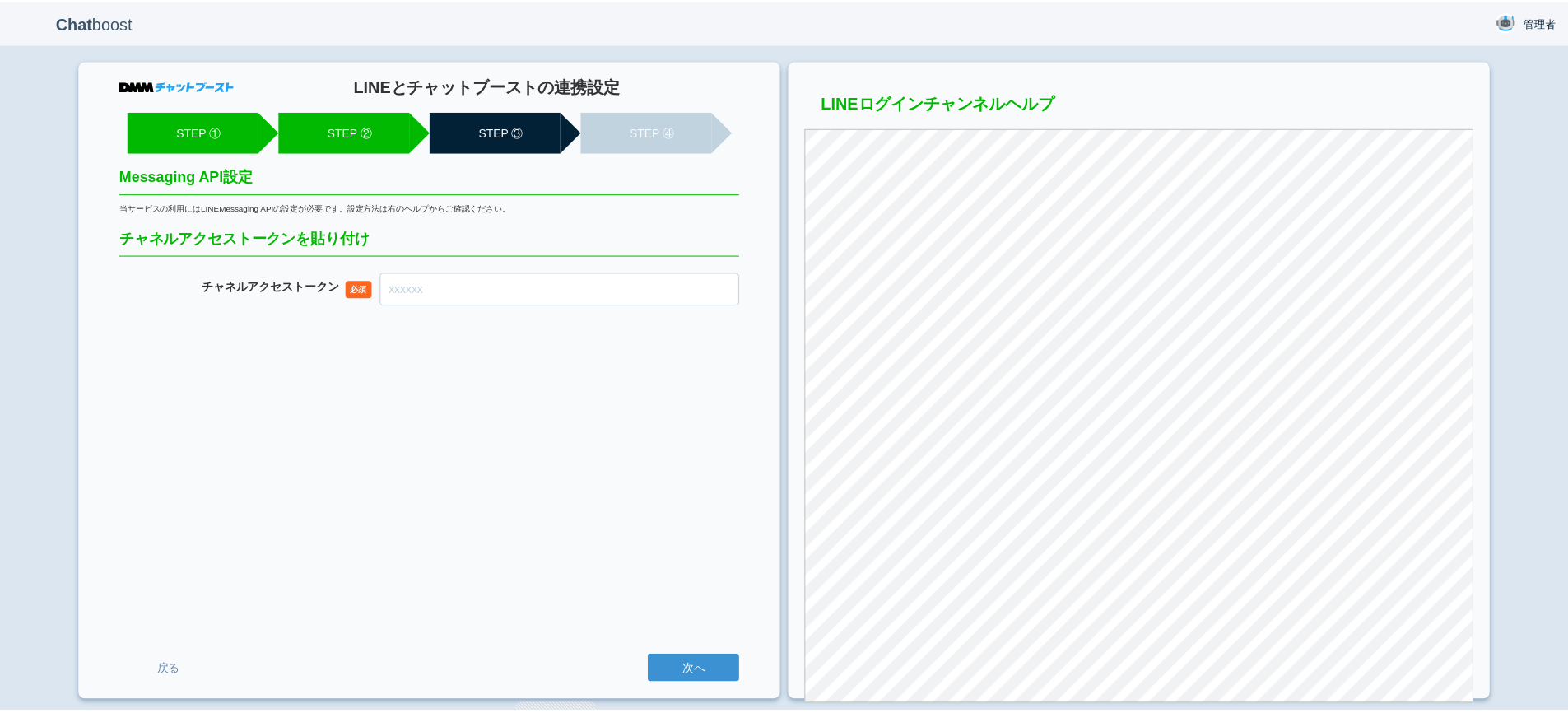 scroll, scrollTop: 0, scrollLeft: 0, axis: both 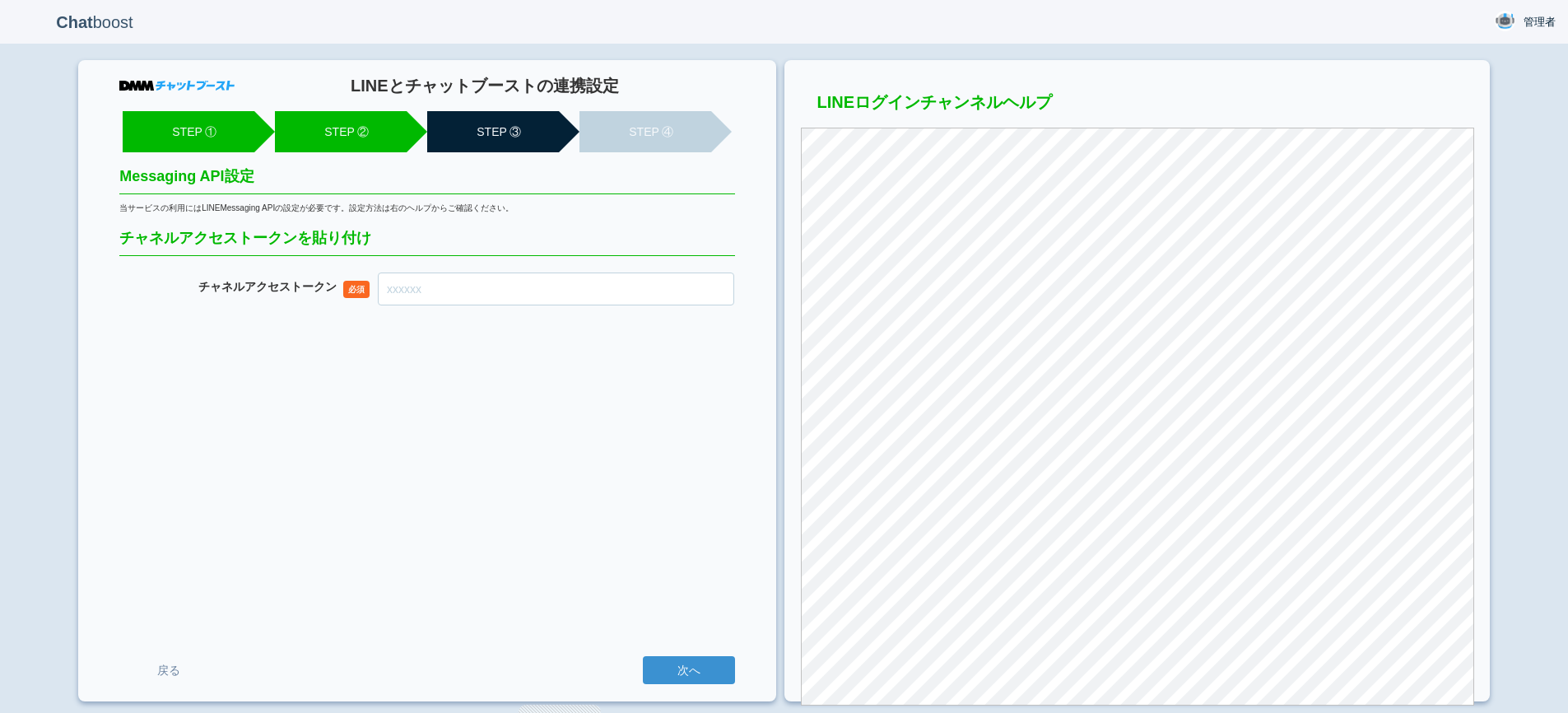 click on "チャネル アクセストークン" at bounding box center [556, 289] 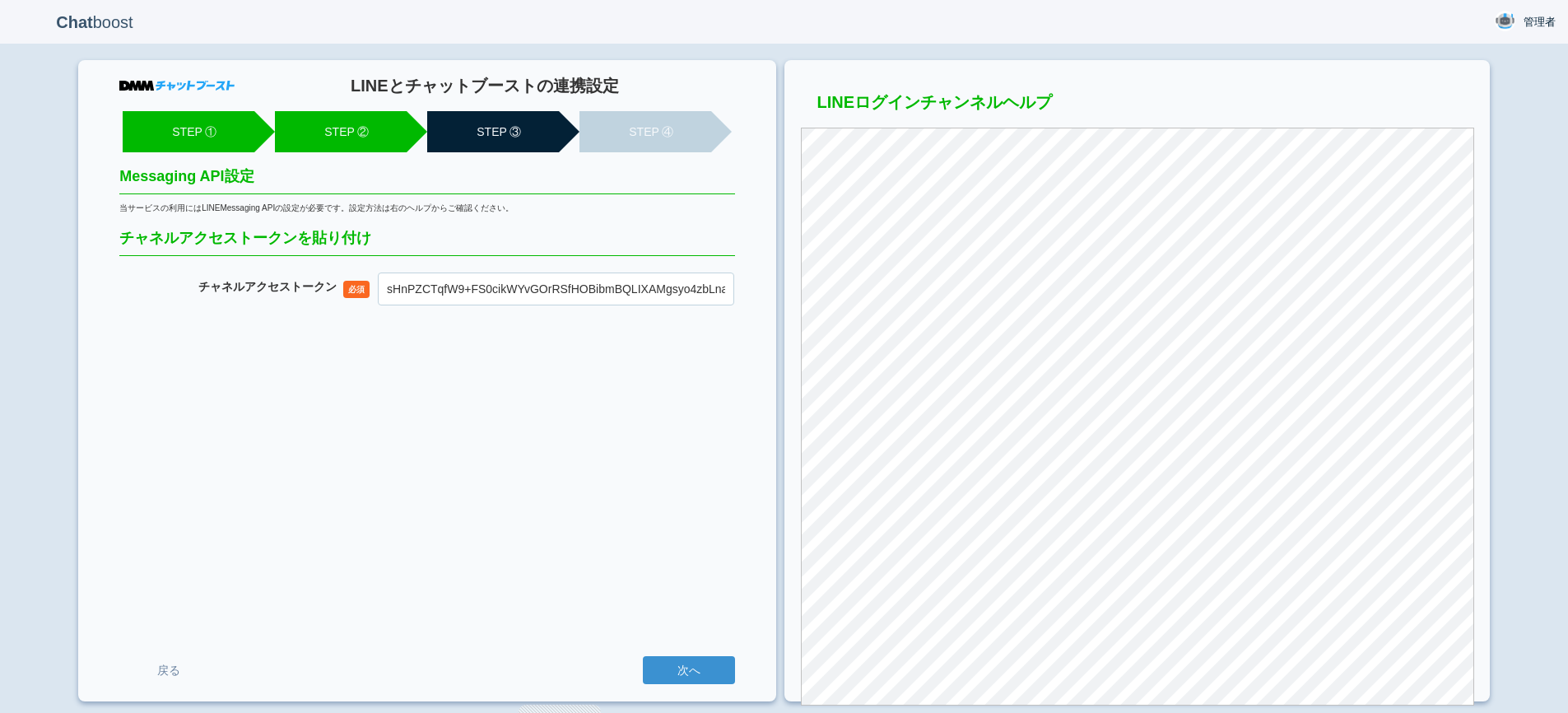scroll, scrollTop: 0, scrollLeft: 790, axis: horizontal 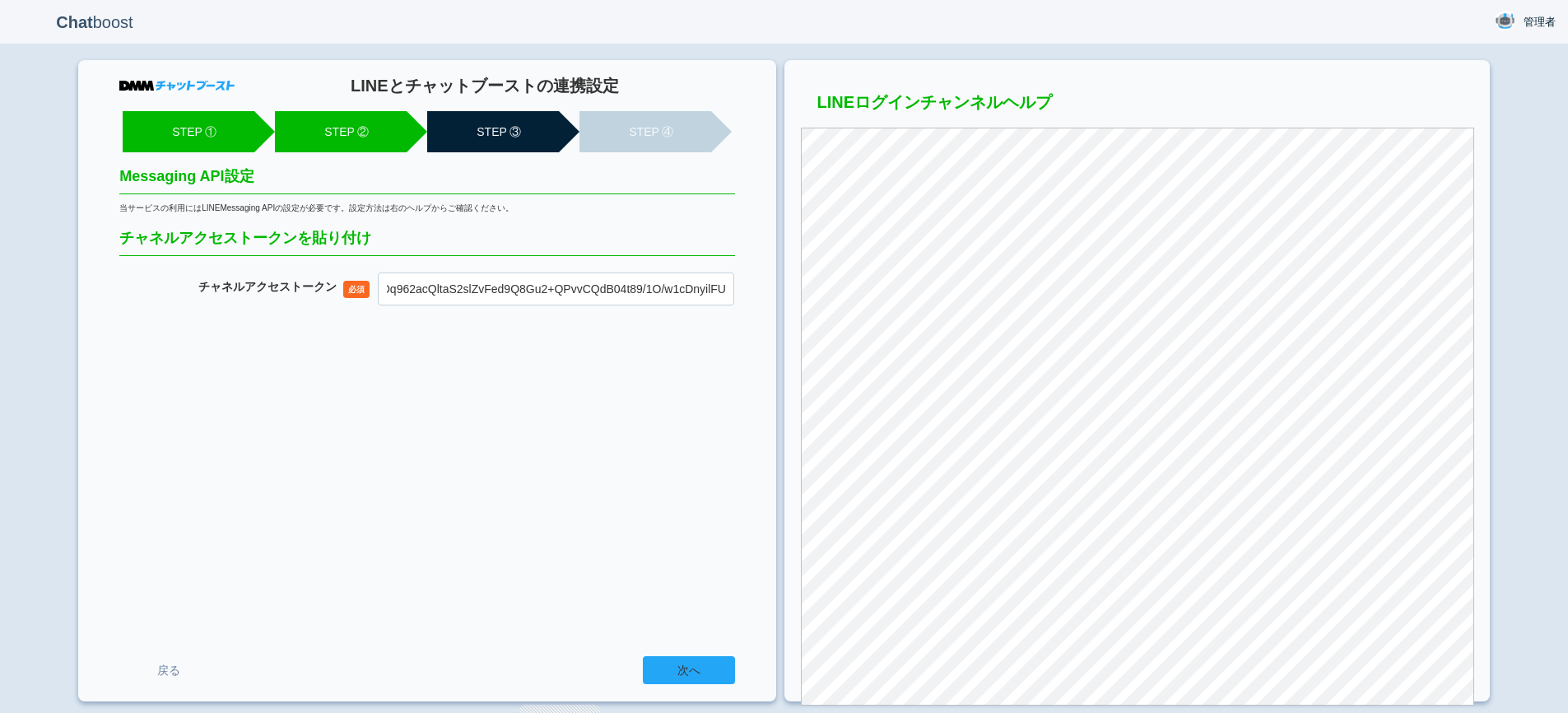 type on "sHnPZCTqfW9+FS0cikWYvGOrRSfHOBibmBQLIXAMgsyo4zbLnaaZEnoDg9xiS8RYZNlmIwpXCCTI593HbskTfNzHSGE4vGLode1gaCqLdzniOIp7Cni+WDq962acQltaS2slZvFed9Q8Gu2+QPvvCQdB04t89/1O/w1cDnyilFU=" 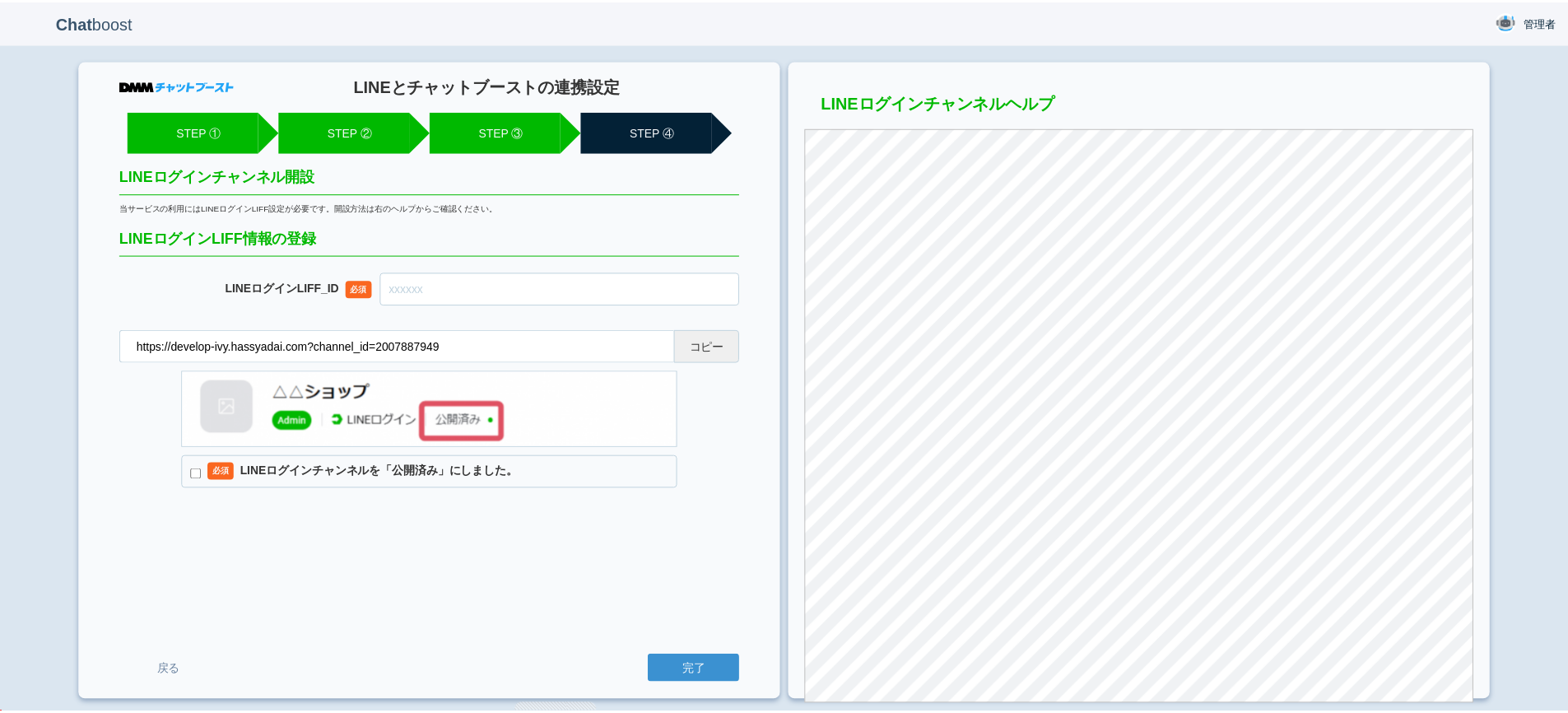 scroll, scrollTop: 0, scrollLeft: 0, axis: both 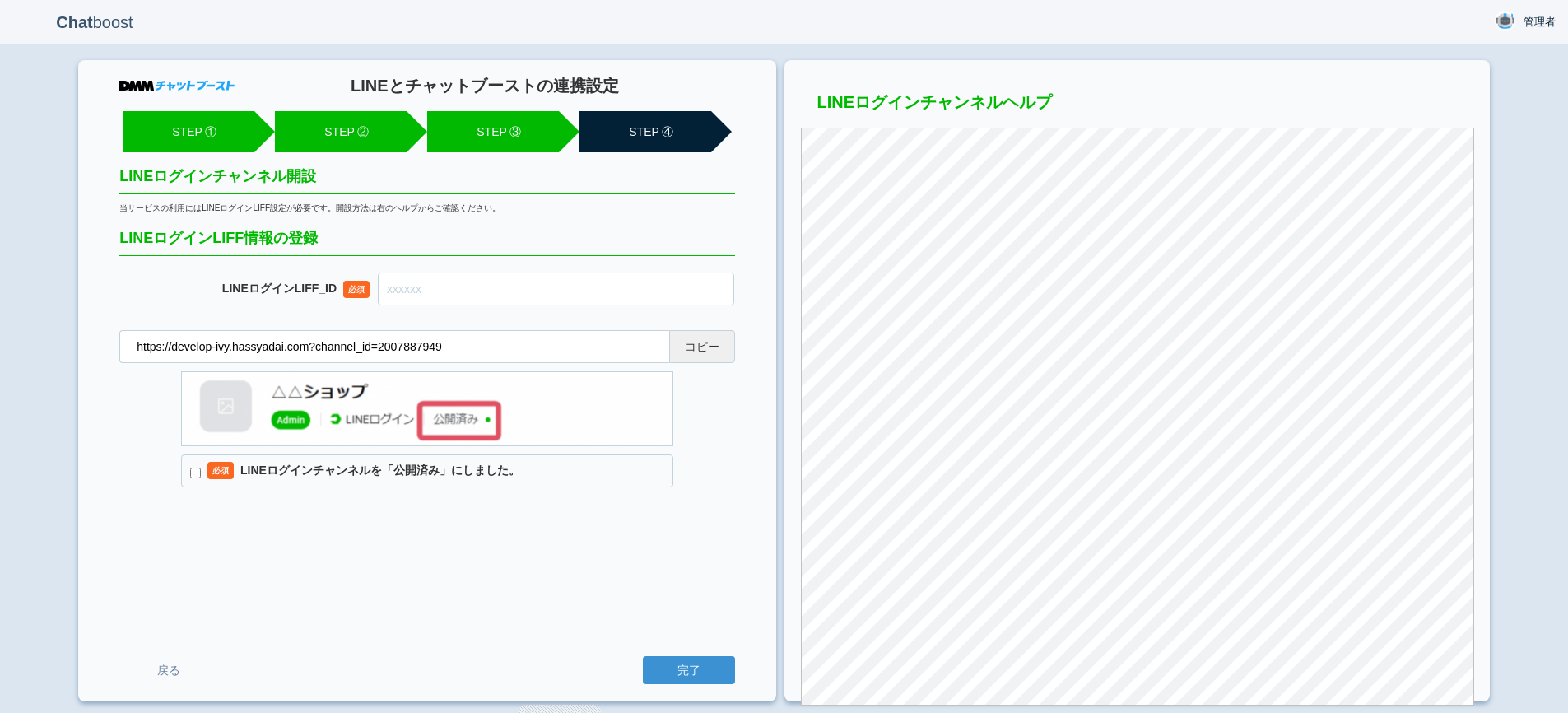 click on "必須 LINEログインチャンネルを「公開済み」にしました。" at bounding box center (427, 471) 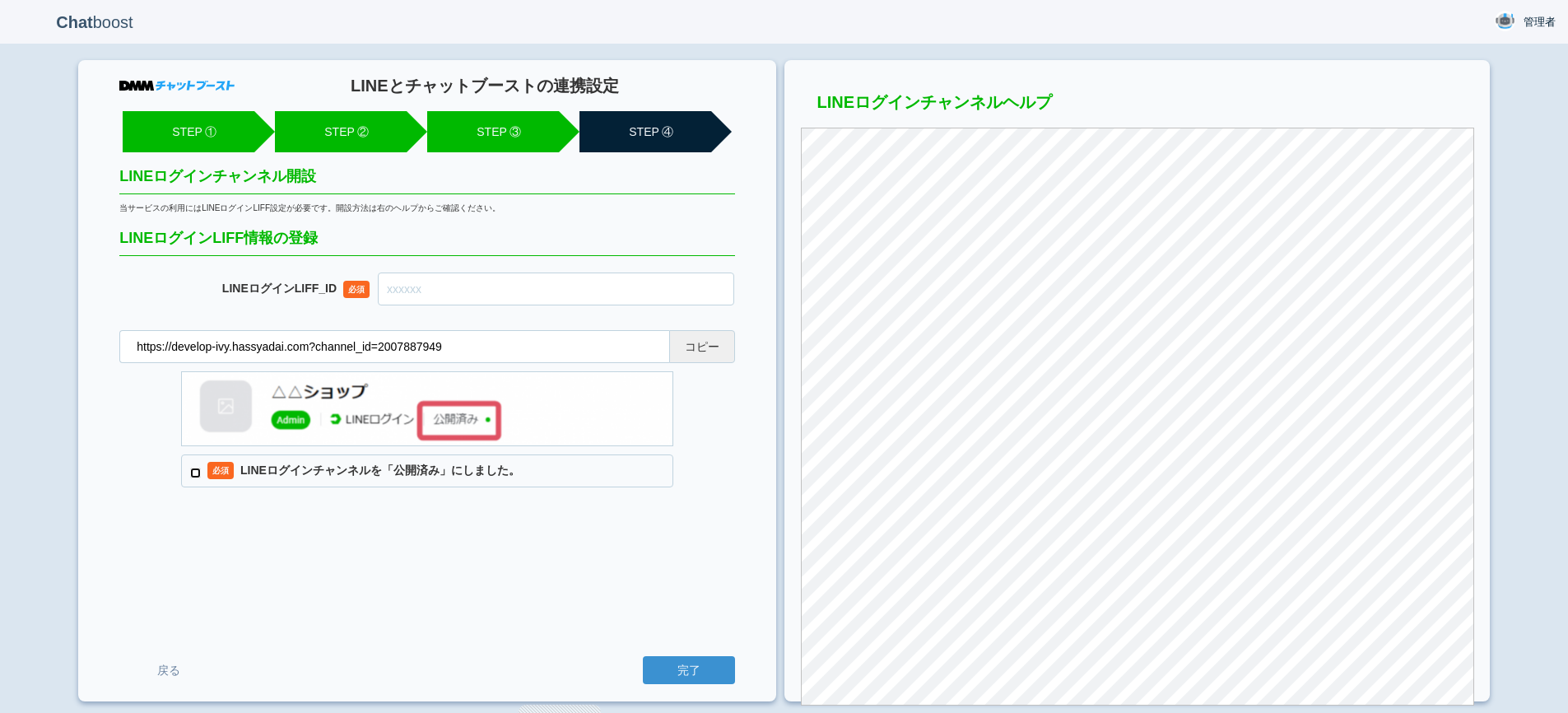 click on "必須 LINEログインチャンネルを「公開済み」にしました。" at bounding box center [195, 473] 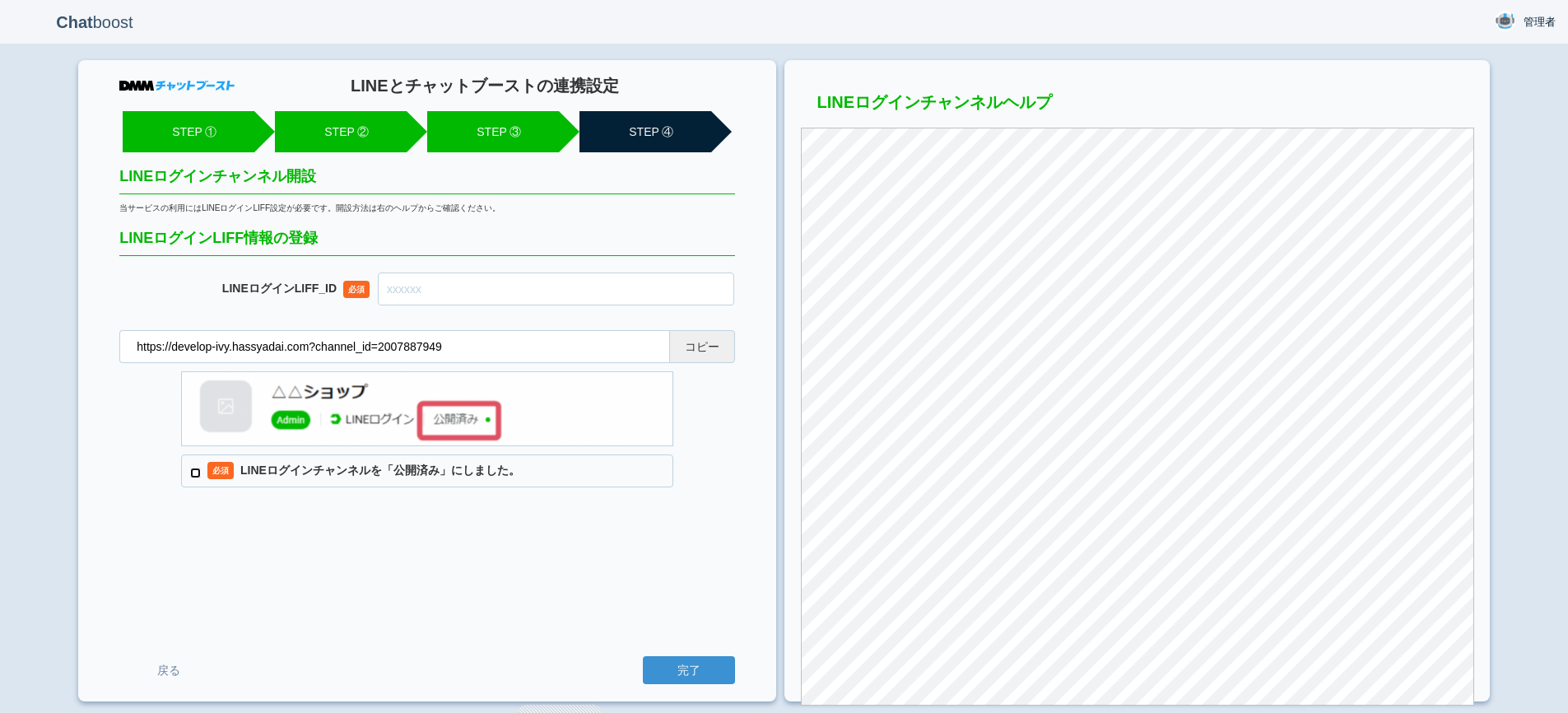 checkbox on "true" 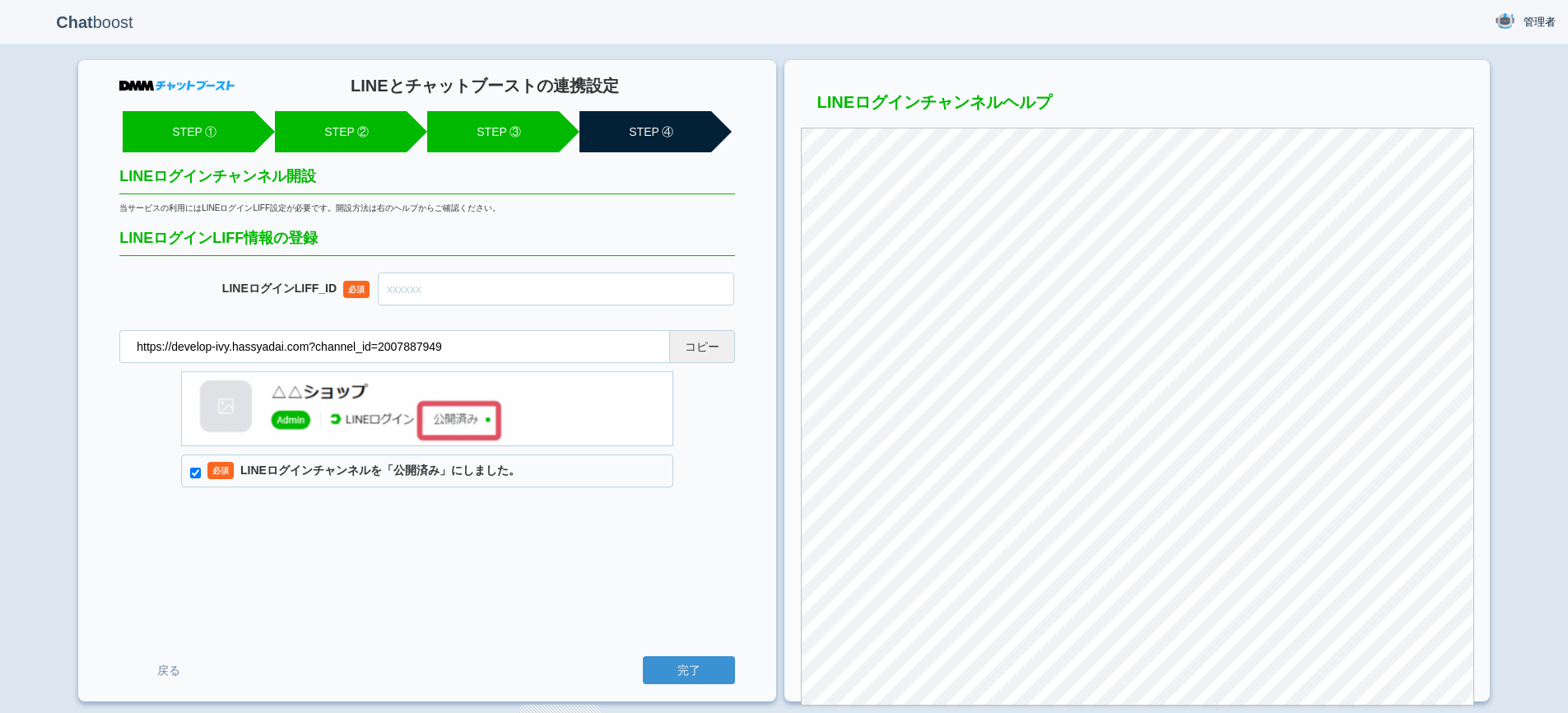 click at bounding box center (556, 289) 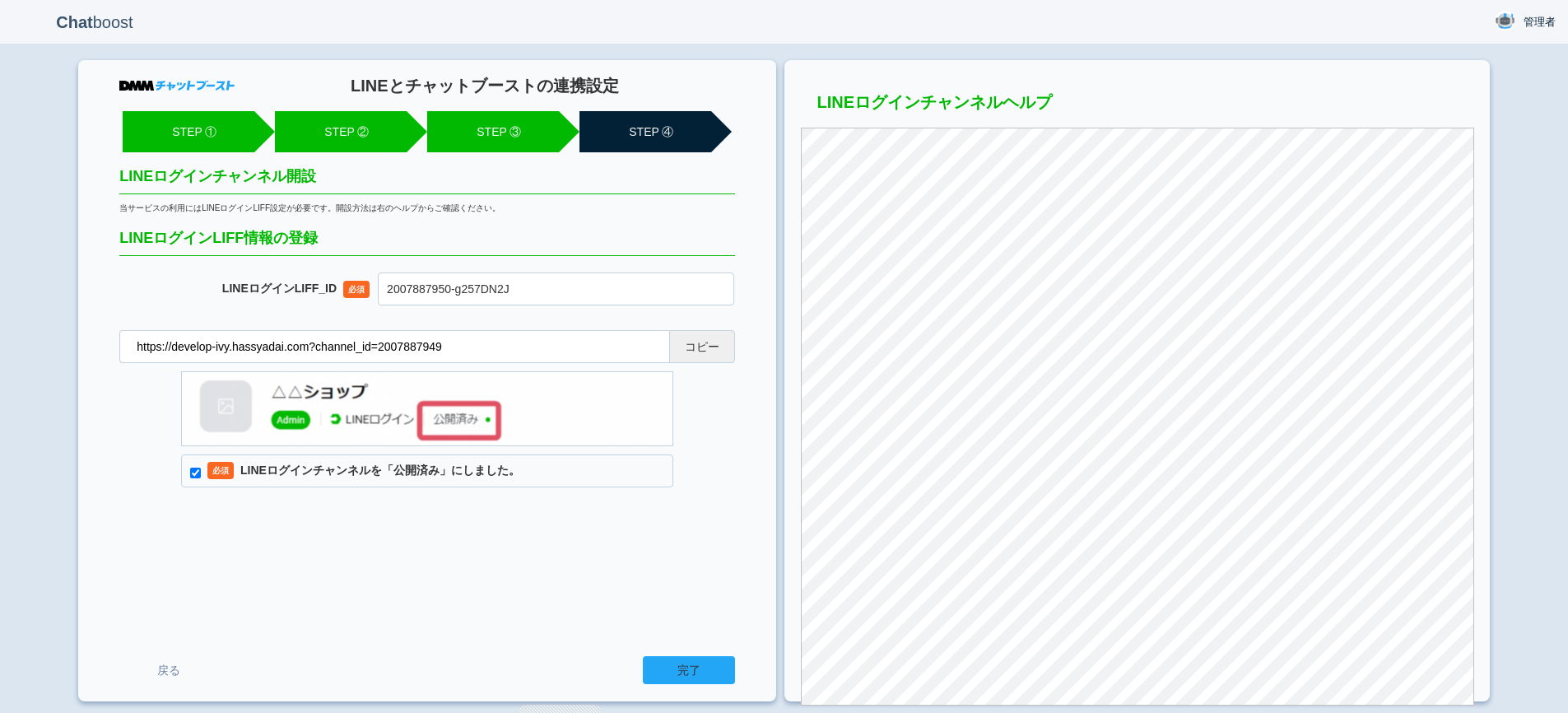 type on "2007887950-g257DN2J" 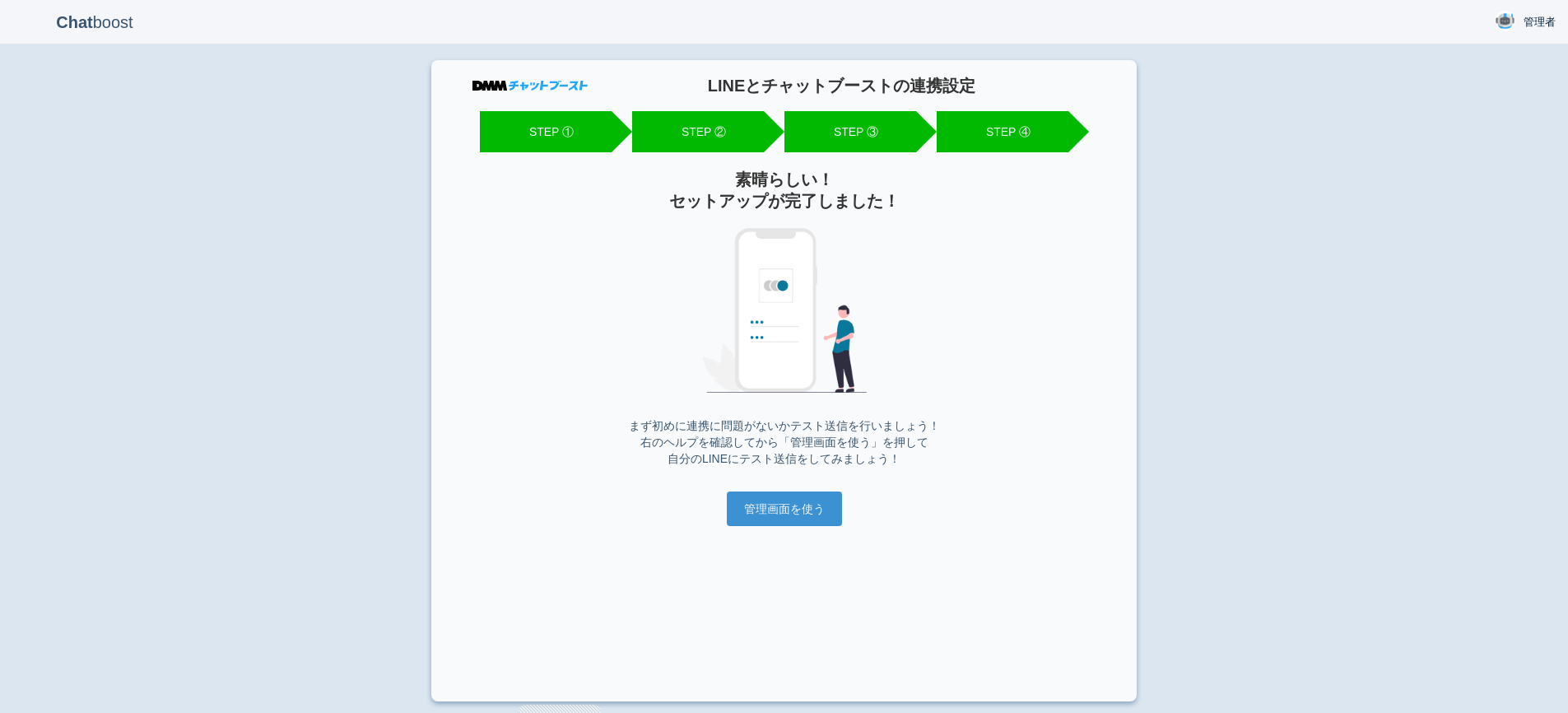 scroll, scrollTop: 0, scrollLeft: 0, axis: both 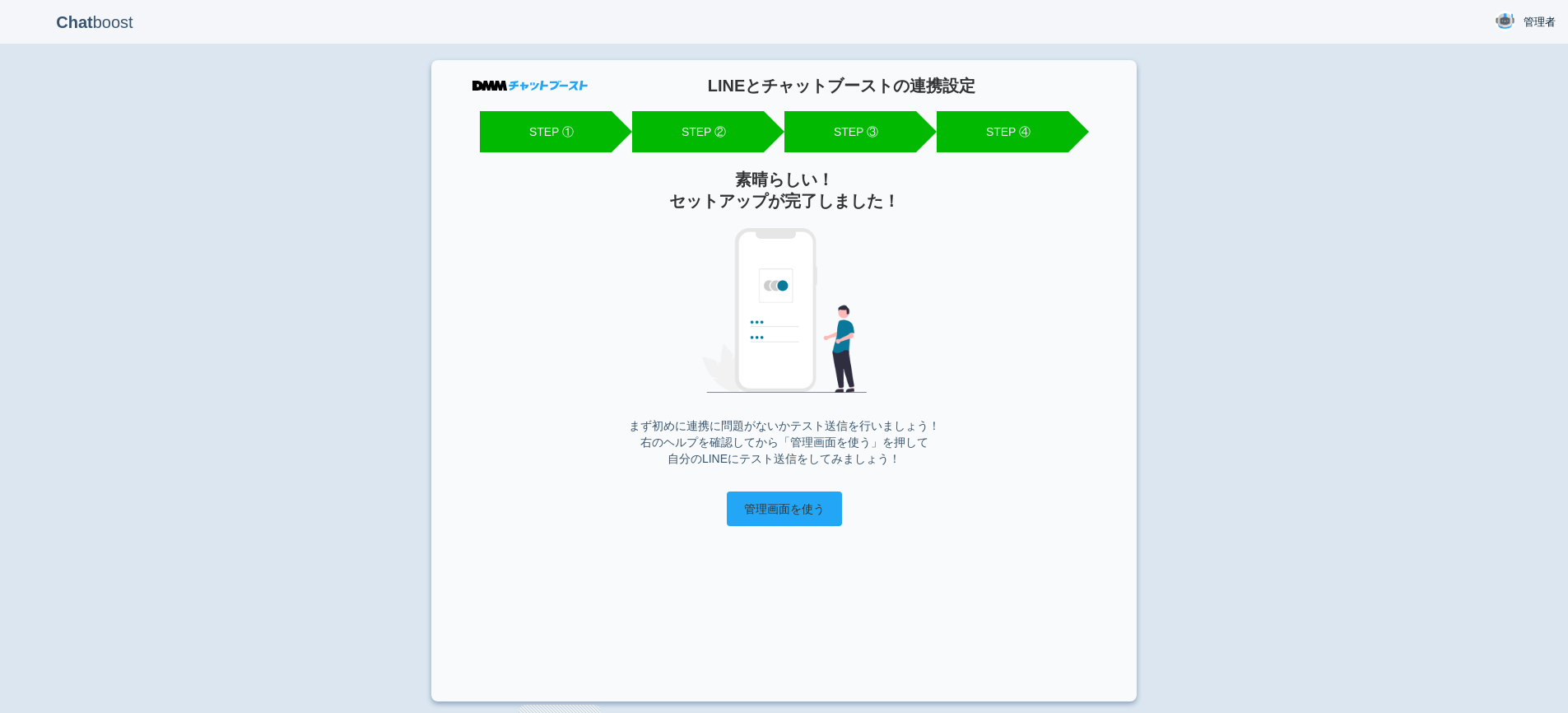 click on "管理画面を使う" at bounding box center (784, 509) 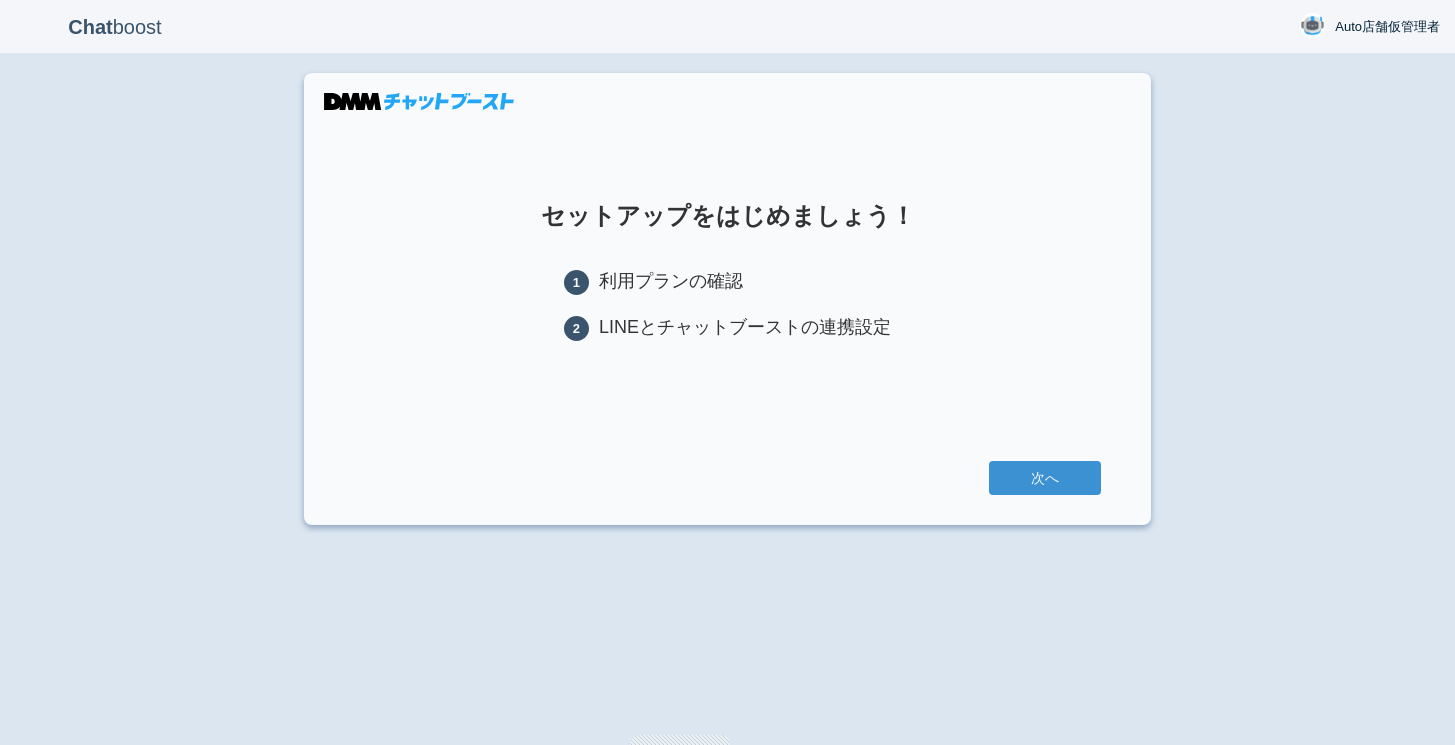 scroll, scrollTop: 0, scrollLeft: 0, axis: both 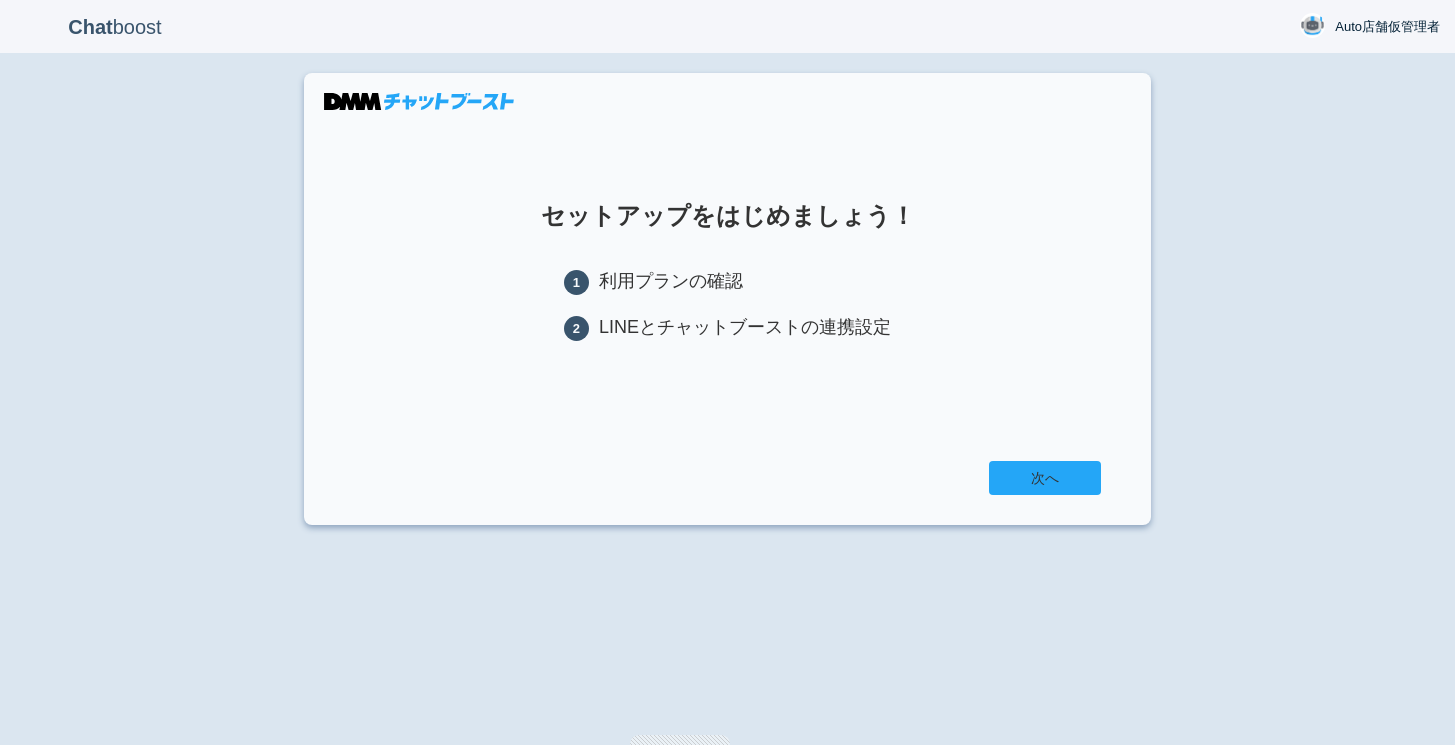 click on "次へ" at bounding box center (1045, 478) 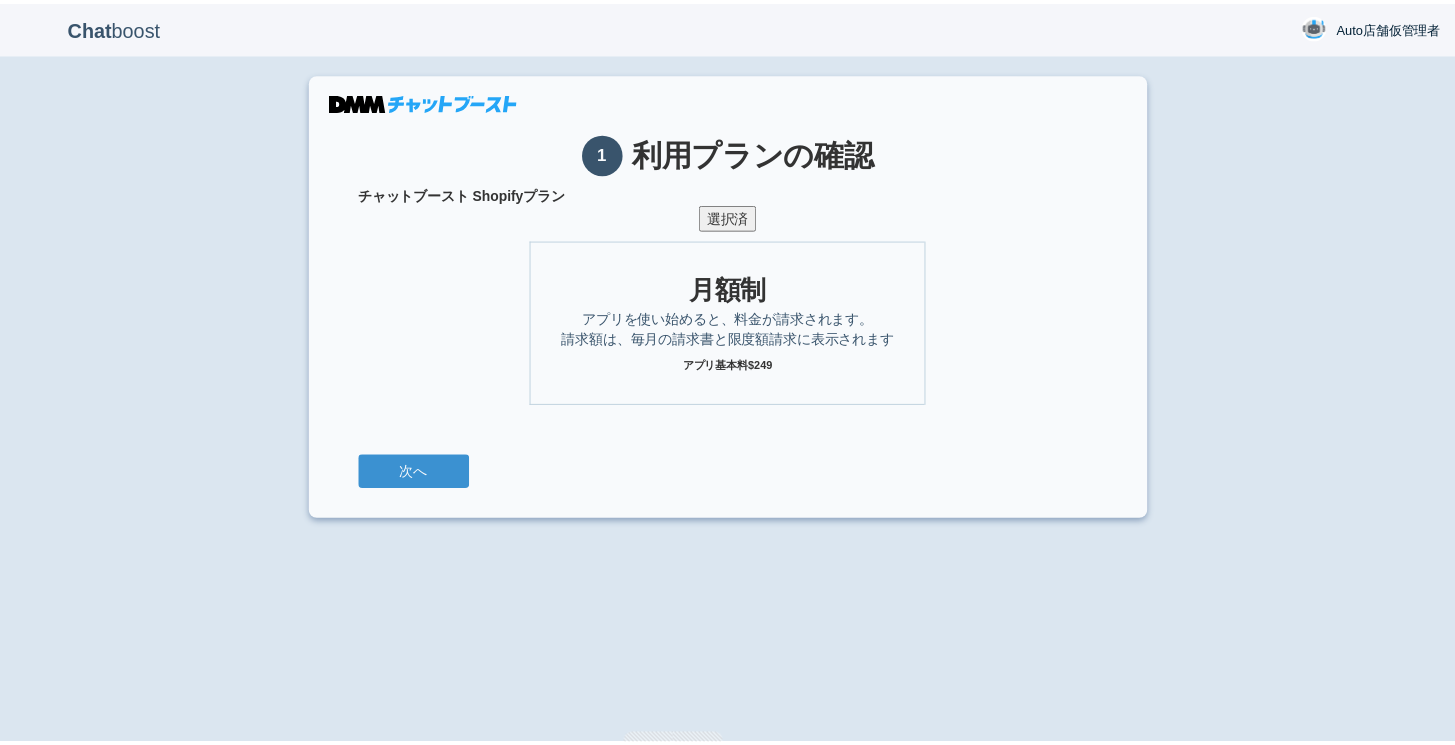 scroll, scrollTop: 0, scrollLeft: 0, axis: both 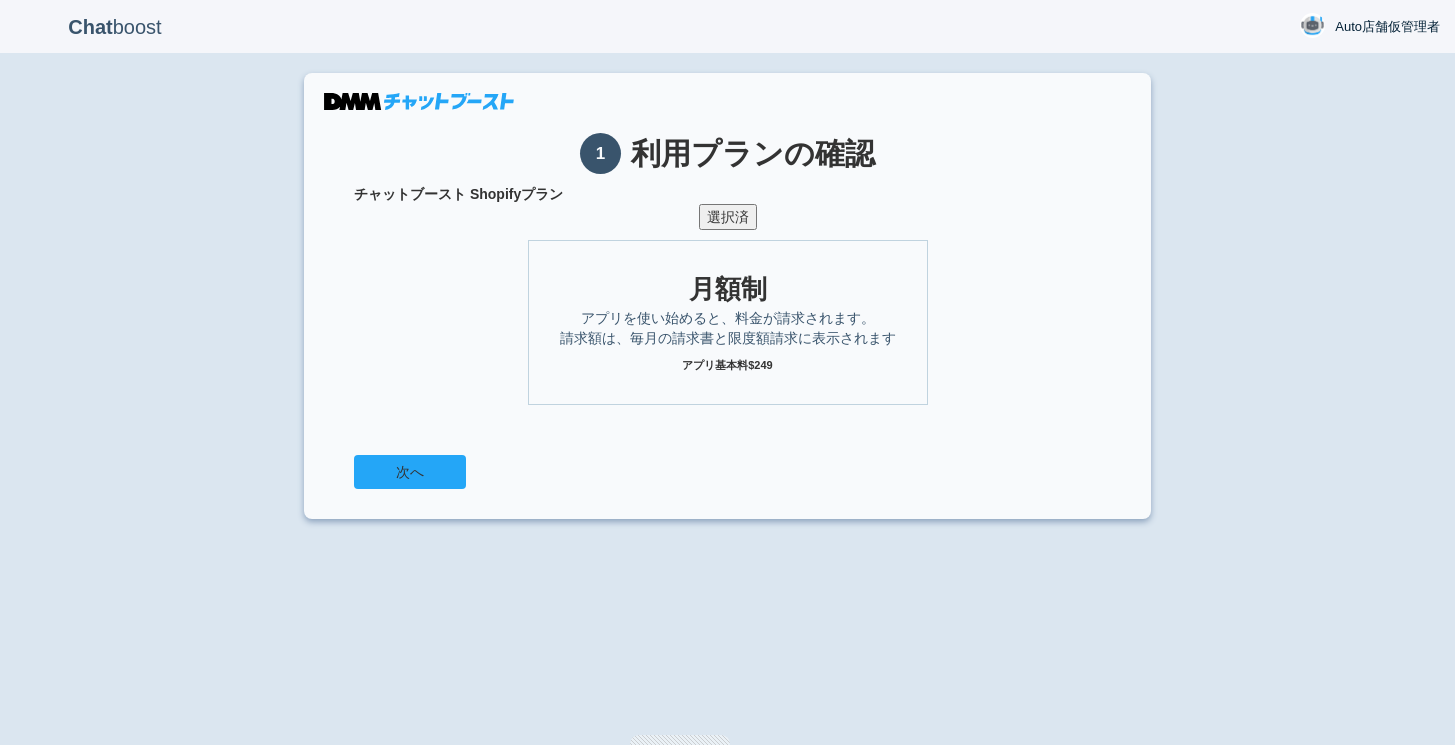 click on "次へ" at bounding box center [410, 472] 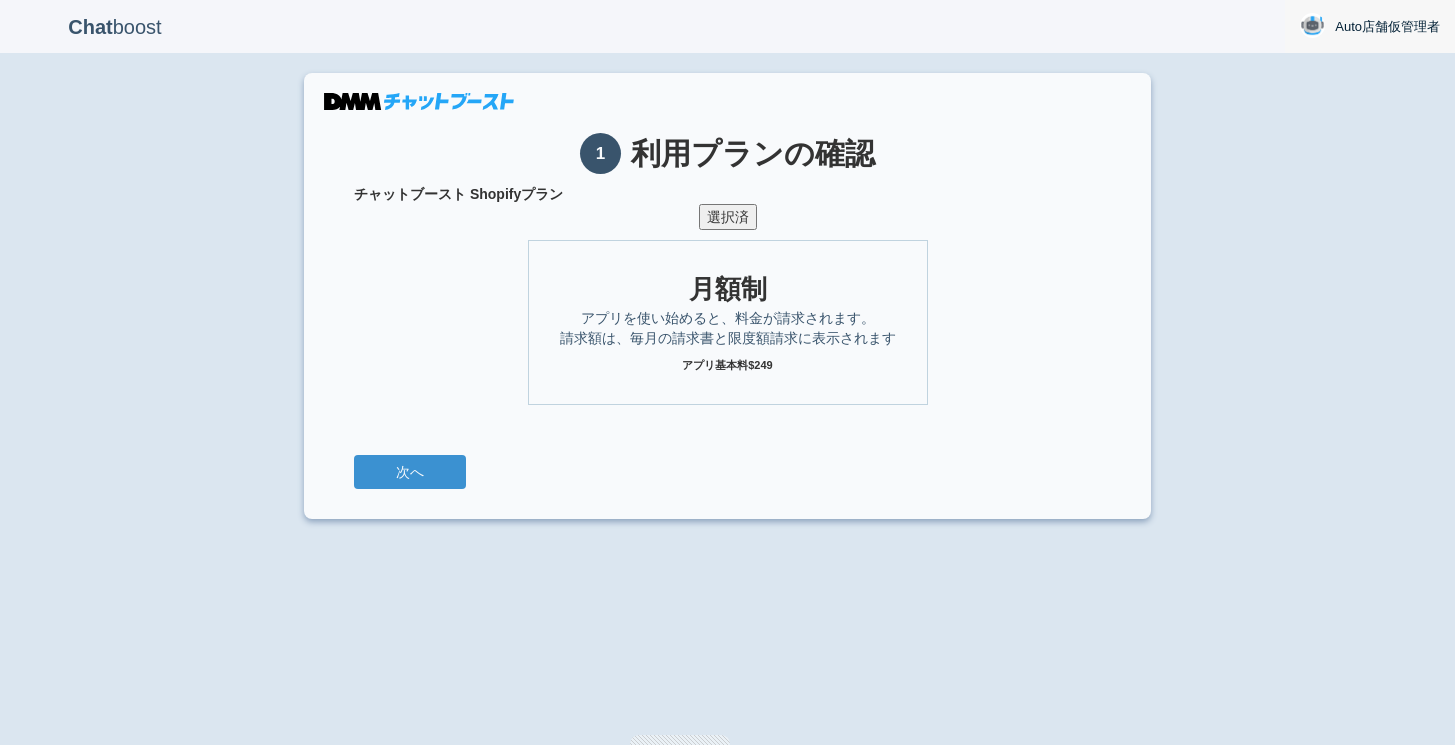 click on "Auto店舗仮管理者" at bounding box center [1370, 26] 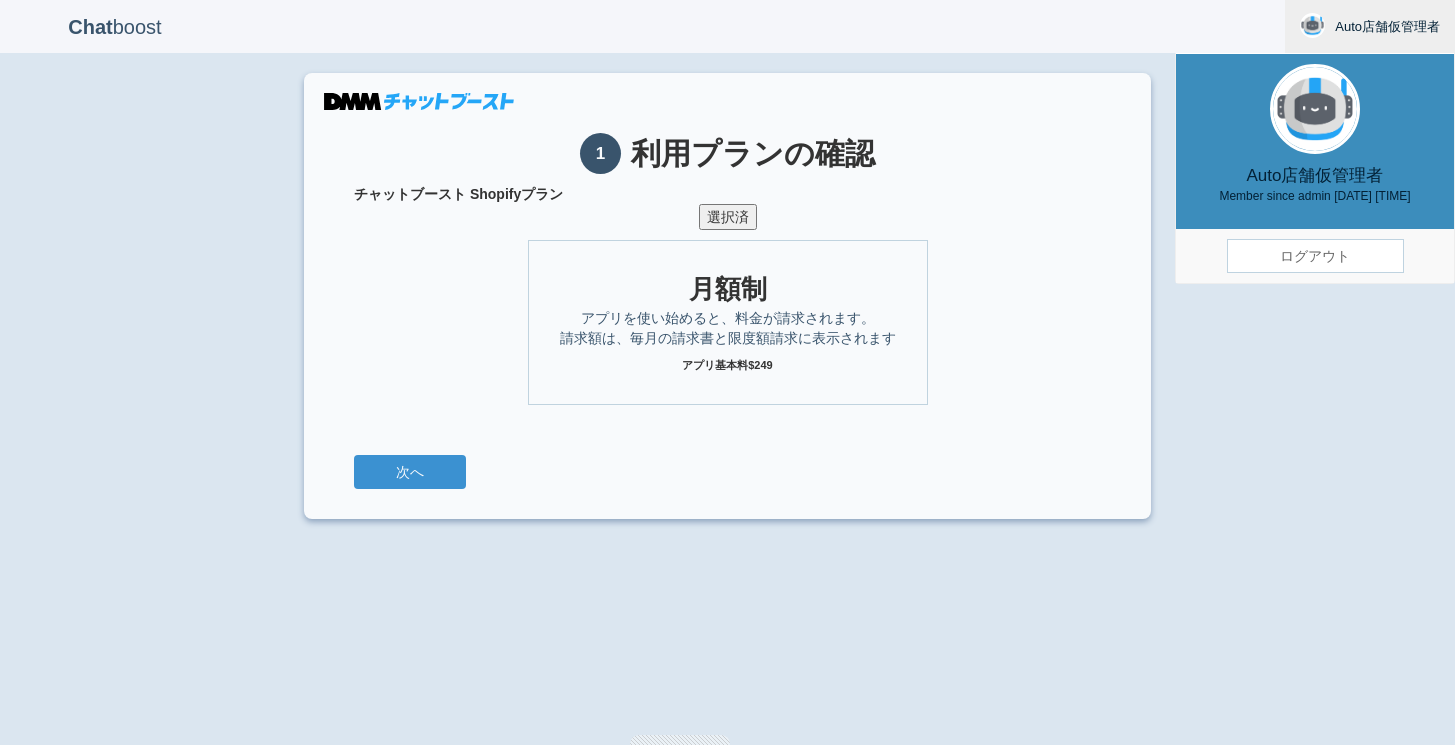 click on "ログアウト" at bounding box center (1315, 256) 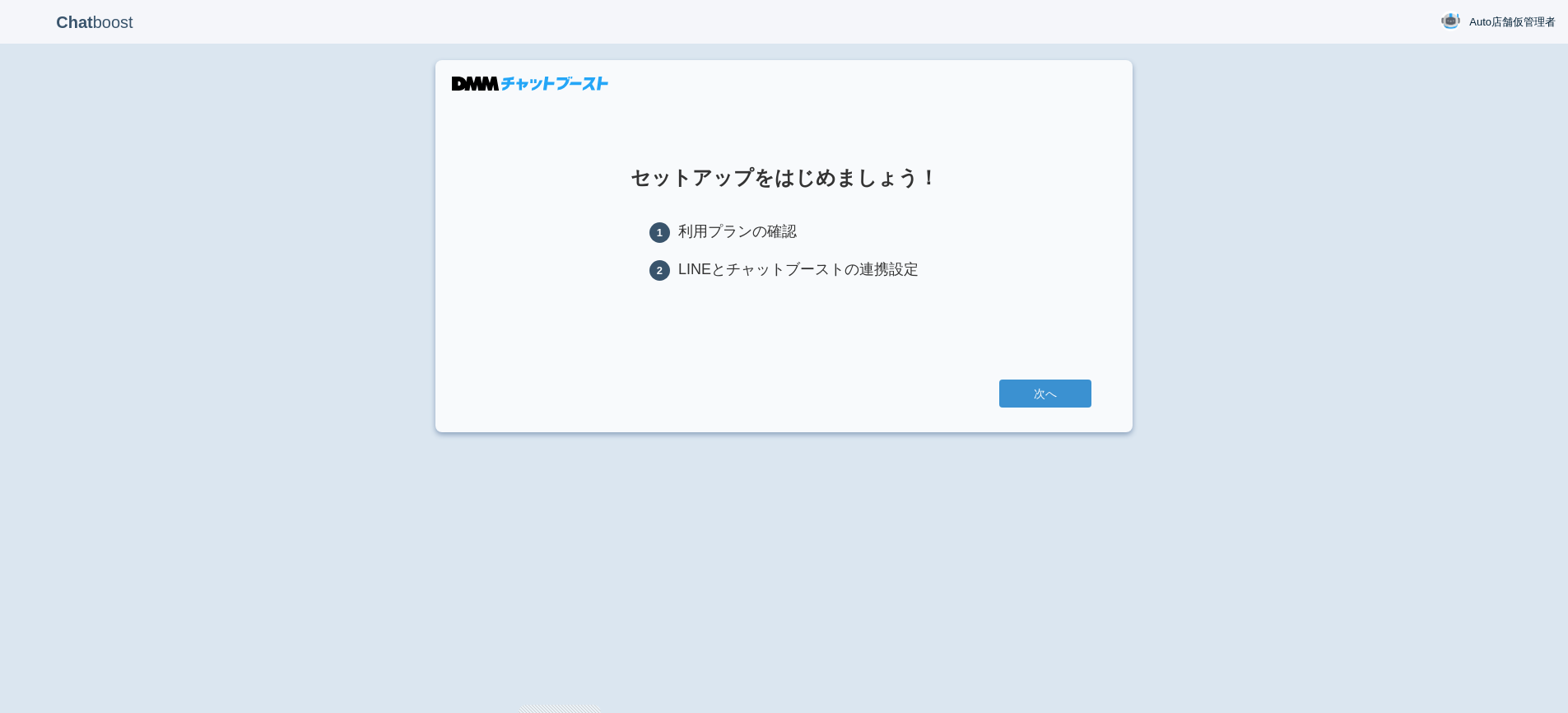 scroll, scrollTop: 0, scrollLeft: 0, axis: both 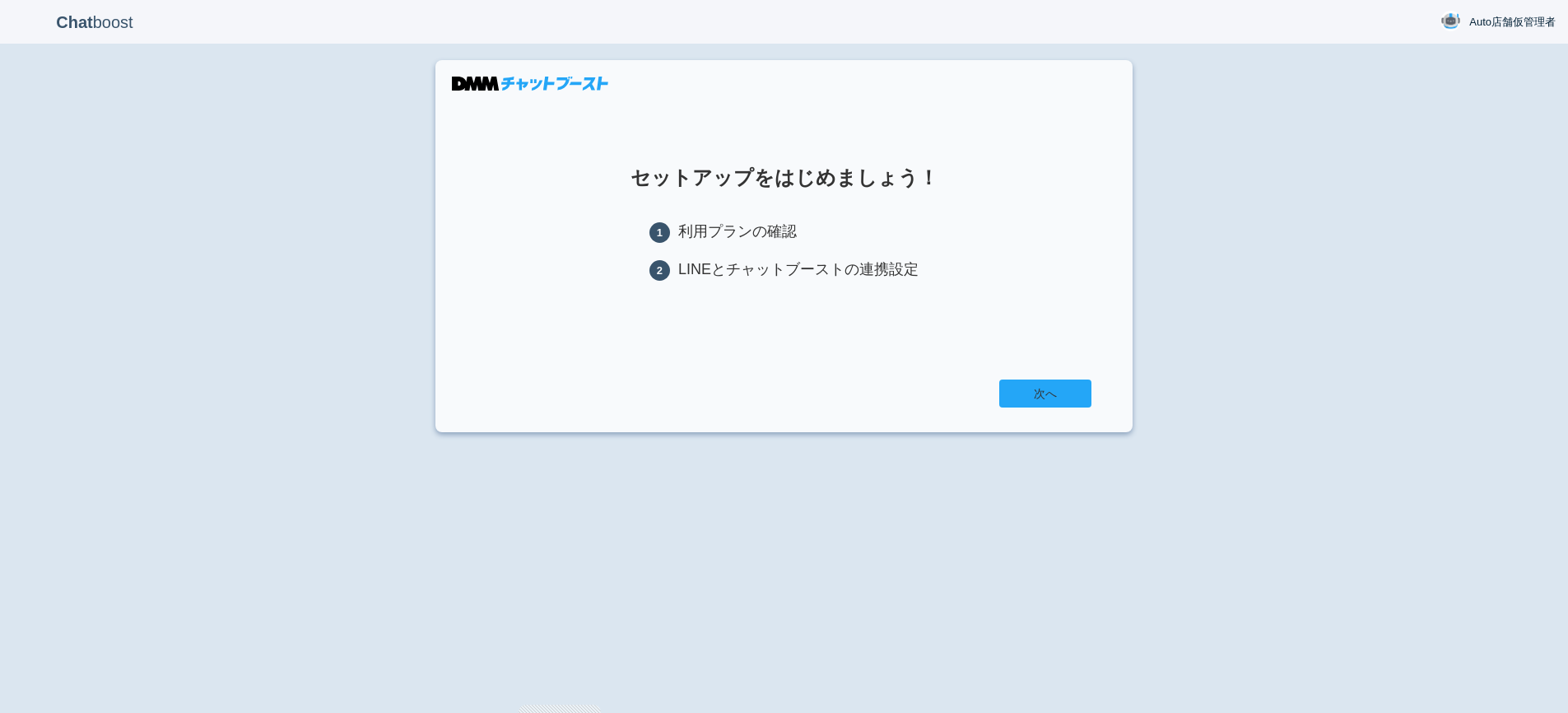 click on "次へ" at bounding box center (1045, 394) 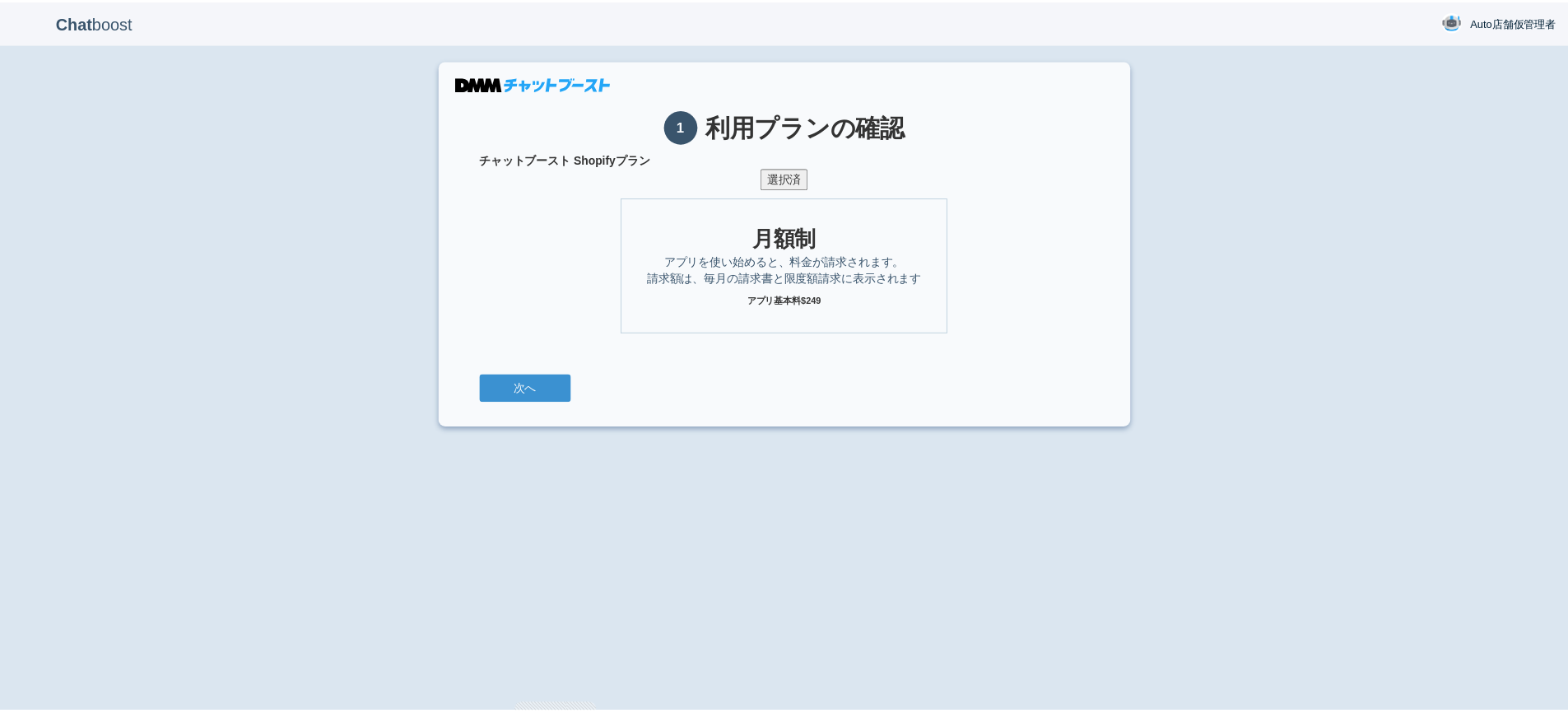scroll, scrollTop: 0, scrollLeft: 0, axis: both 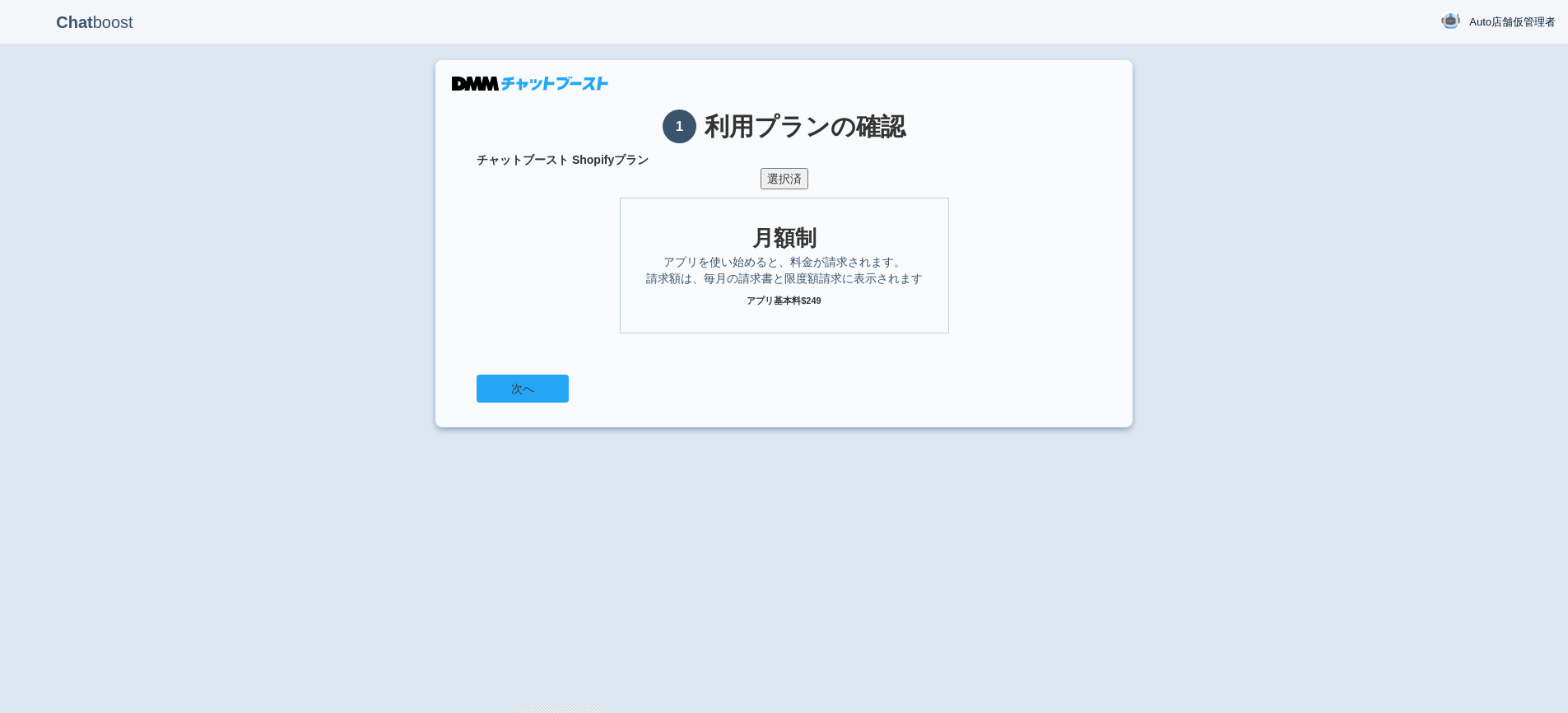 click on "次へ" at bounding box center (523, 389) 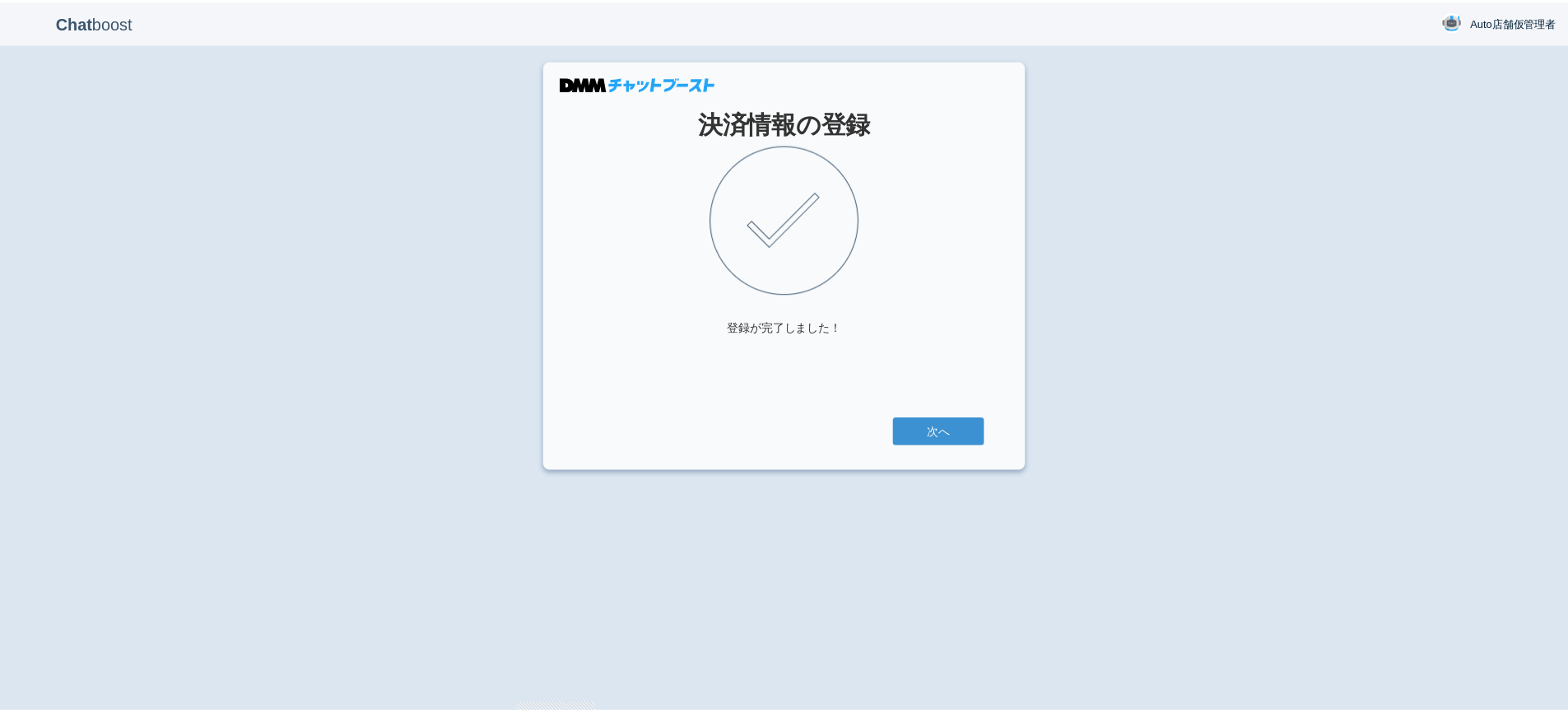 scroll, scrollTop: 0, scrollLeft: 0, axis: both 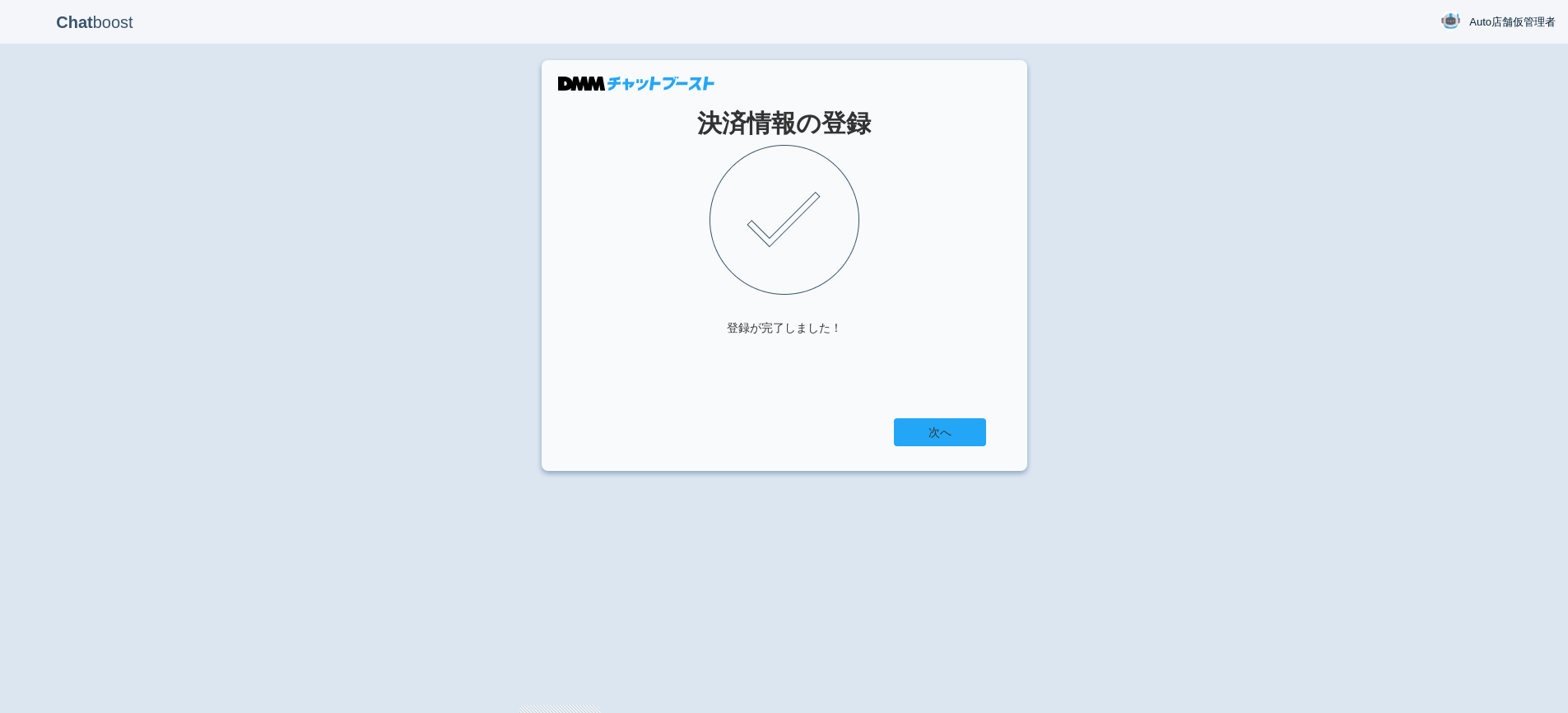 click on "次へ" at bounding box center [940, 432] 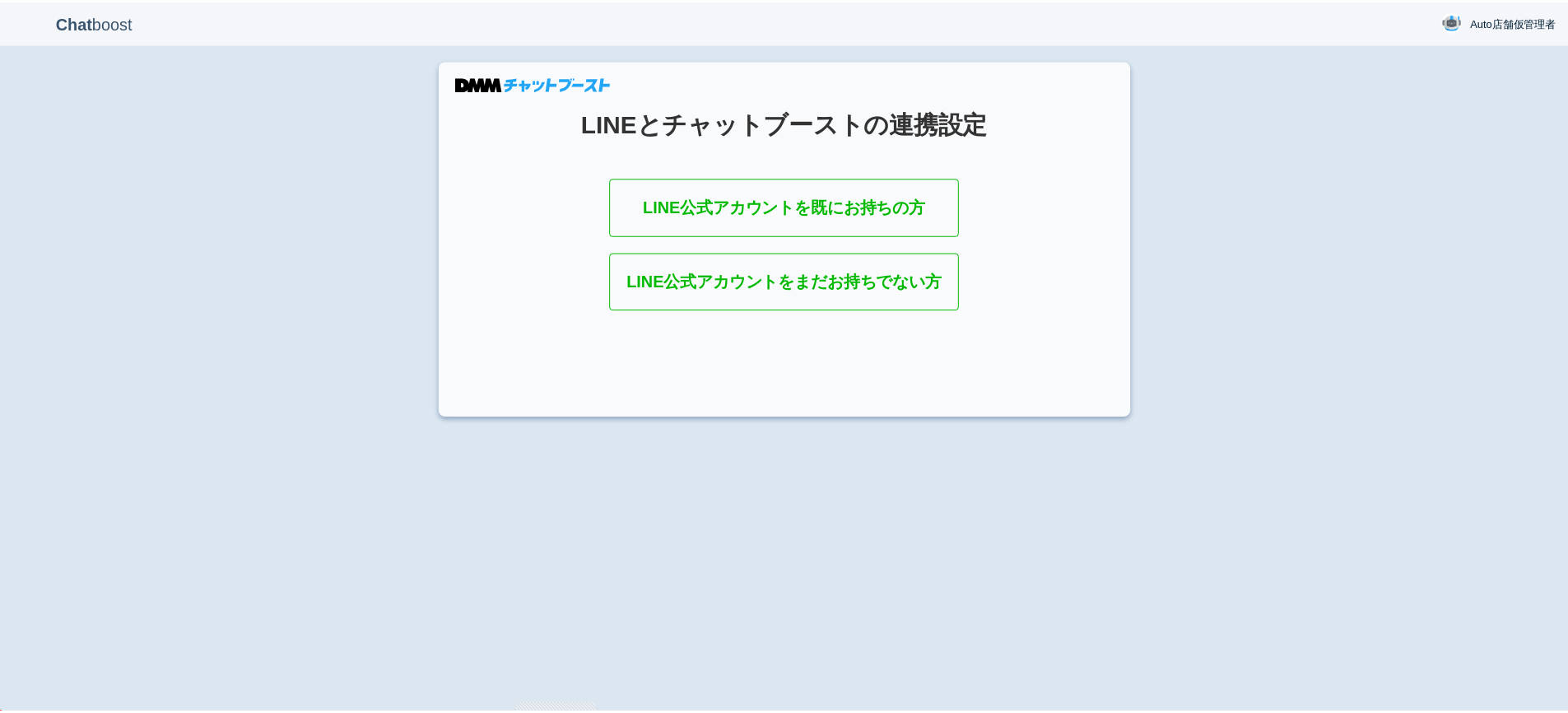 scroll, scrollTop: 0, scrollLeft: 0, axis: both 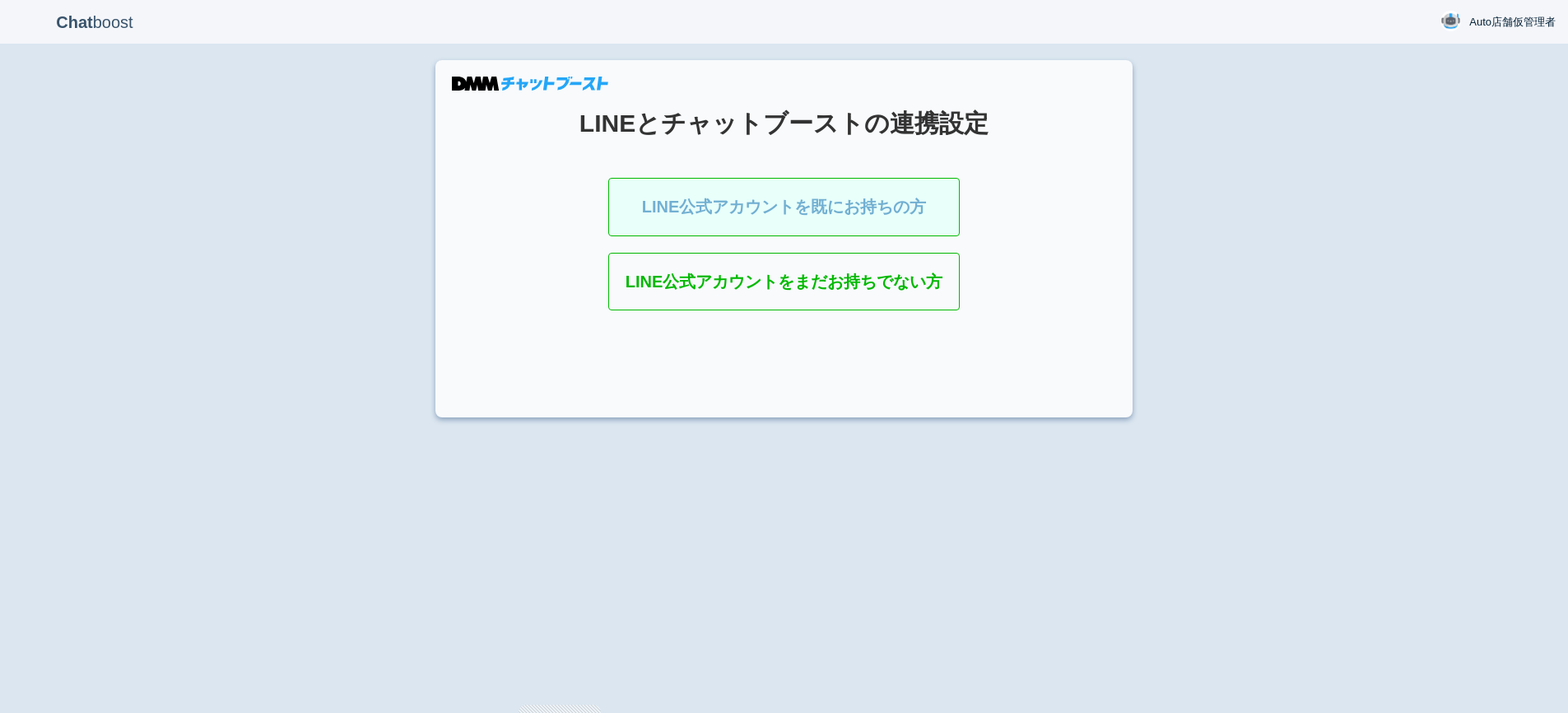 click on "LINE公式アカウントを既にお持ちの方" at bounding box center [784, 207] 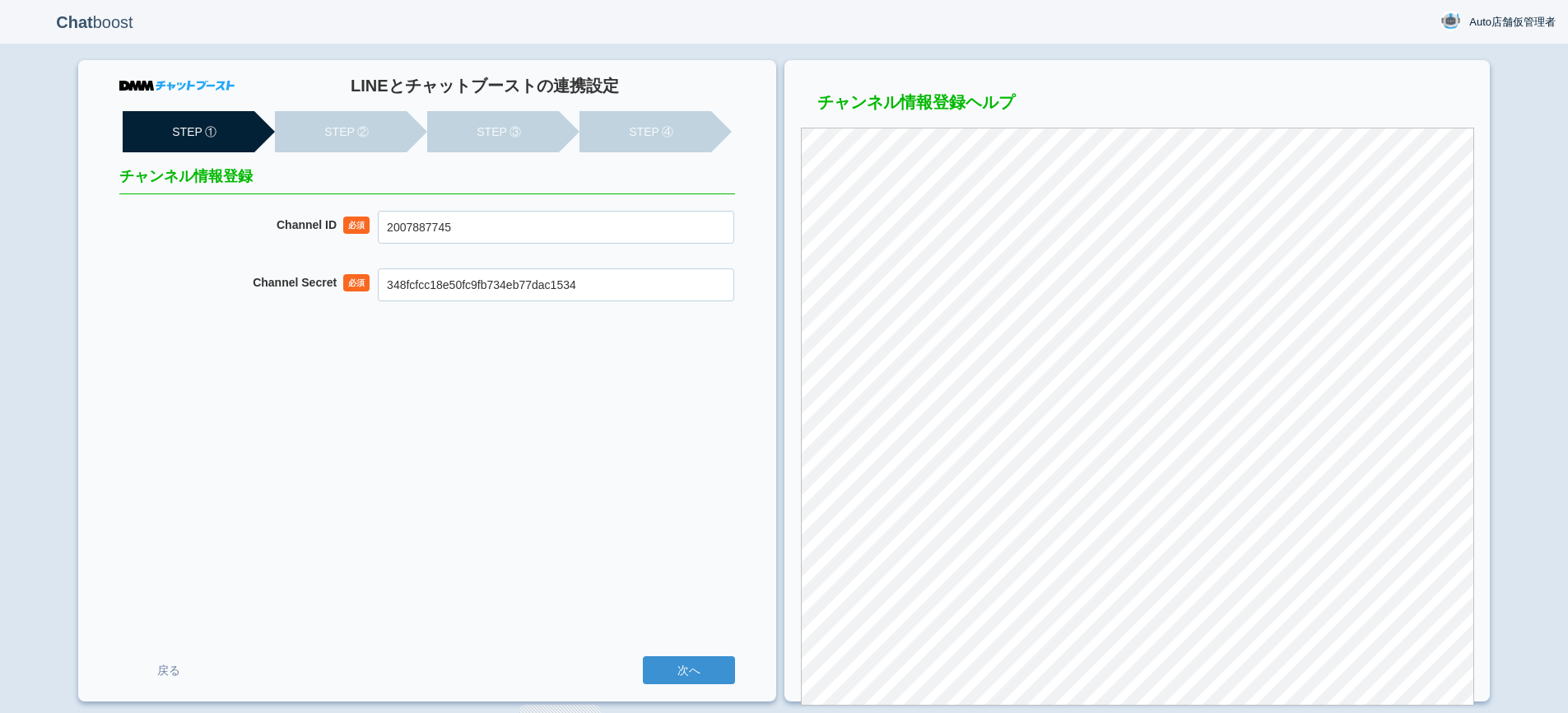 scroll, scrollTop: 0, scrollLeft: 0, axis: both 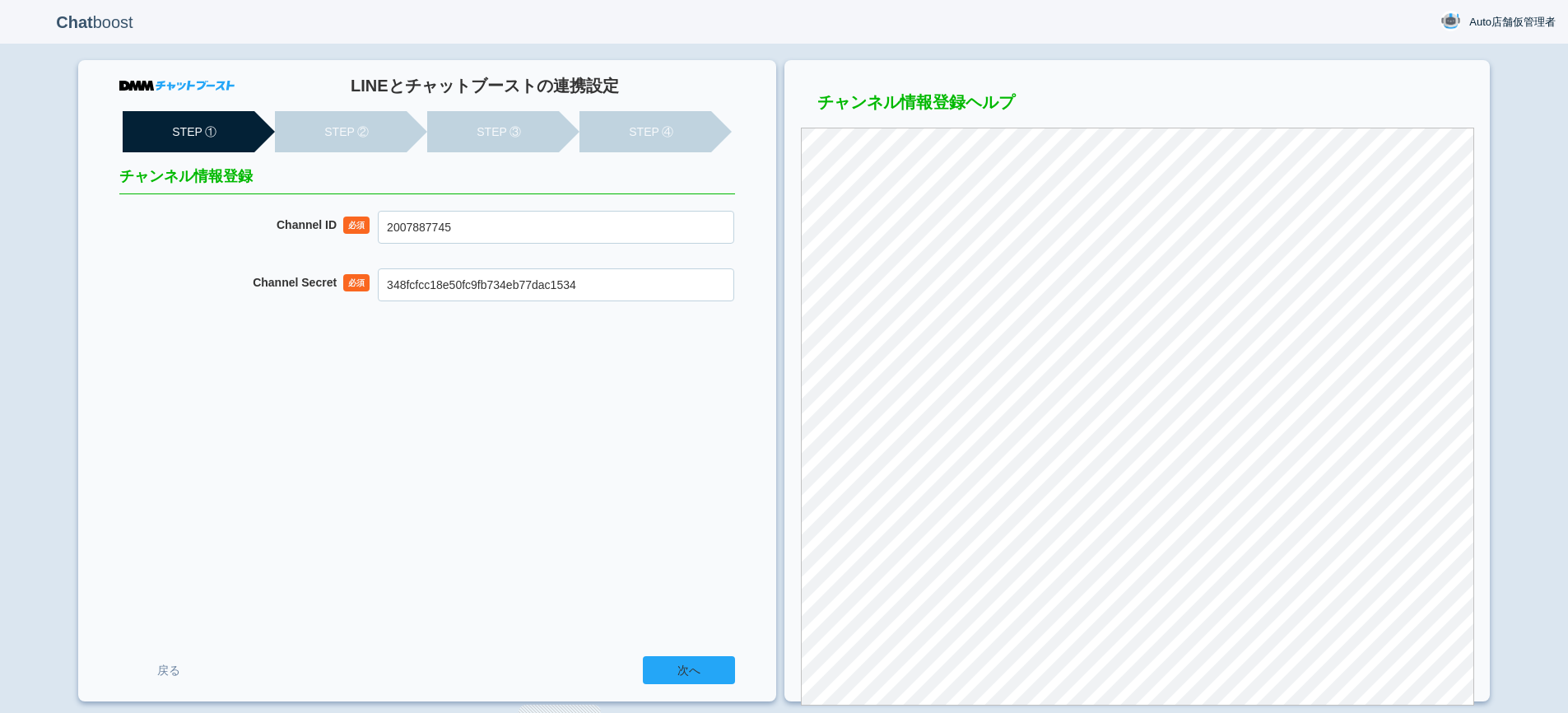 click on "次へ" at bounding box center (689, 670) 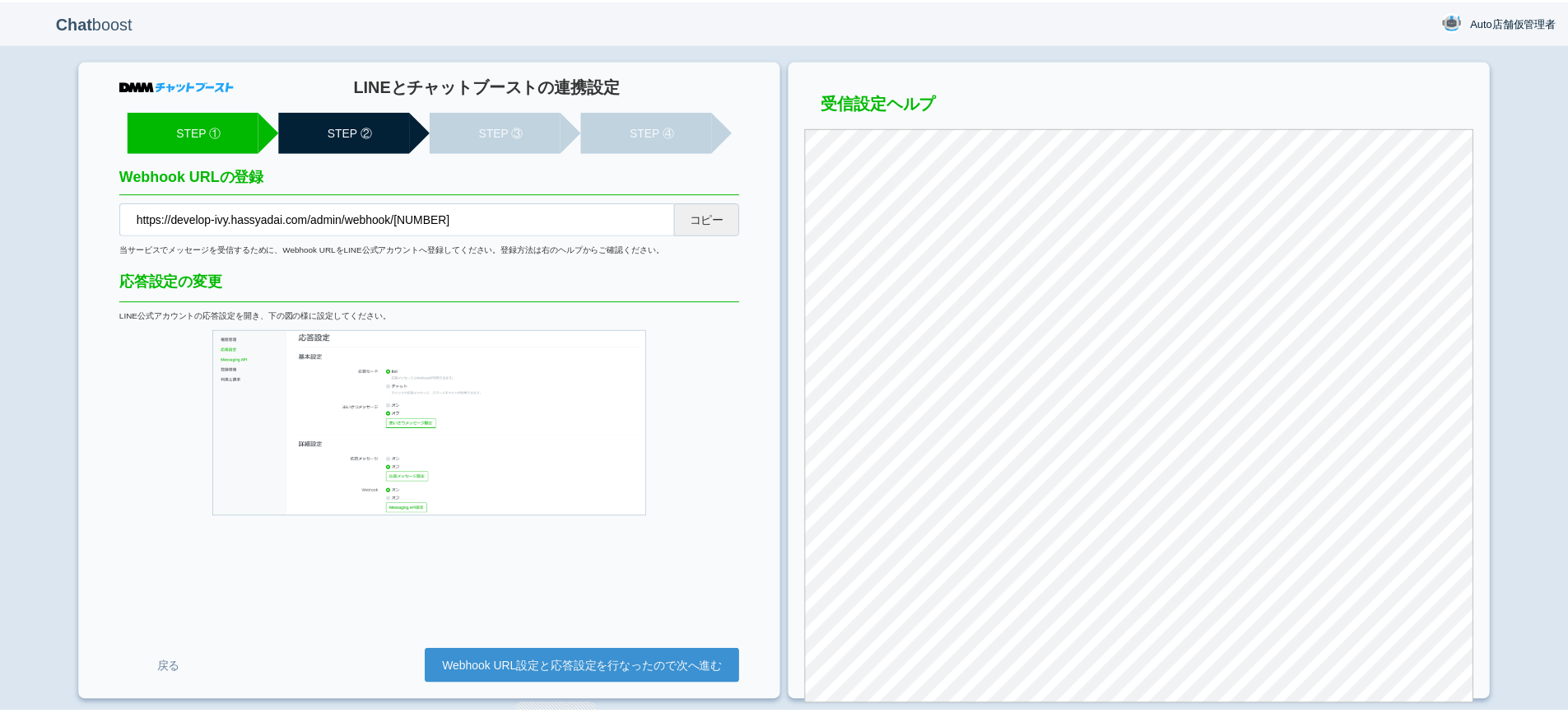 scroll, scrollTop: 0, scrollLeft: 0, axis: both 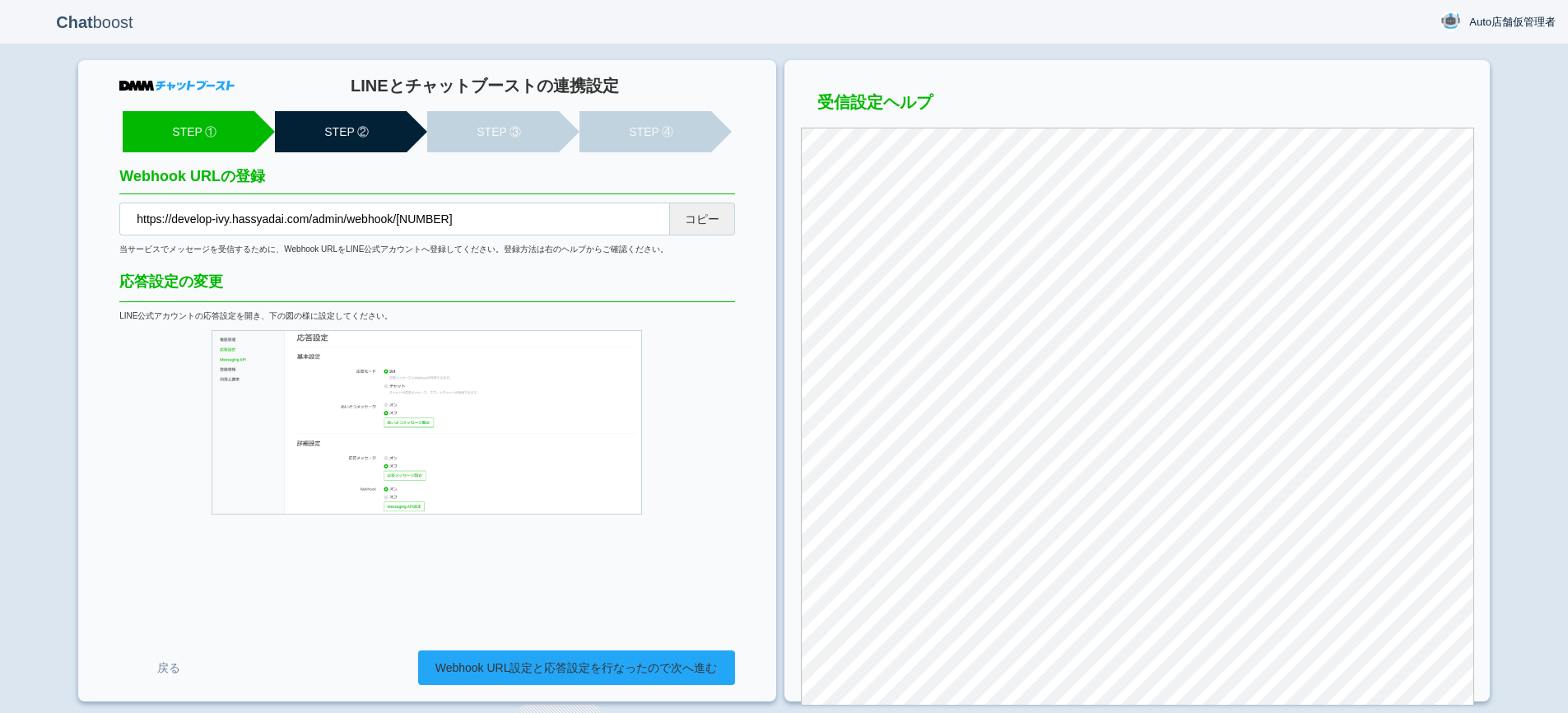 click on "Webhook URL設定と応答設定を行なったので次へ進む" at bounding box center [576, 668] 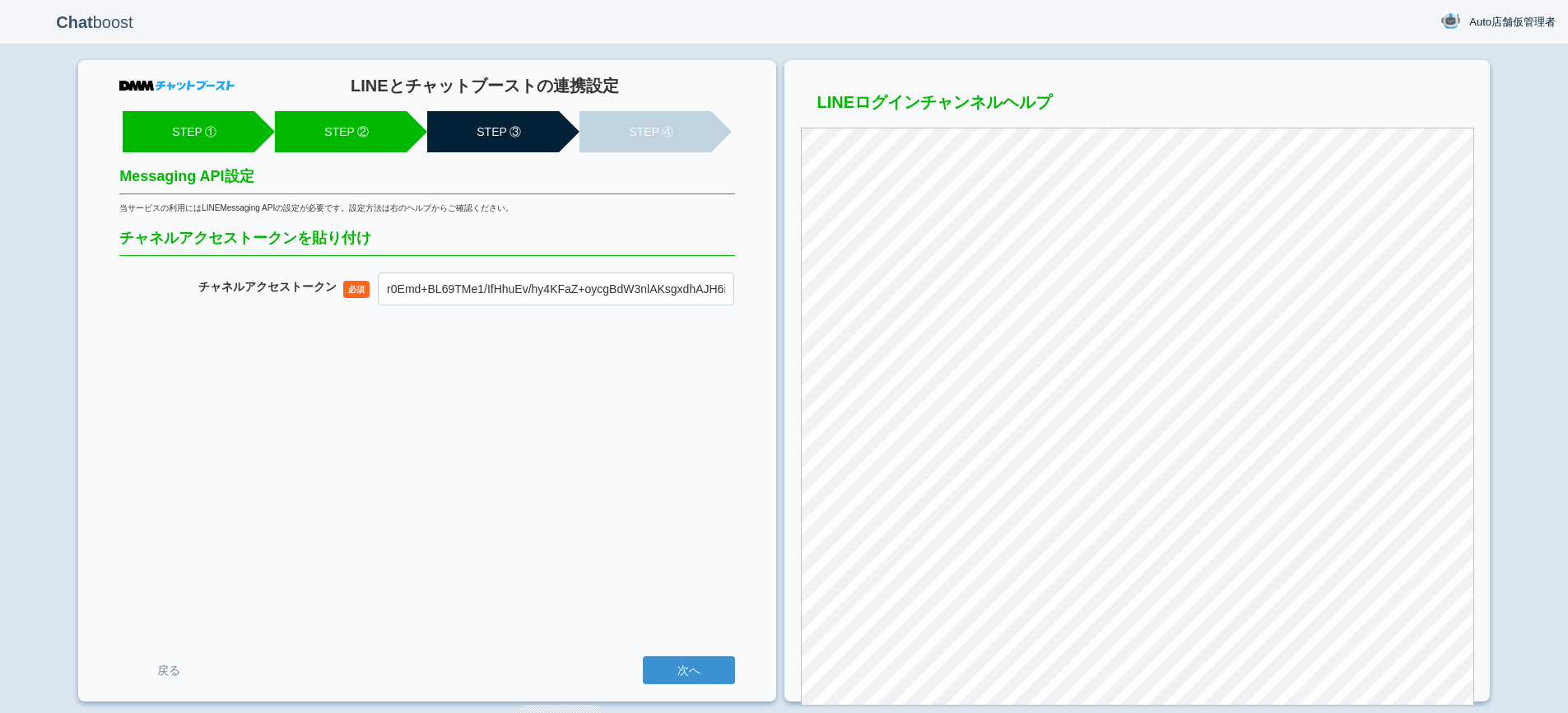 scroll, scrollTop: 0, scrollLeft: 0, axis: both 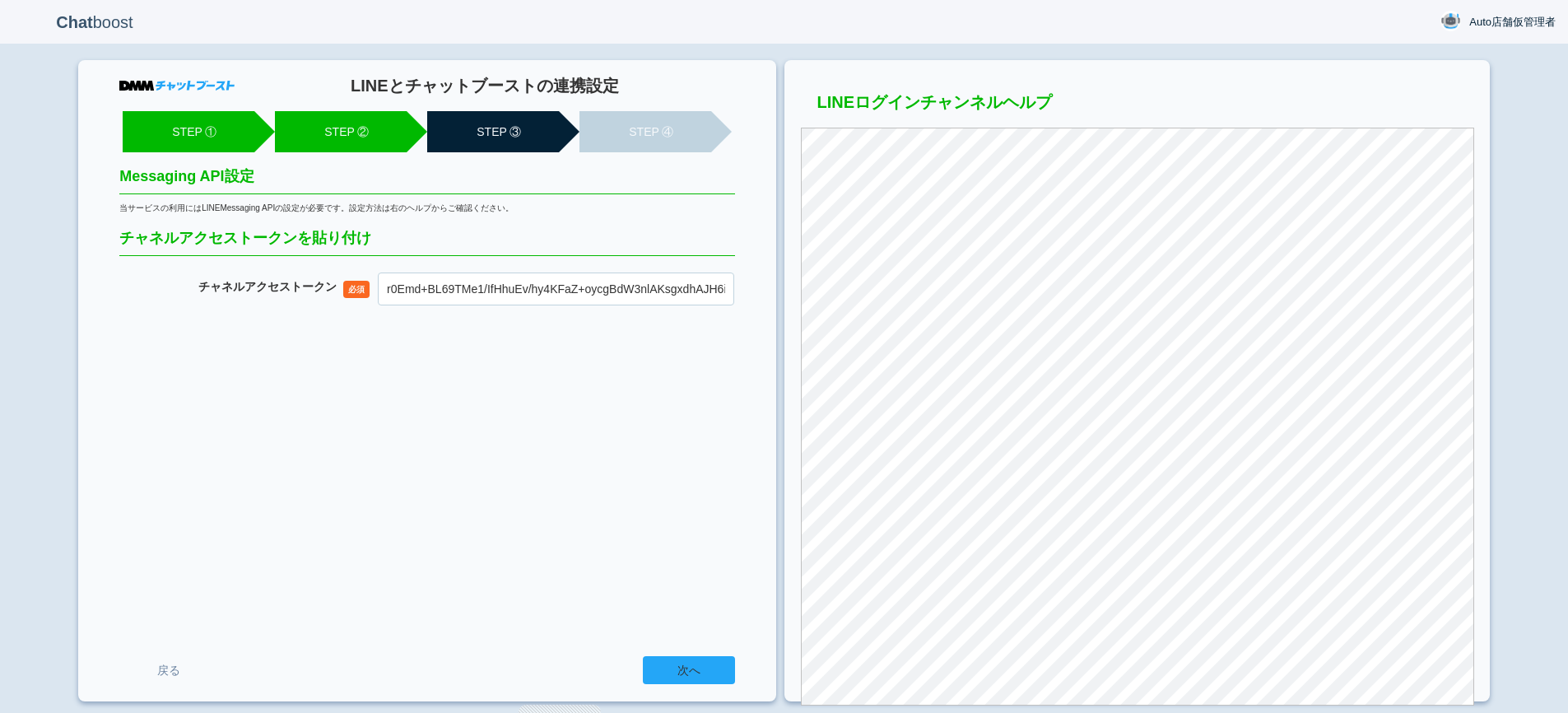 click on "次へ" at bounding box center [689, 670] 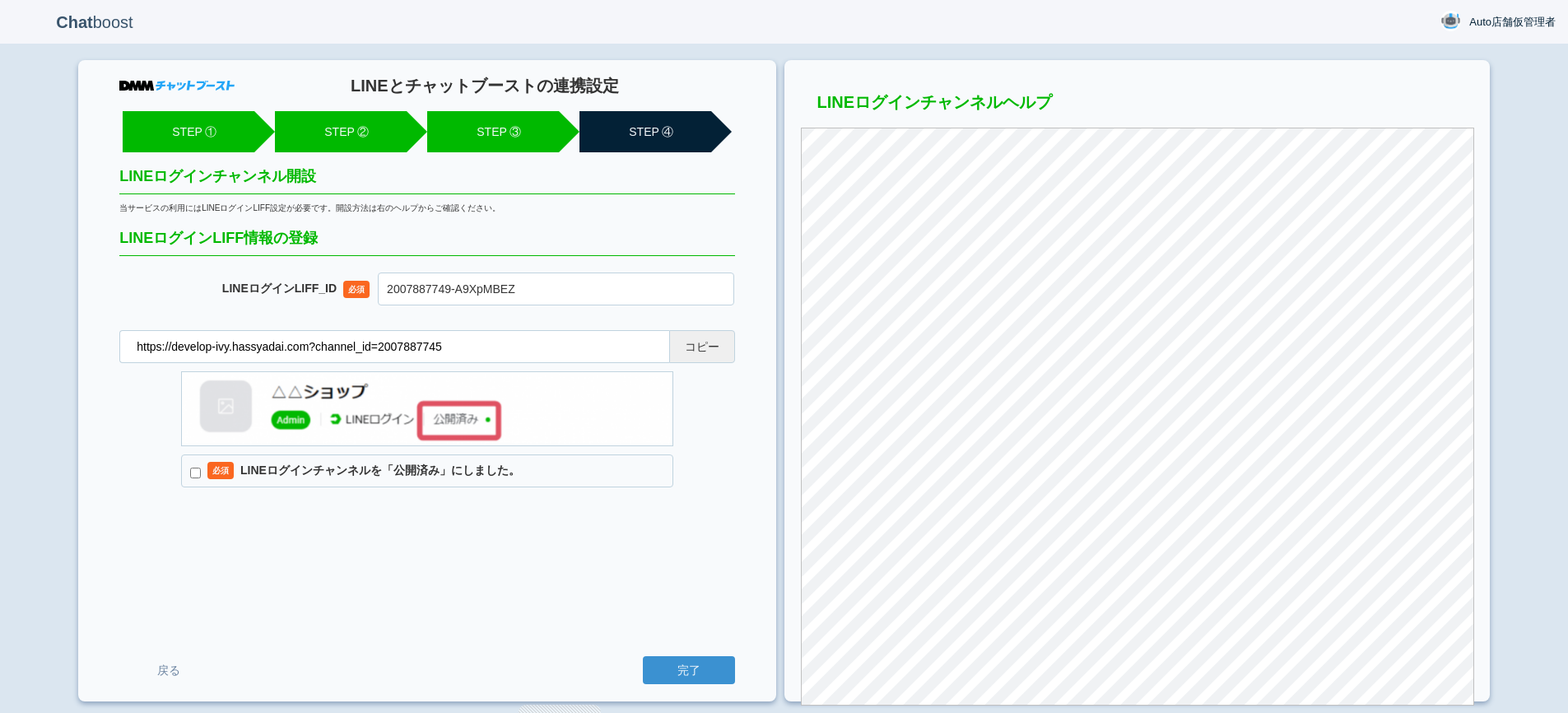 scroll, scrollTop: 0, scrollLeft: 0, axis: both 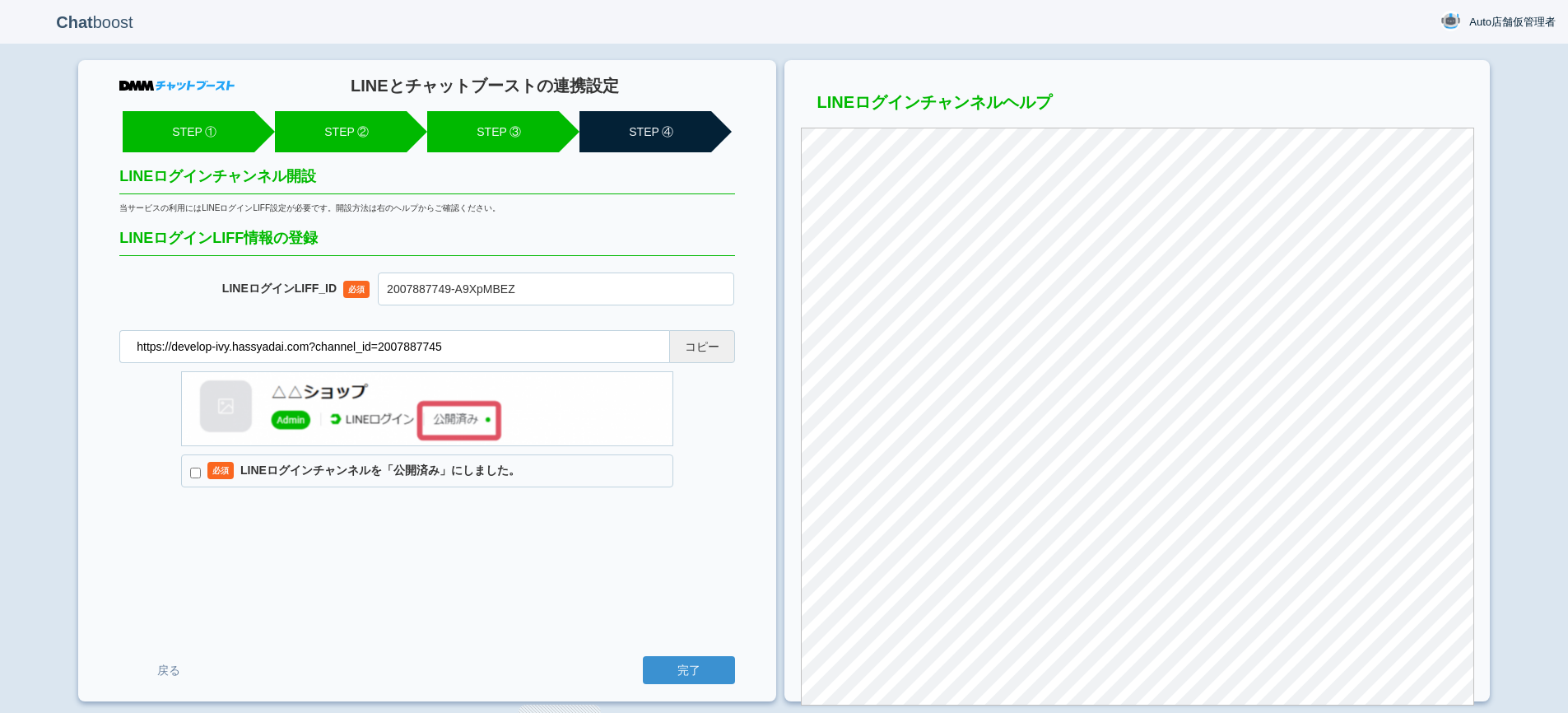 drag, startPoint x: 423, startPoint y: 473, endPoint x: 481, endPoint y: 532, distance: 82.73452 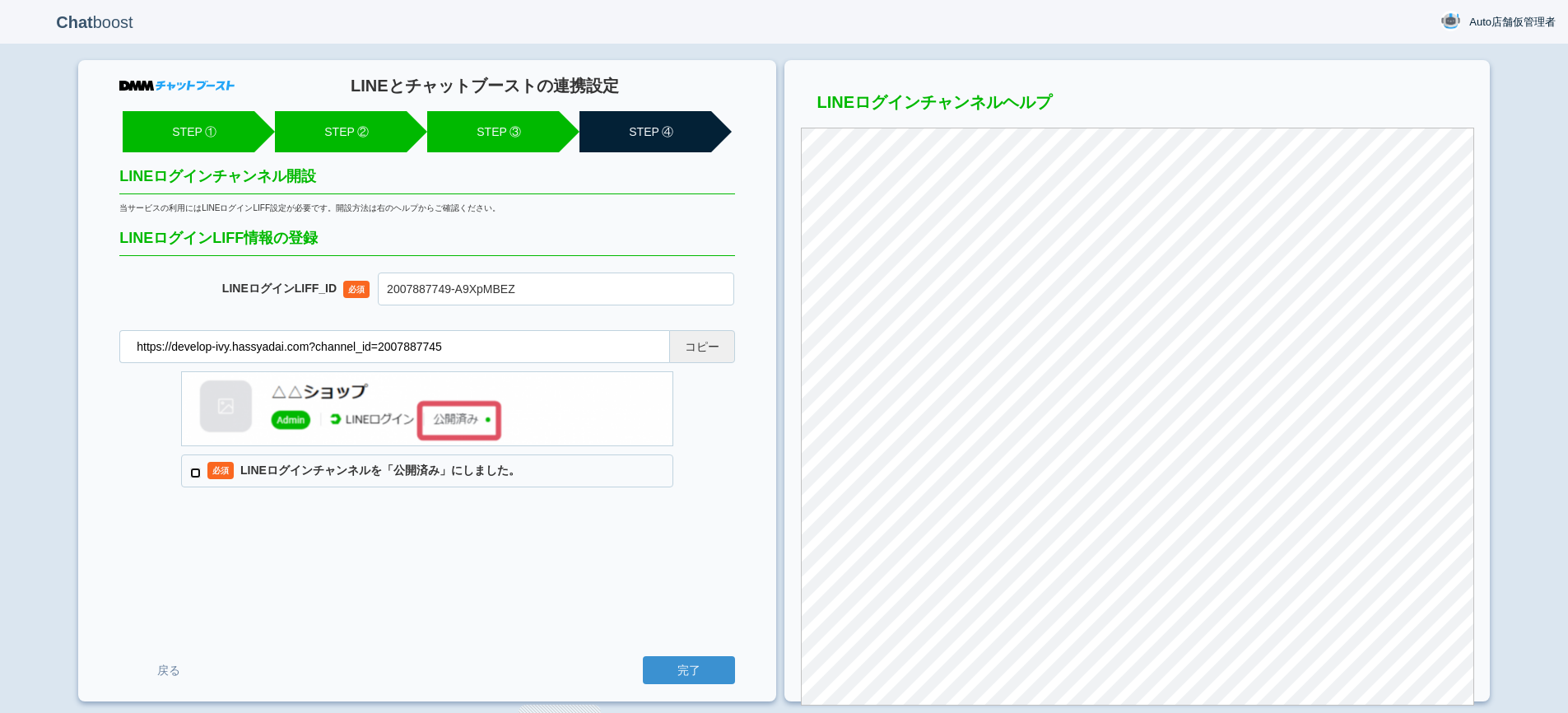 click on "必須 LINEログインチャンネルを「公開済み」にしました。" at bounding box center [195, 473] 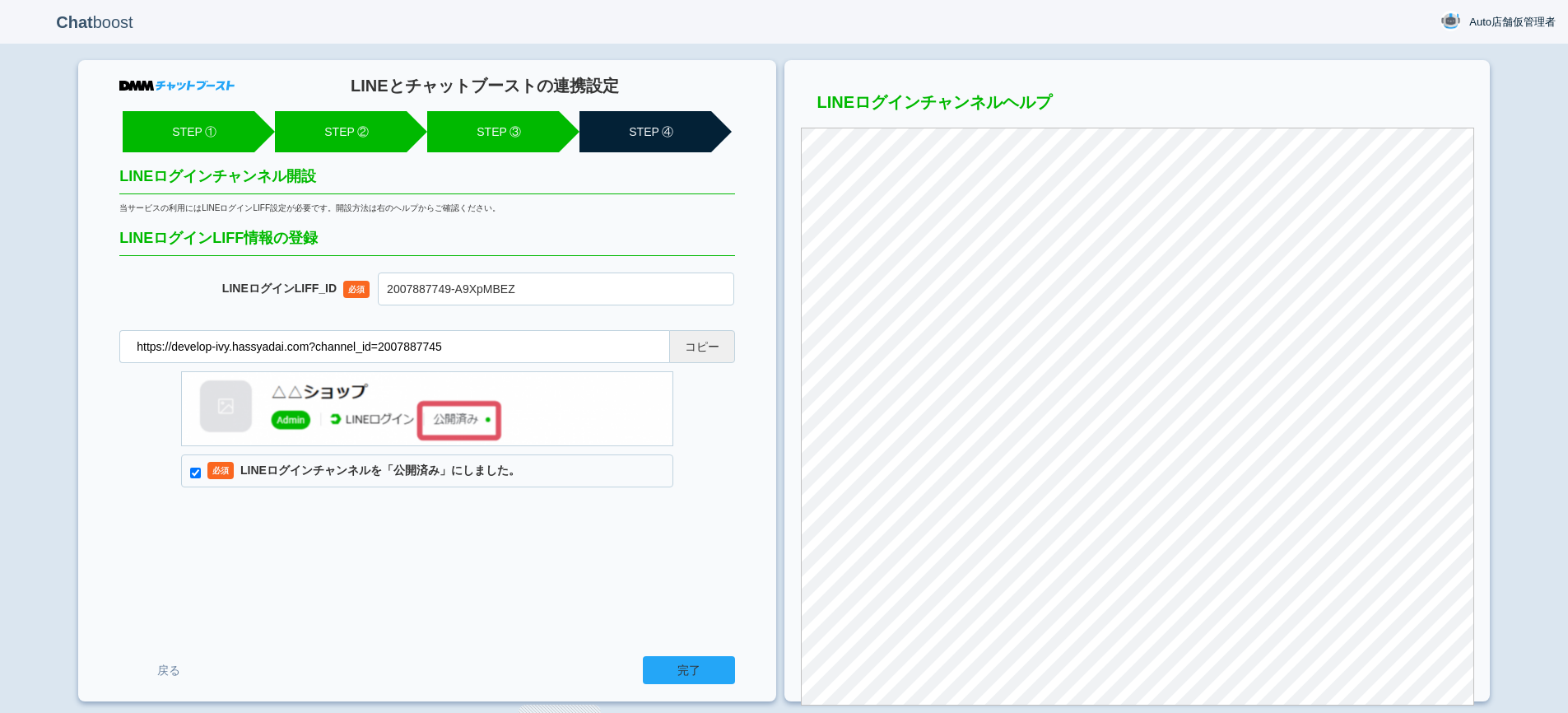 click on "完了" at bounding box center (689, 670) 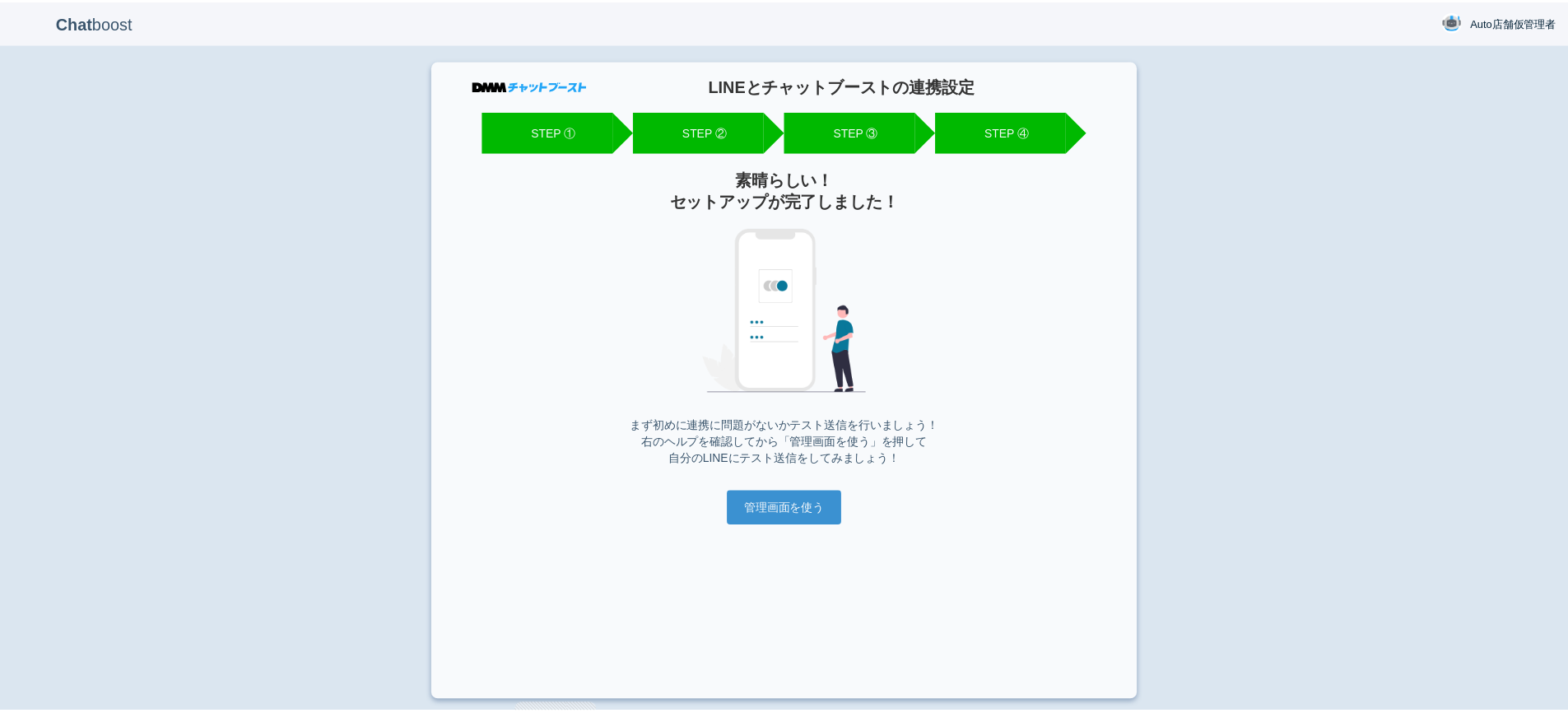 scroll, scrollTop: 0, scrollLeft: 0, axis: both 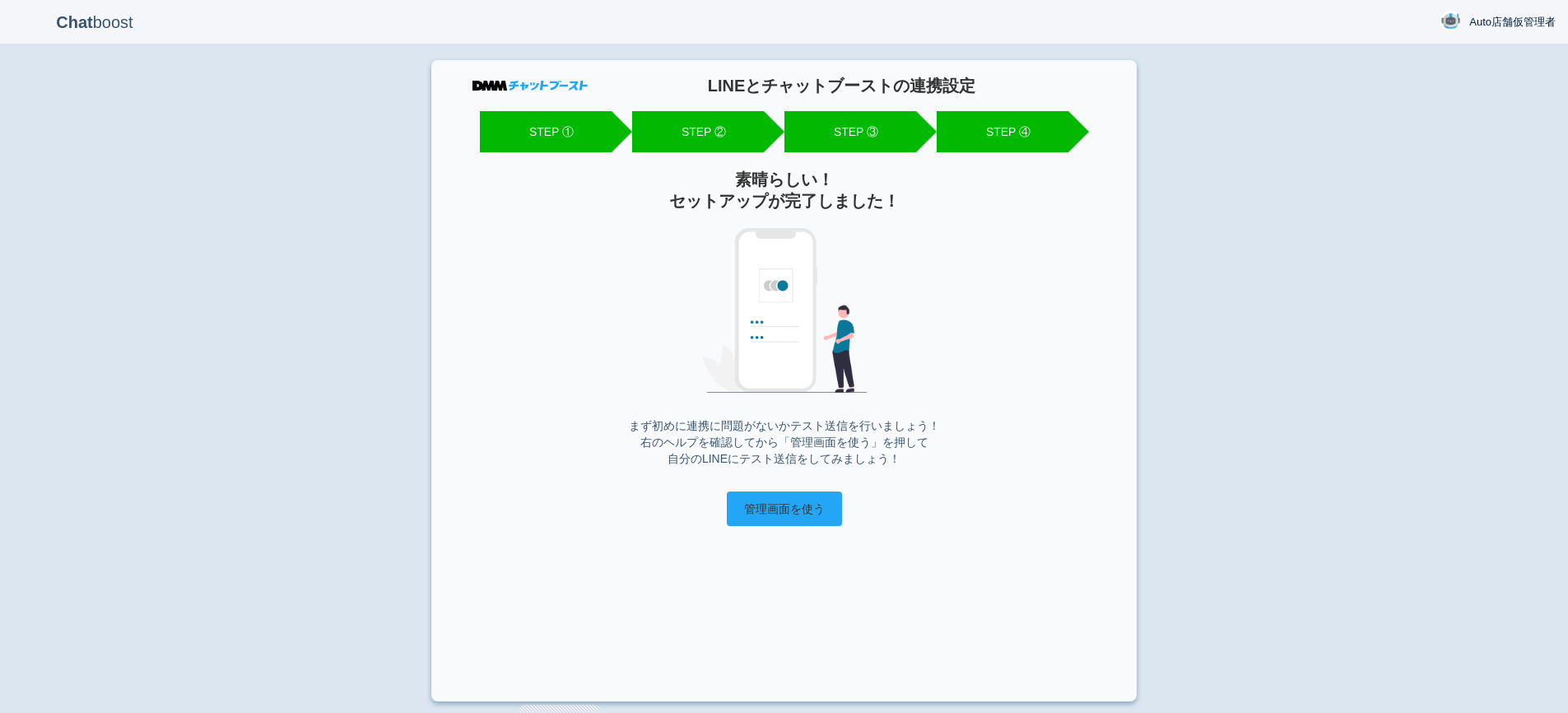 click on "管理画面を使う" at bounding box center [784, 509] 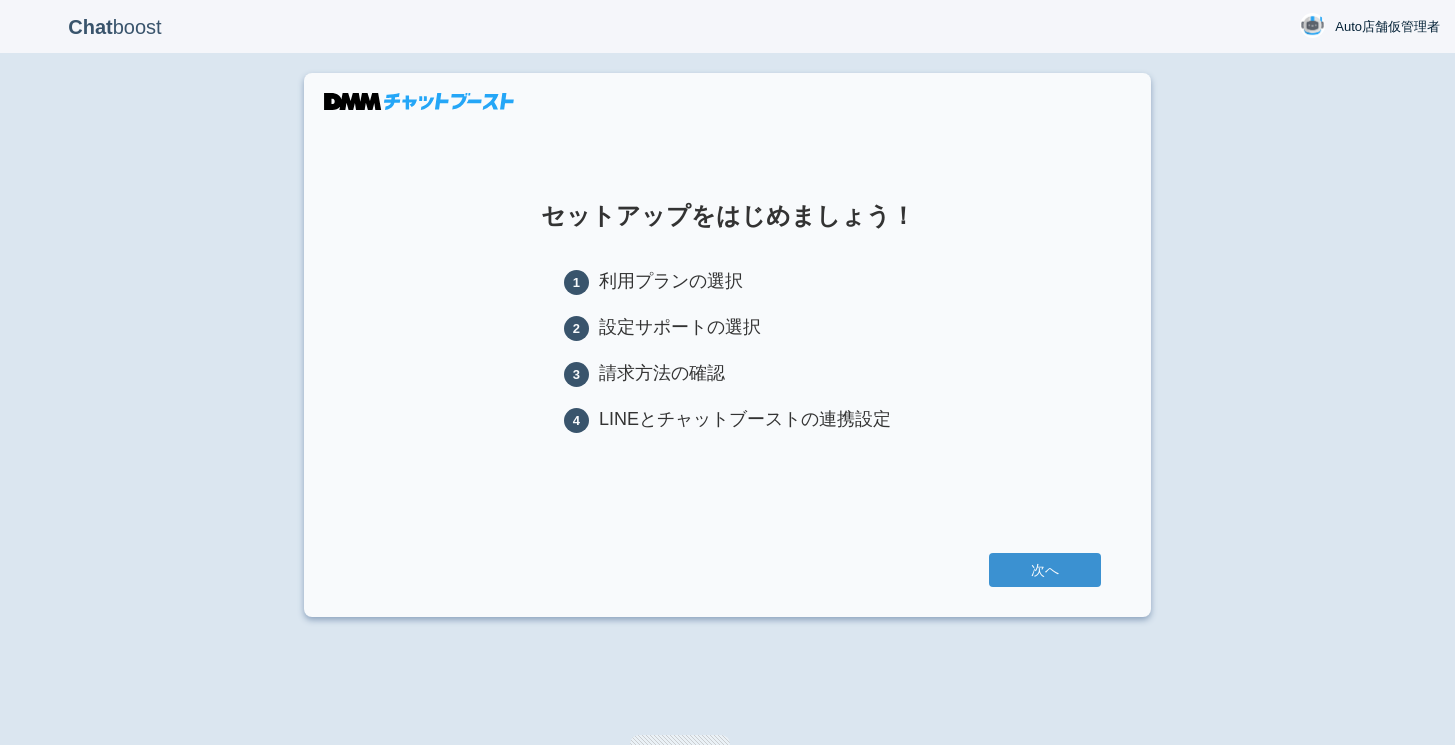 scroll, scrollTop: 0, scrollLeft: 0, axis: both 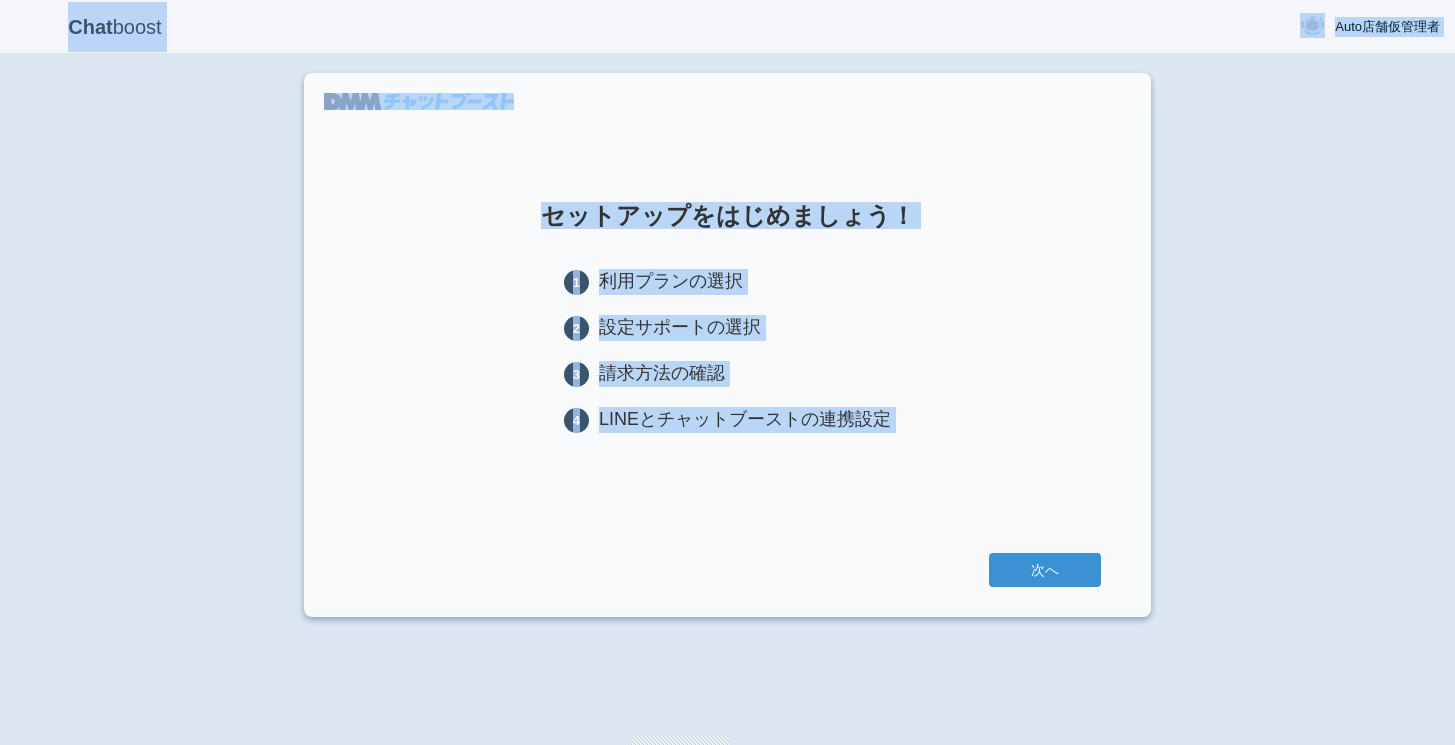 drag, startPoint x: 1056, startPoint y: 556, endPoint x: 146, endPoint y: -48, distance: 1092.2069 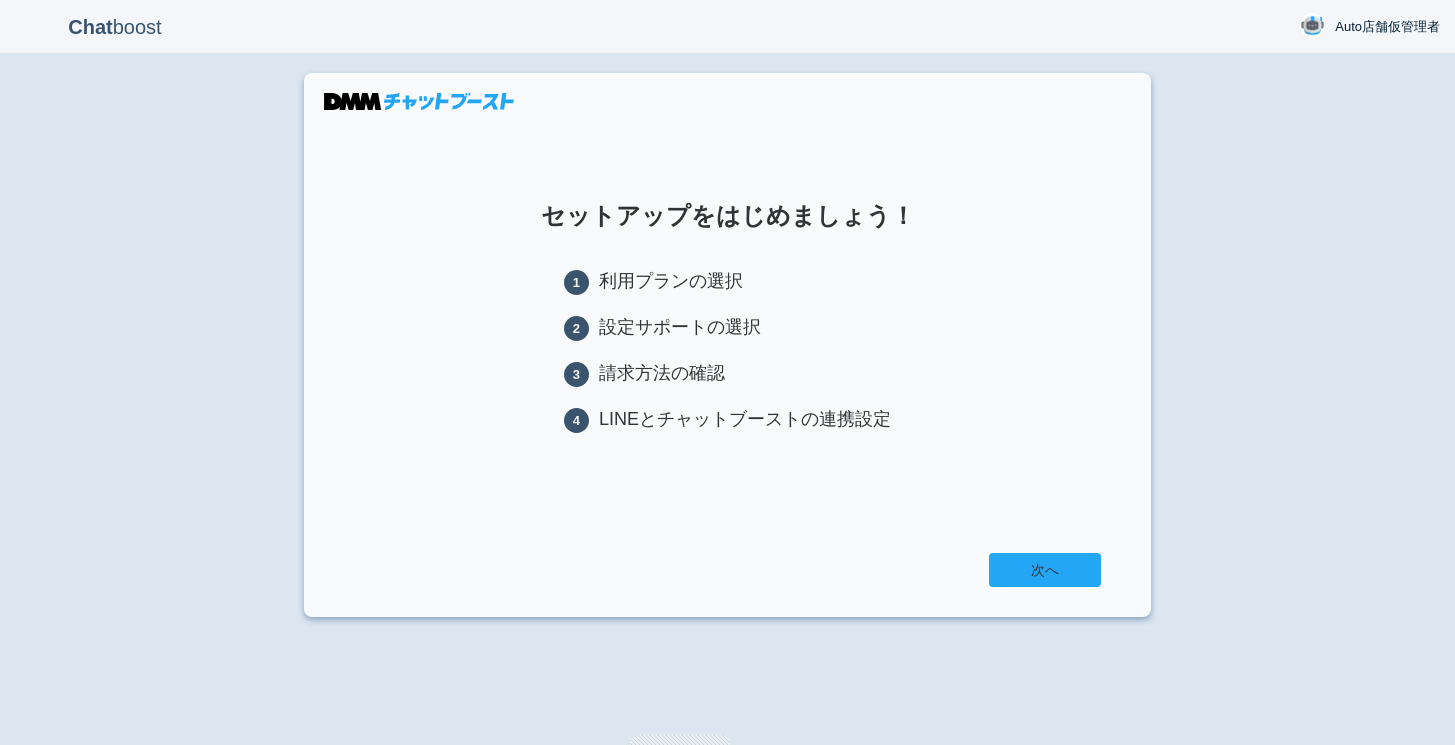 click on "次へ" at bounding box center (1045, 570) 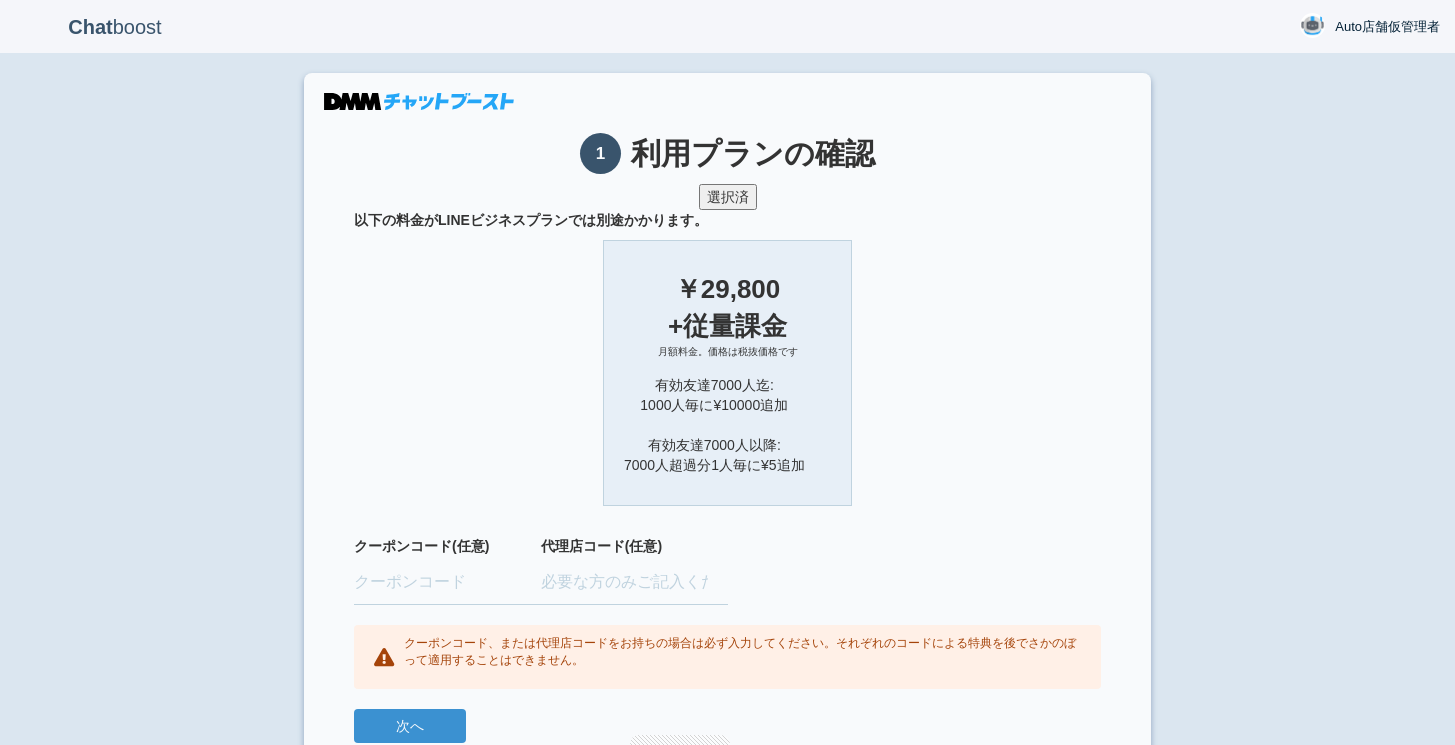 scroll, scrollTop: 0, scrollLeft: 0, axis: both 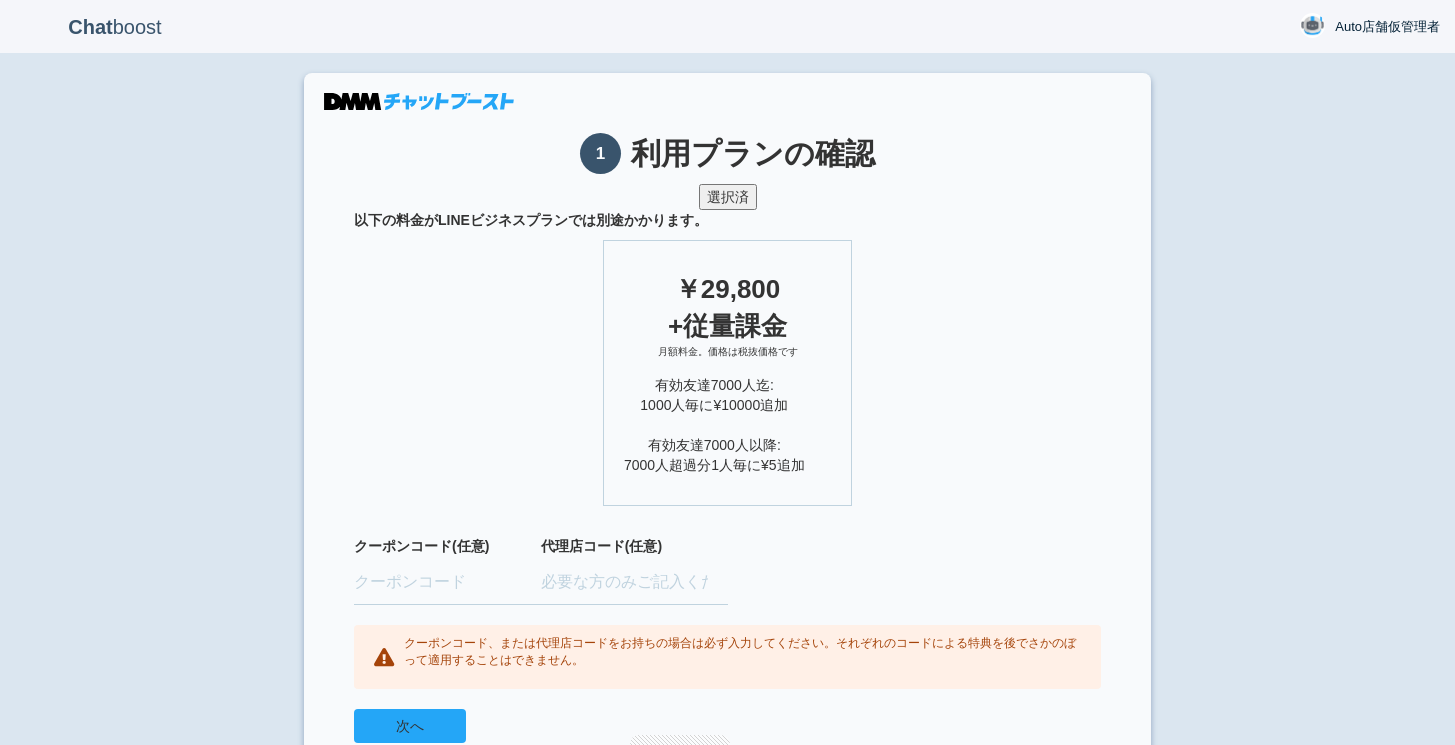 click on "次へ" at bounding box center (410, 726) 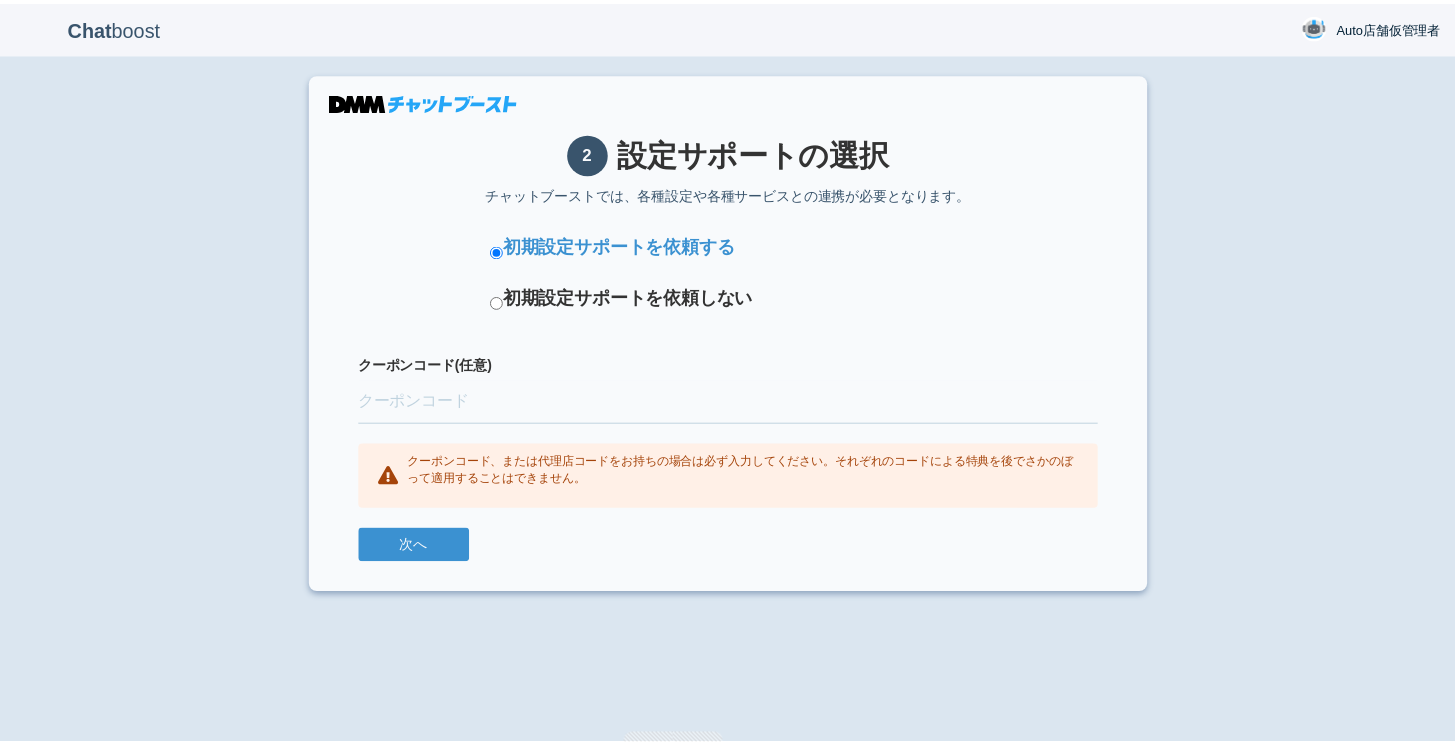 scroll, scrollTop: 0, scrollLeft: 0, axis: both 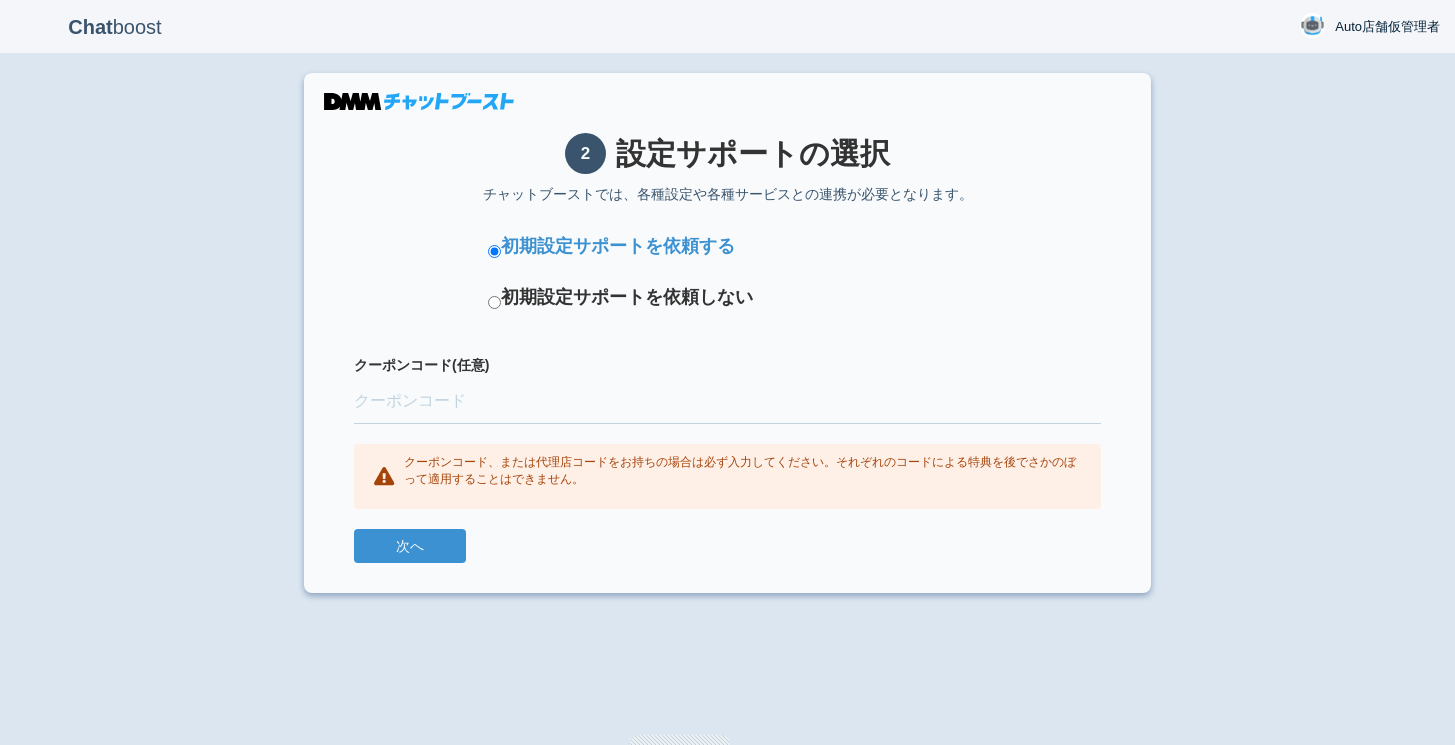 click on "初期設定サポートを依頼しない" at bounding box center (627, 298) 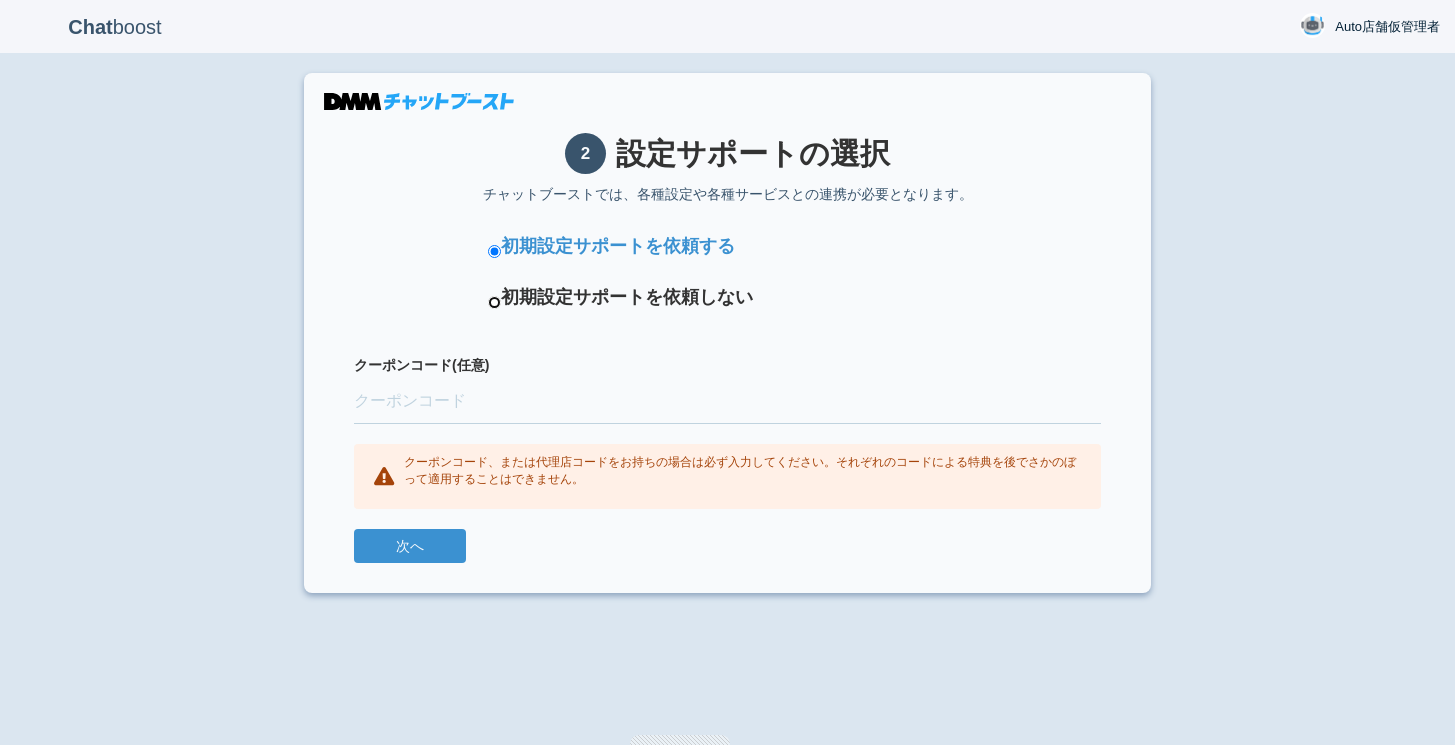 radio on "true" 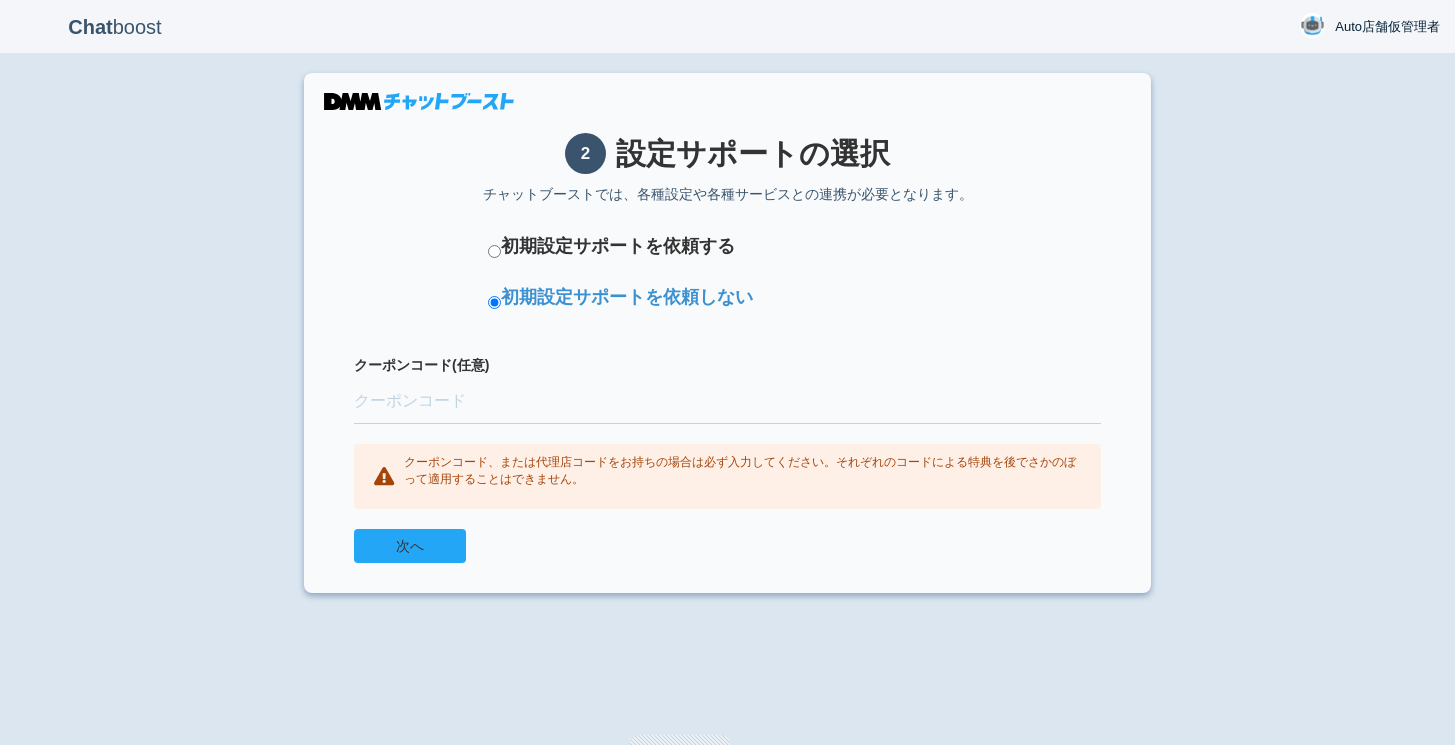 click on "次へ" at bounding box center [410, 546] 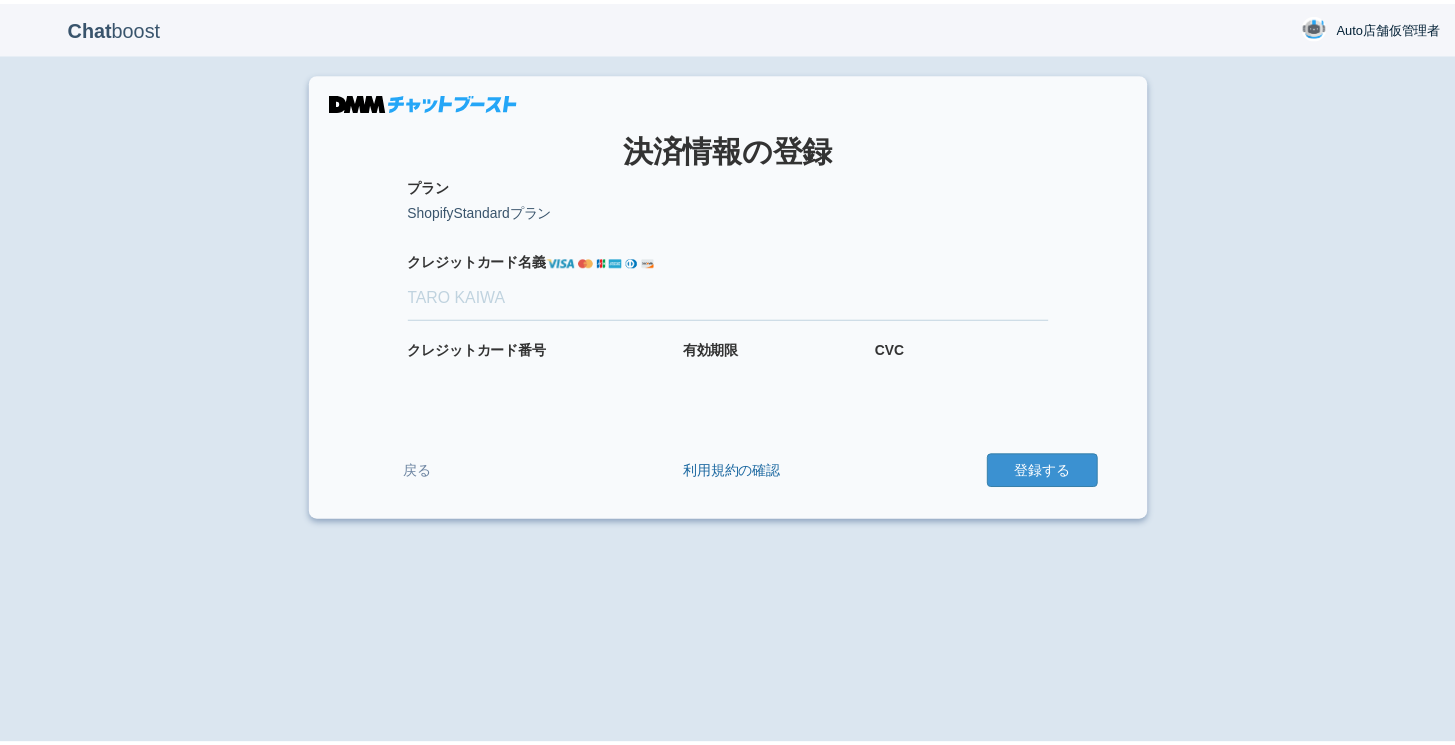 scroll, scrollTop: 0, scrollLeft: 0, axis: both 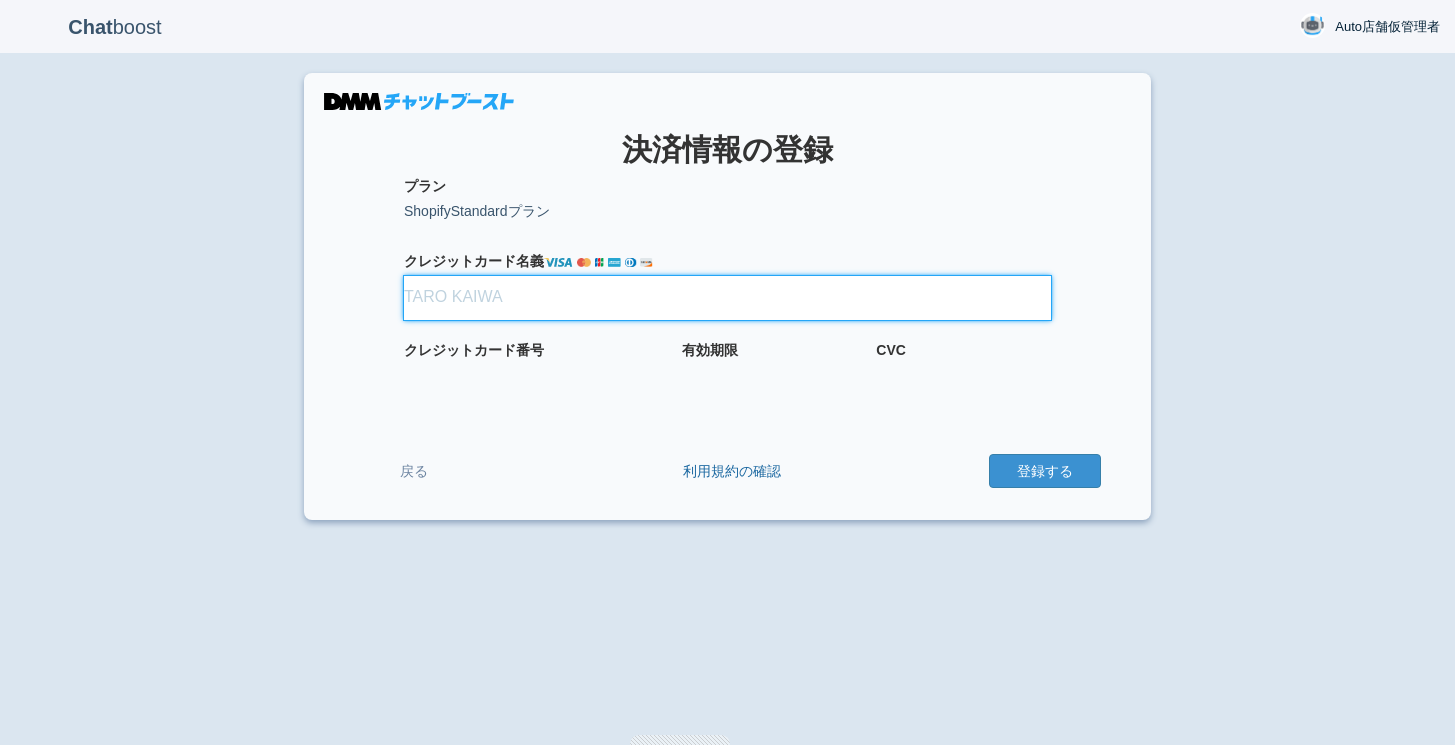 click on "クレジット カード名義" at bounding box center (727, 298) 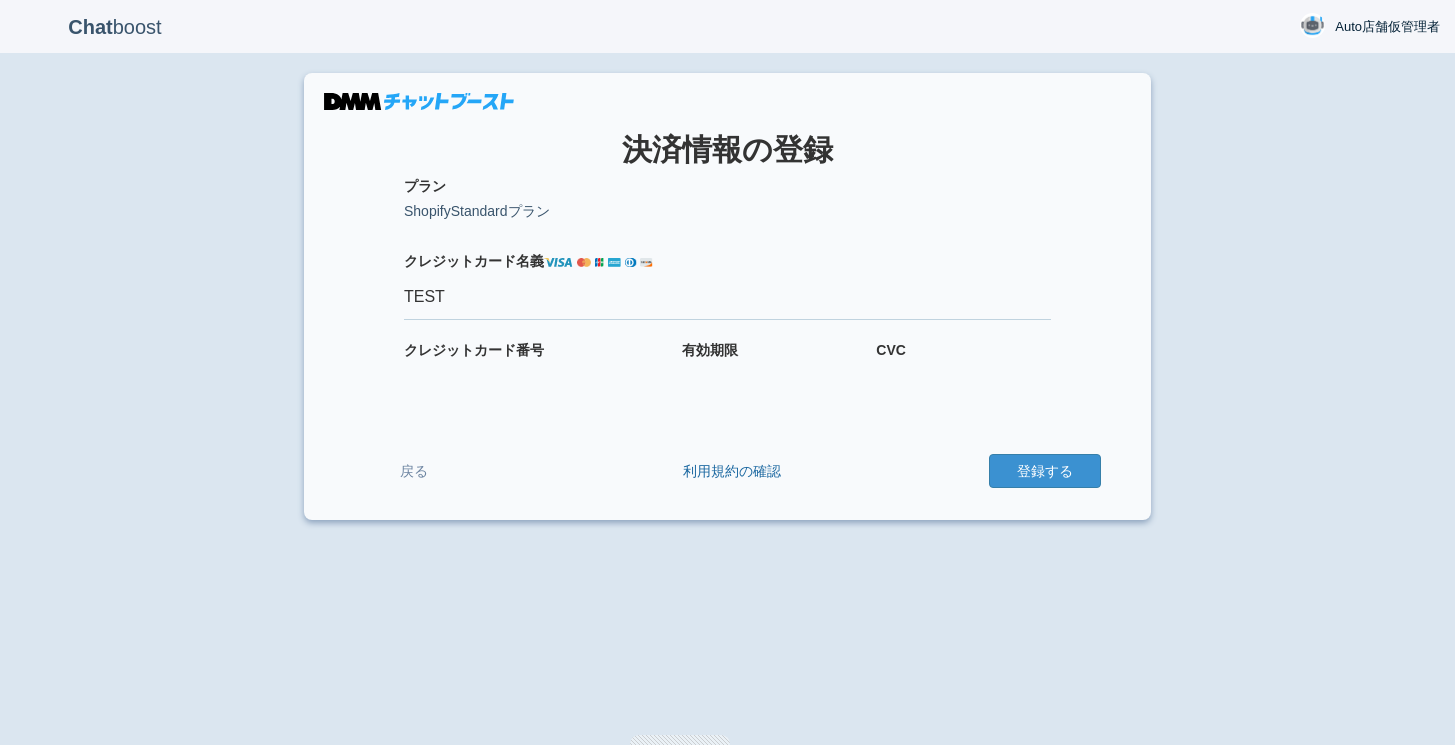 click on "クレジット カード番号" at bounding box center (533, 361) 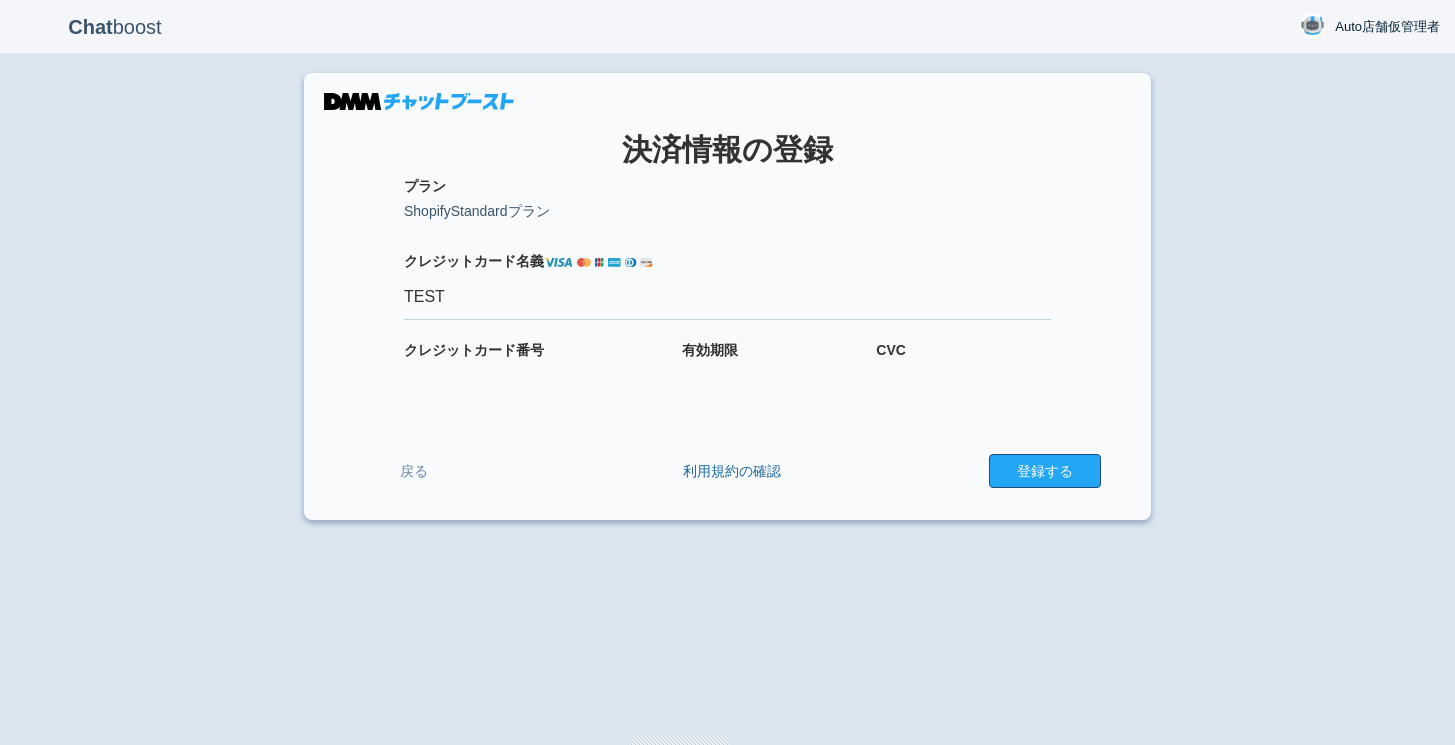 click on "登録する" at bounding box center [1045, 471] 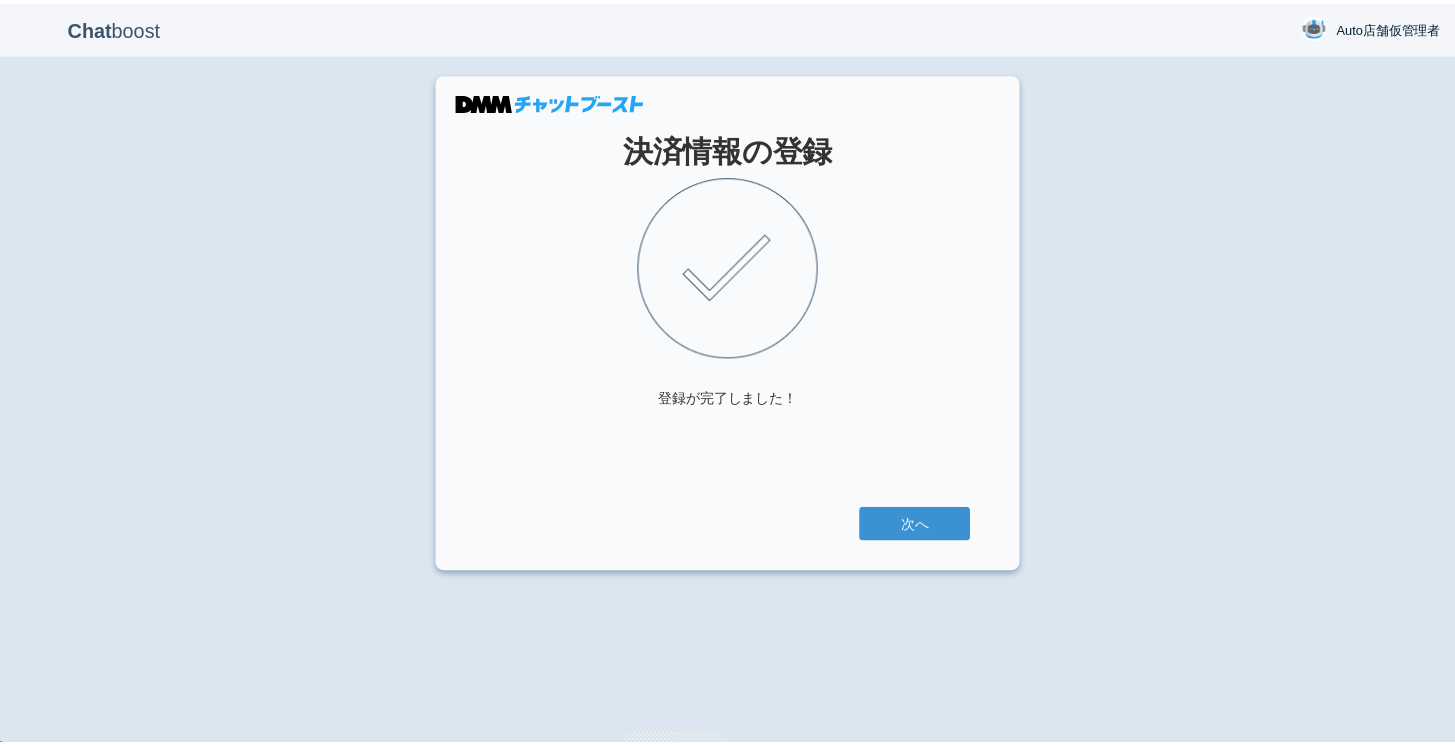scroll, scrollTop: 0, scrollLeft: 0, axis: both 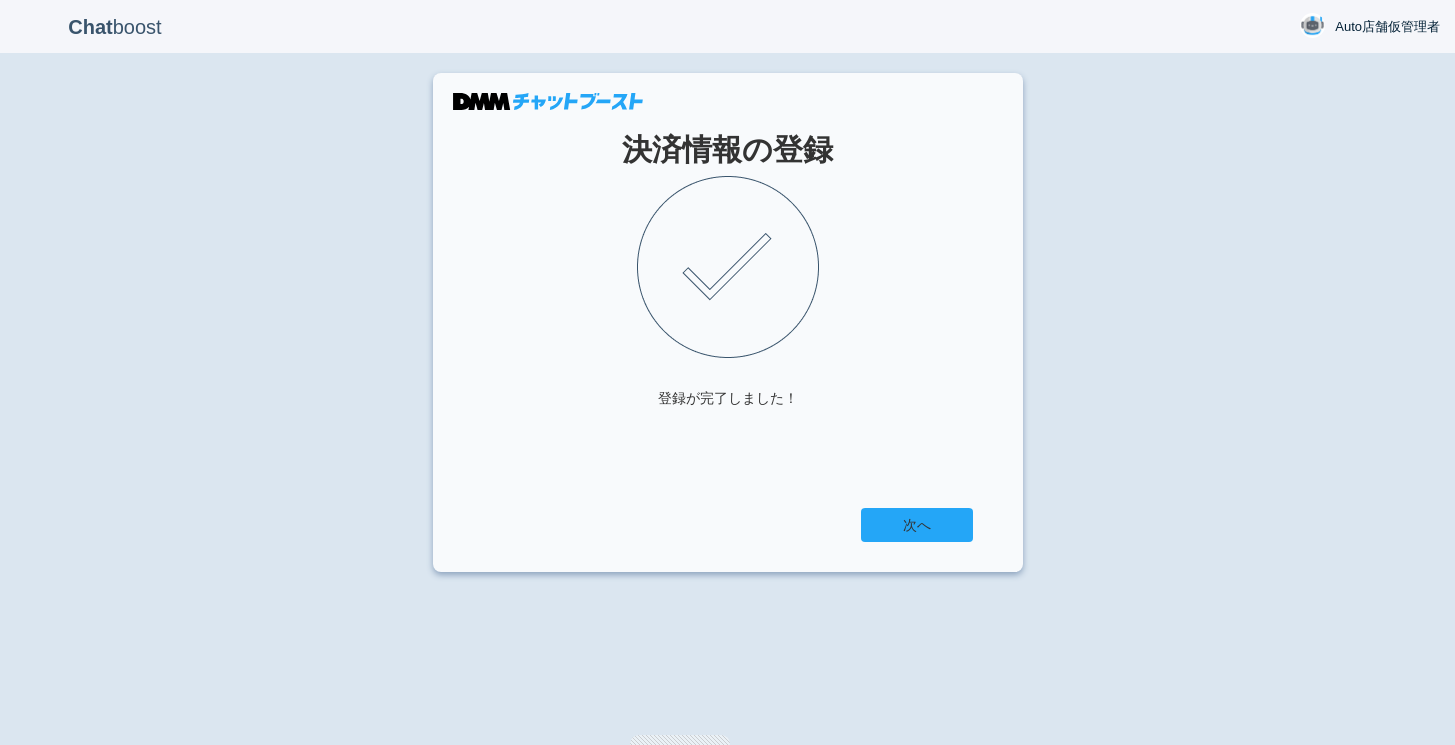 click on "次へ" at bounding box center (917, 525) 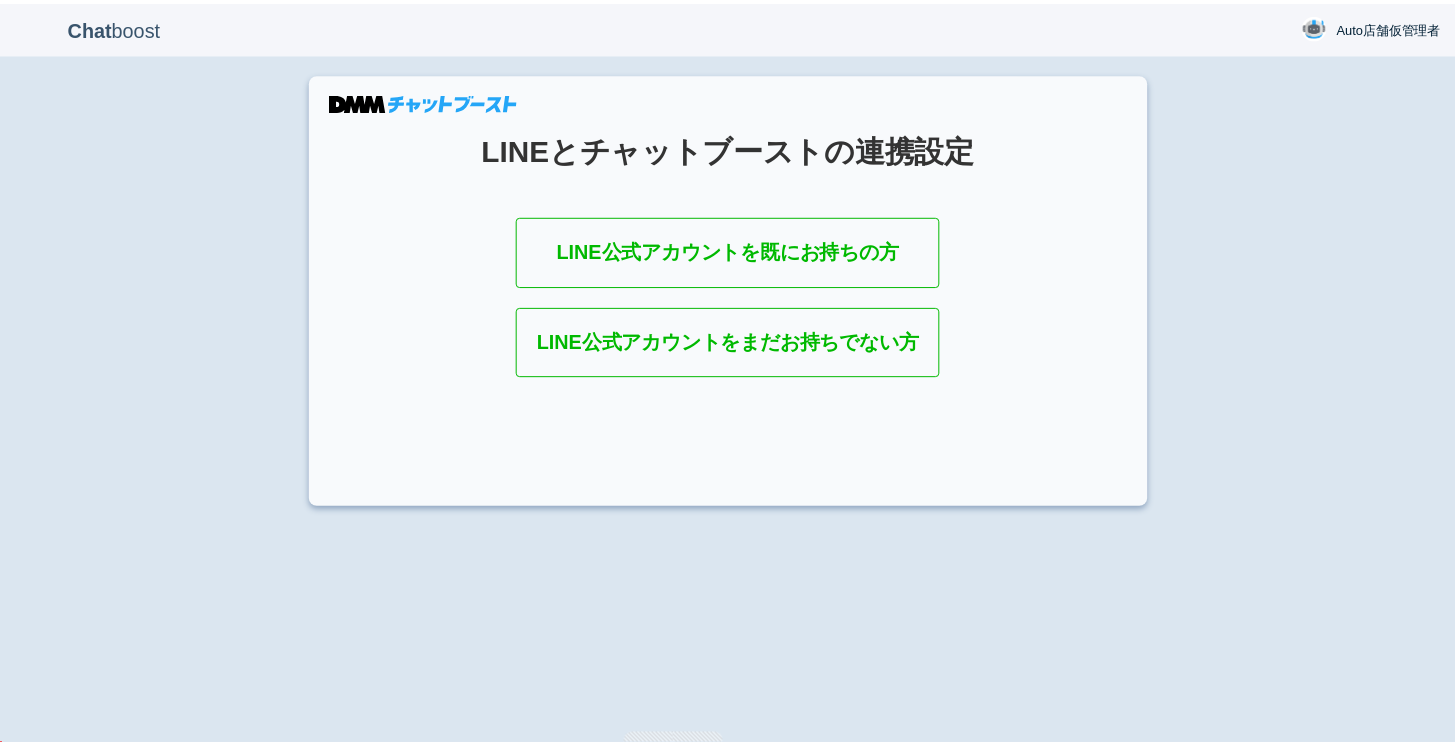scroll, scrollTop: 0, scrollLeft: 0, axis: both 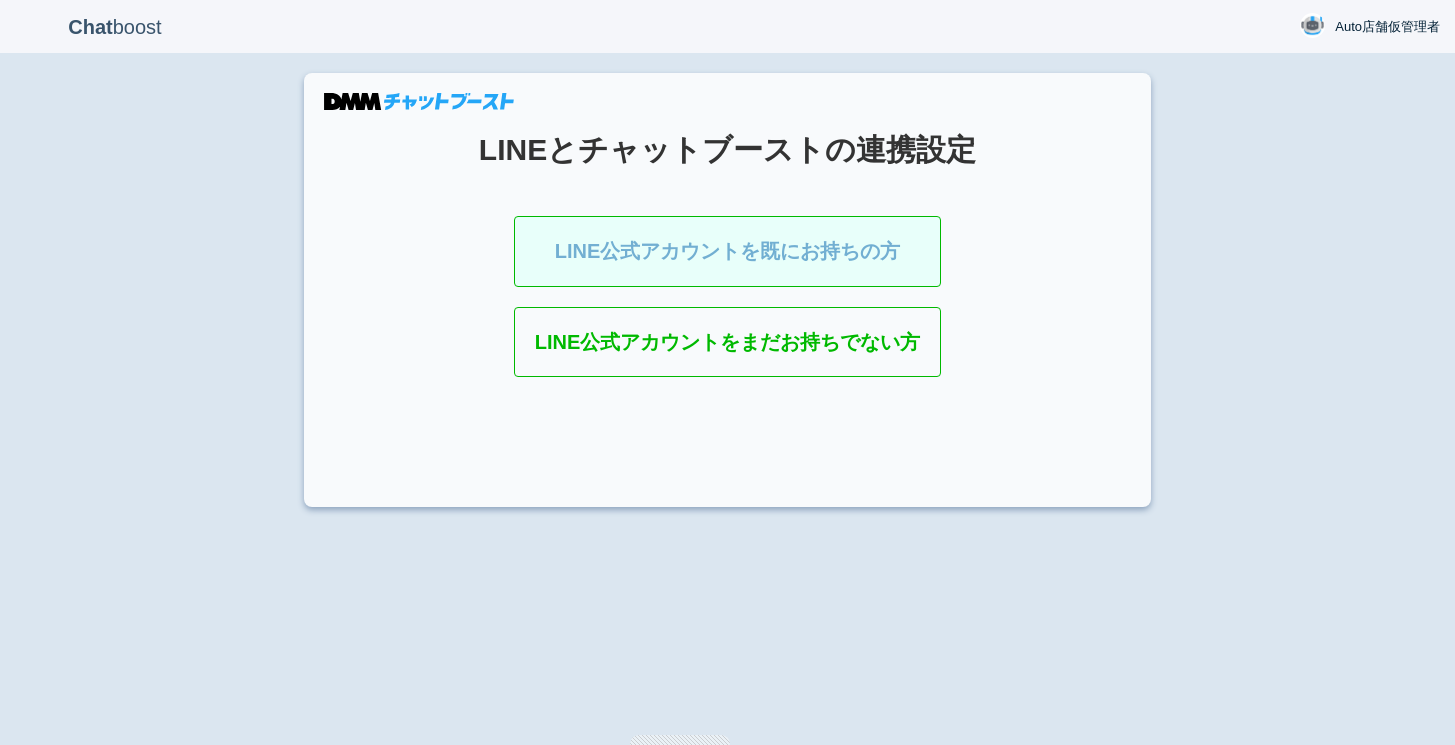 click on "LINE公式アカウントを既にお持ちの方" at bounding box center [728, 251] 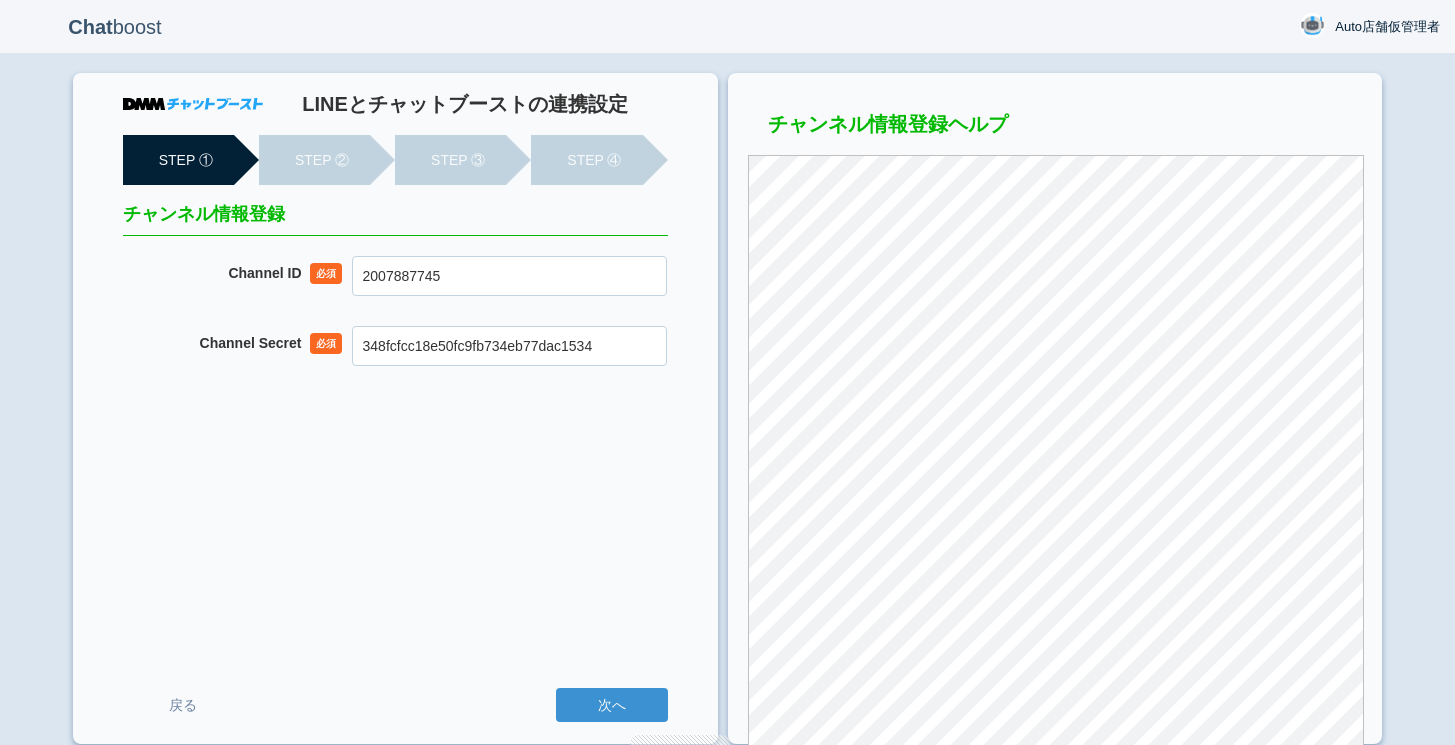 scroll, scrollTop: 0, scrollLeft: 0, axis: both 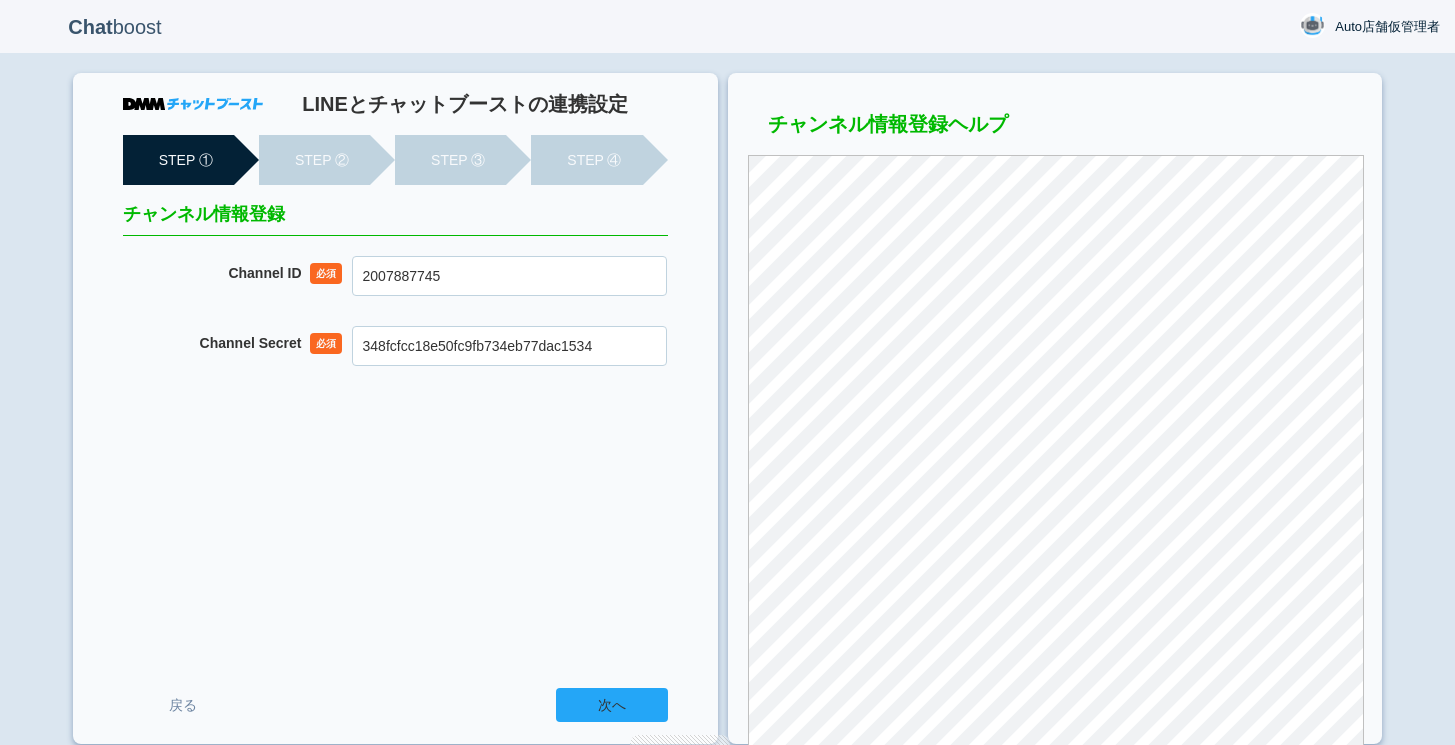 click on "次へ" at bounding box center [612, 705] 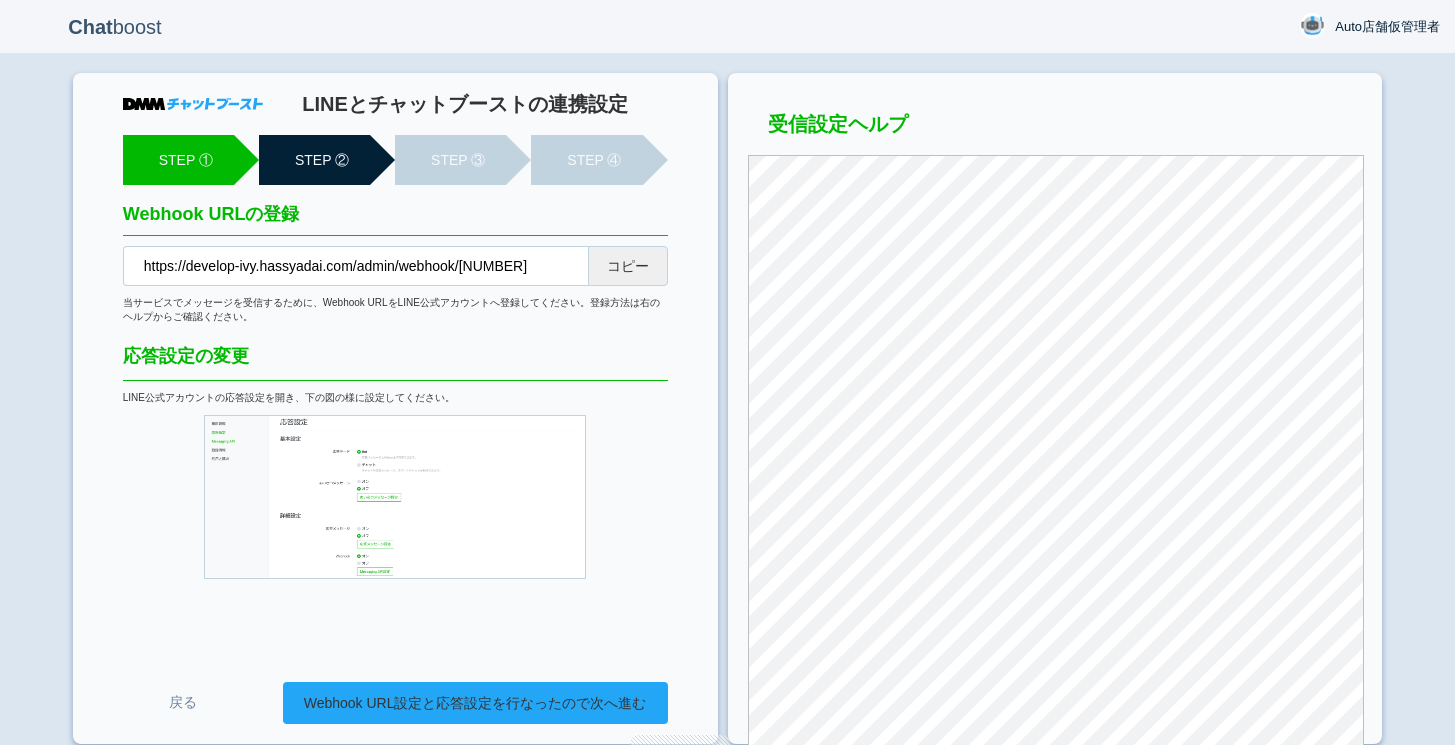 scroll, scrollTop: 0, scrollLeft: 0, axis: both 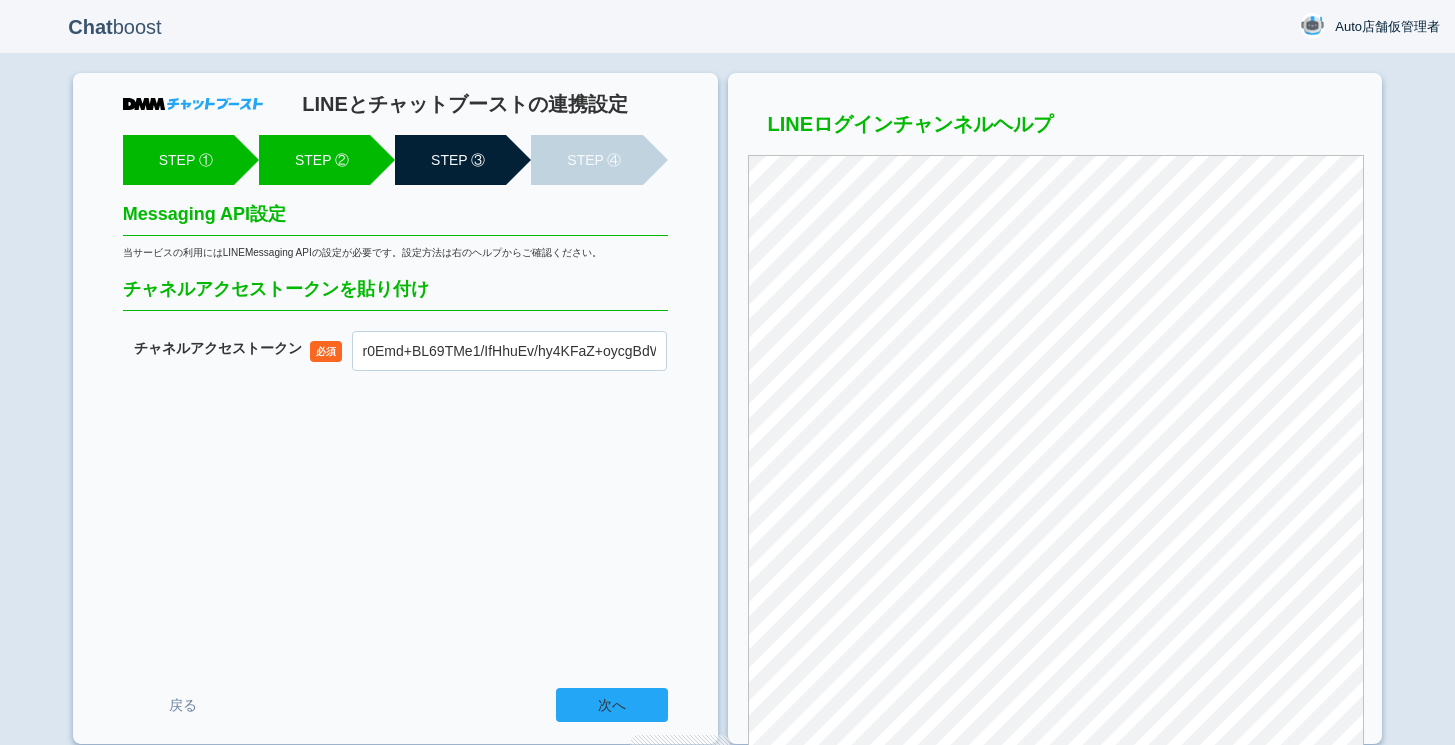 click on "次へ" at bounding box center [612, 705] 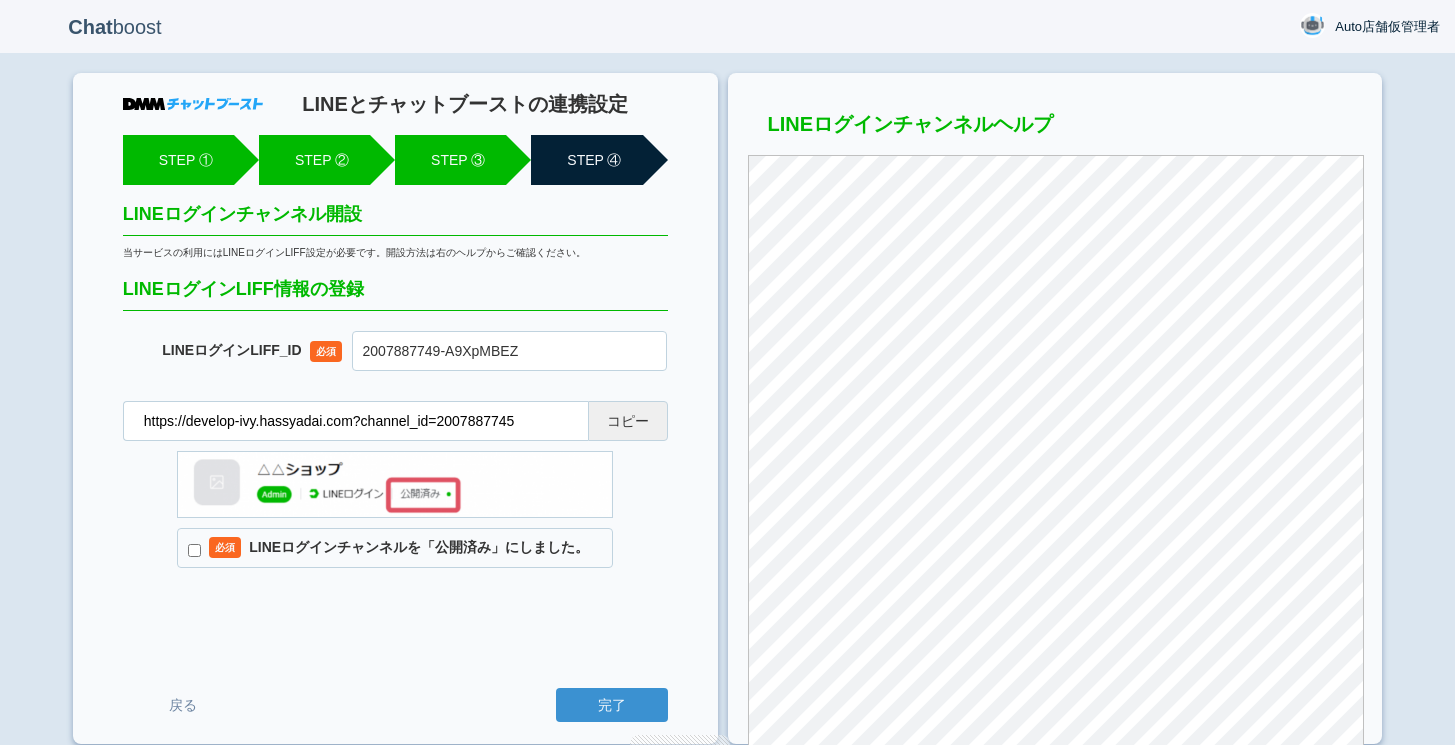 scroll, scrollTop: 0, scrollLeft: 0, axis: both 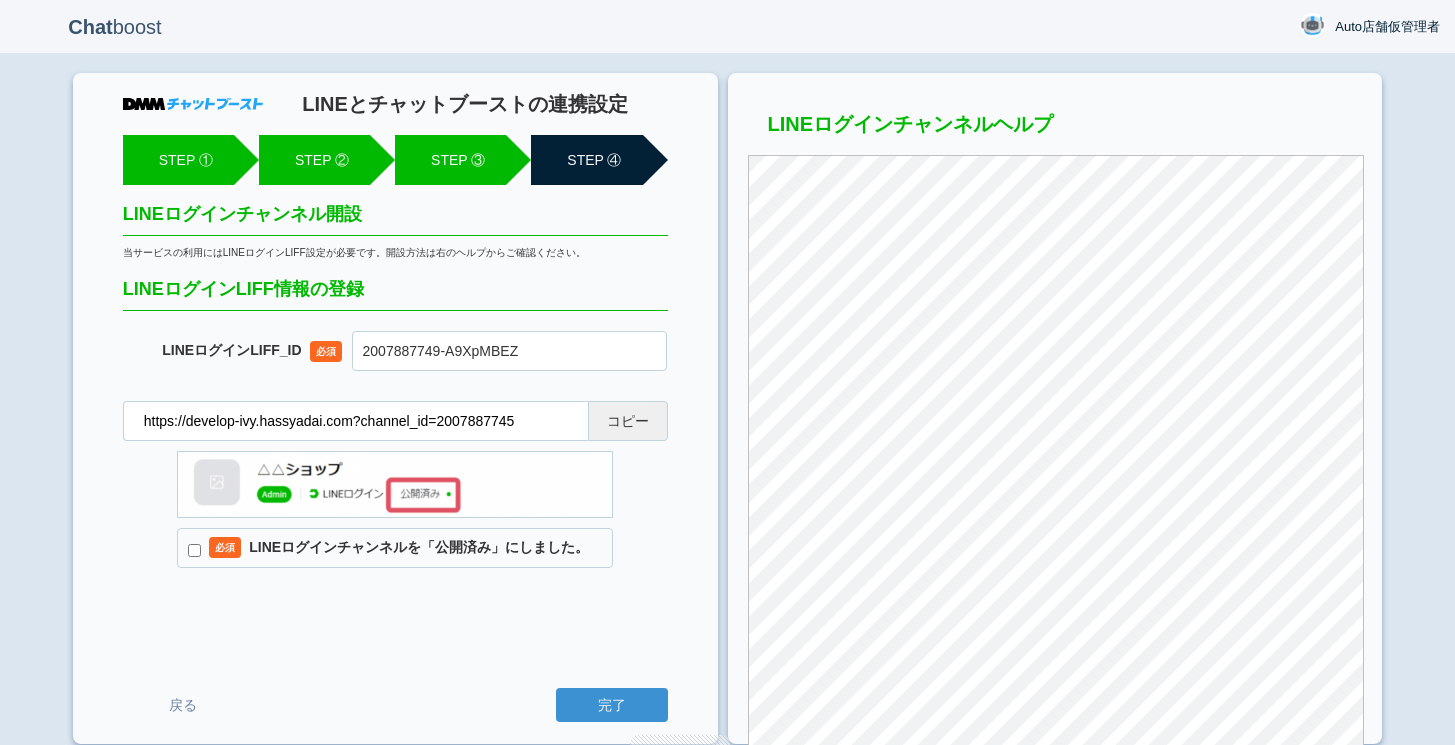 click on "必須 LINEログインチャンネルを「公開済み」にしました。" at bounding box center (395, 548) 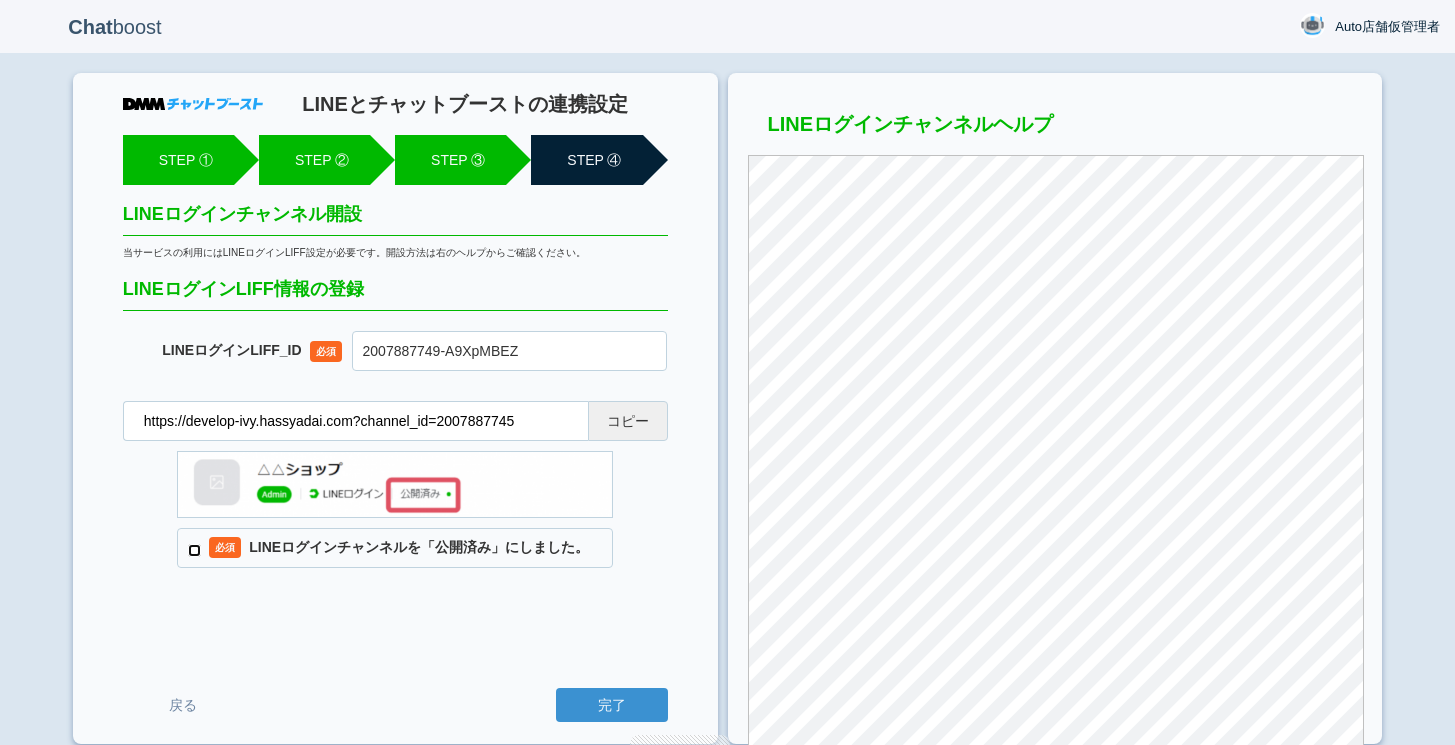 checkbox on "true" 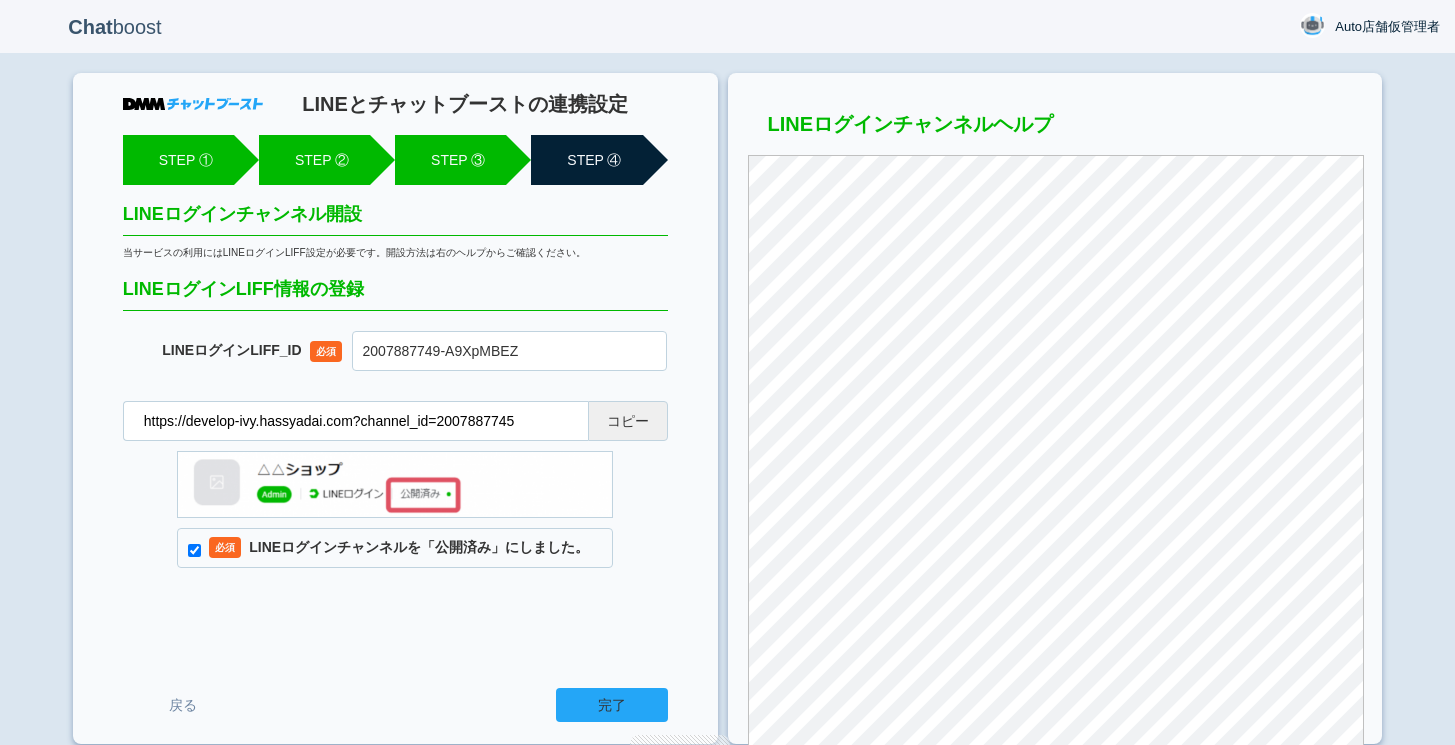 click on "完了" at bounding box center (612, 705) 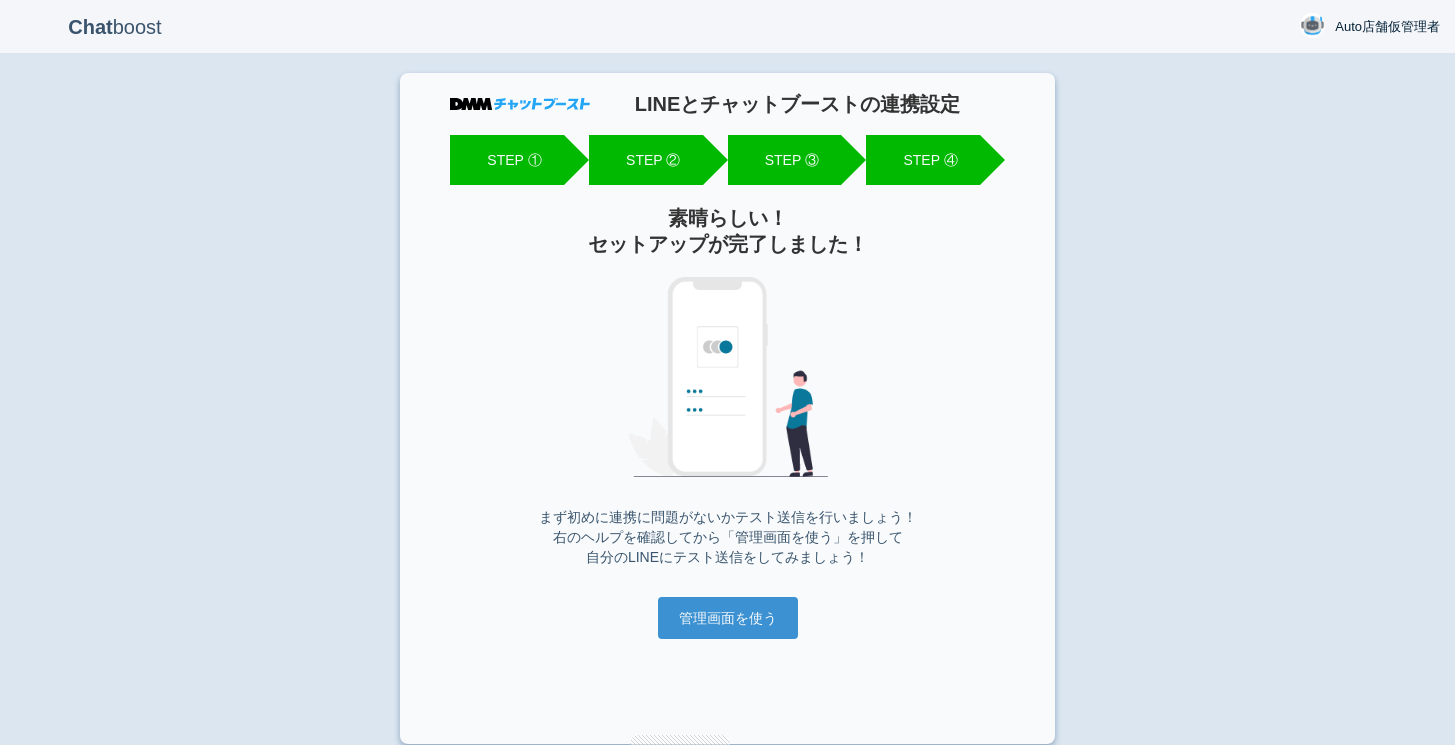 scroll, scrollTop: 0, scrollLeft: 0, axis: both 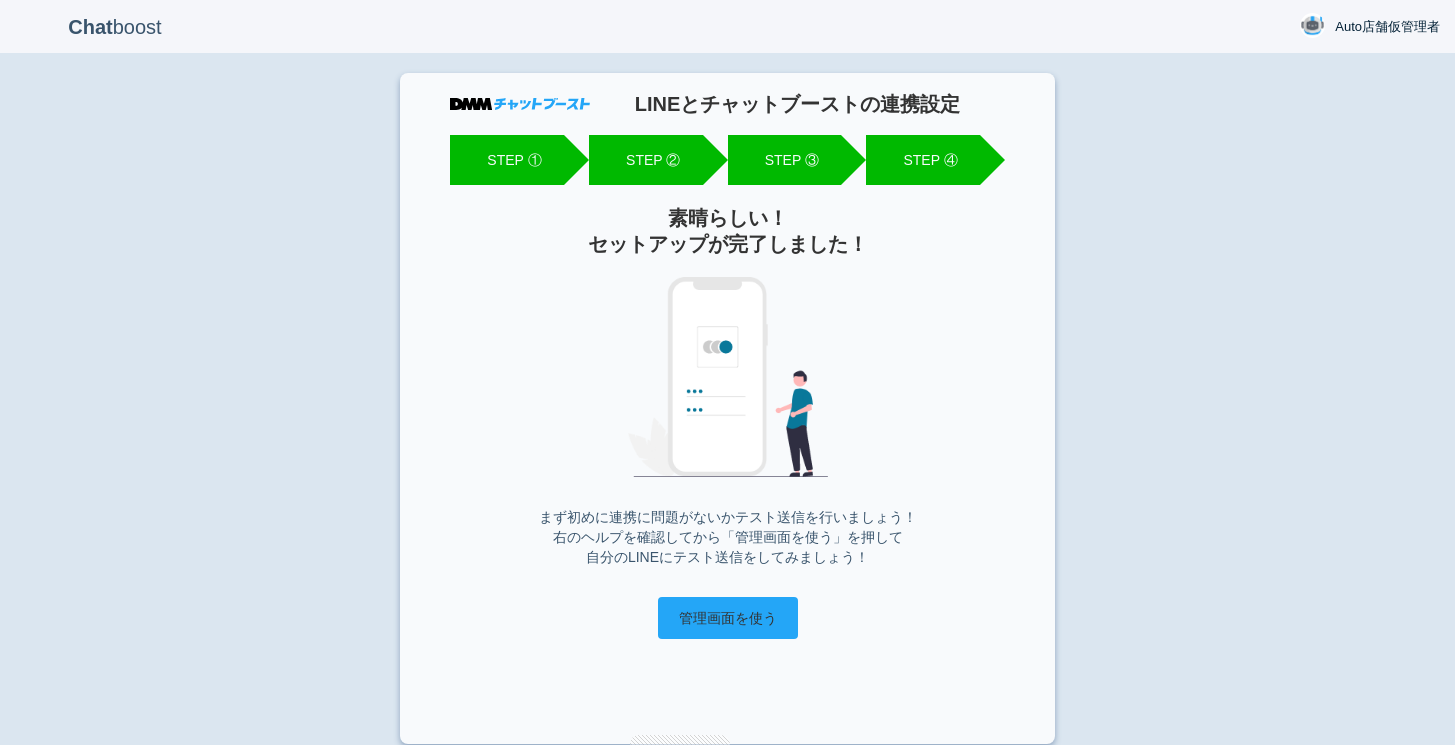 click on "管理画面を使う" at bounding box center (728, 618) 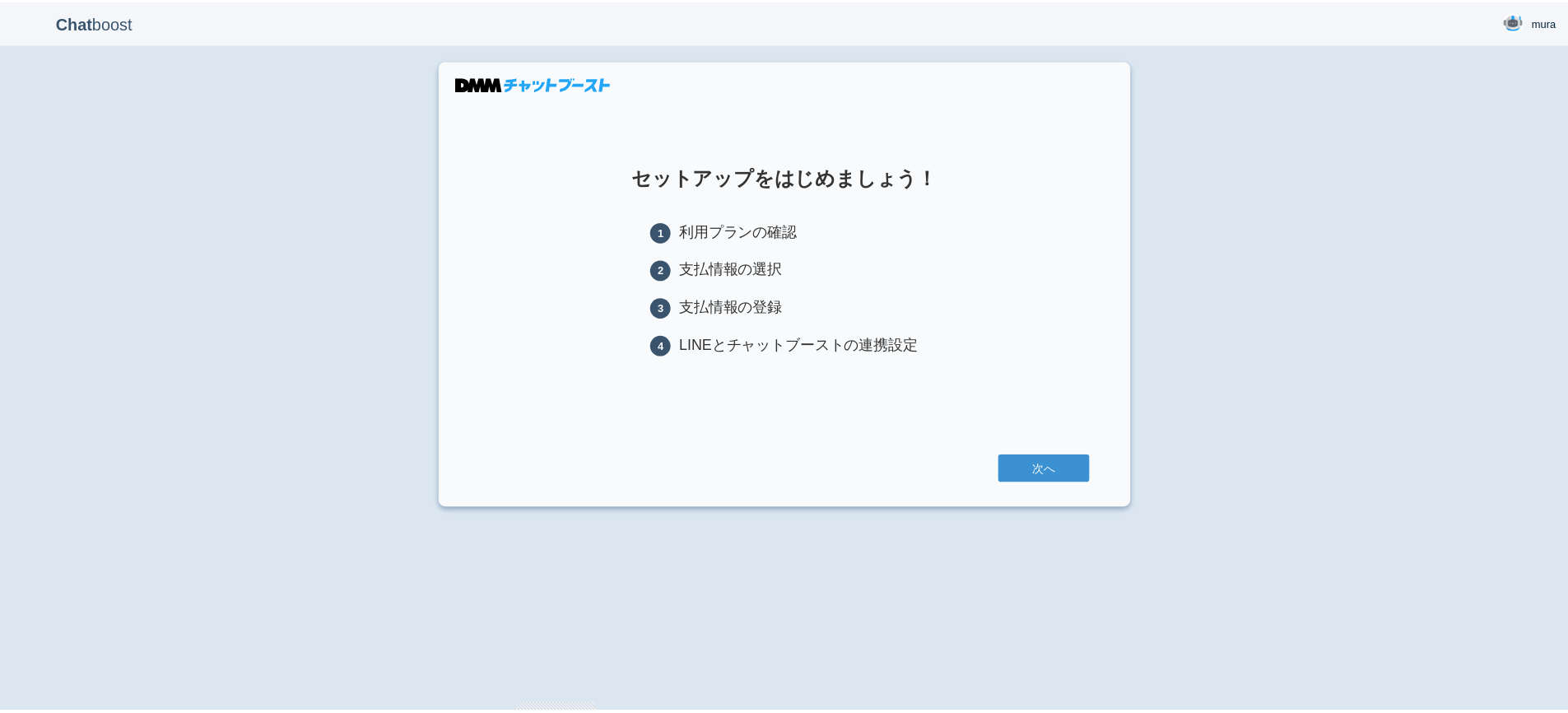 scroll, scrollTop: 0, scrollLeft: 0, axis: both 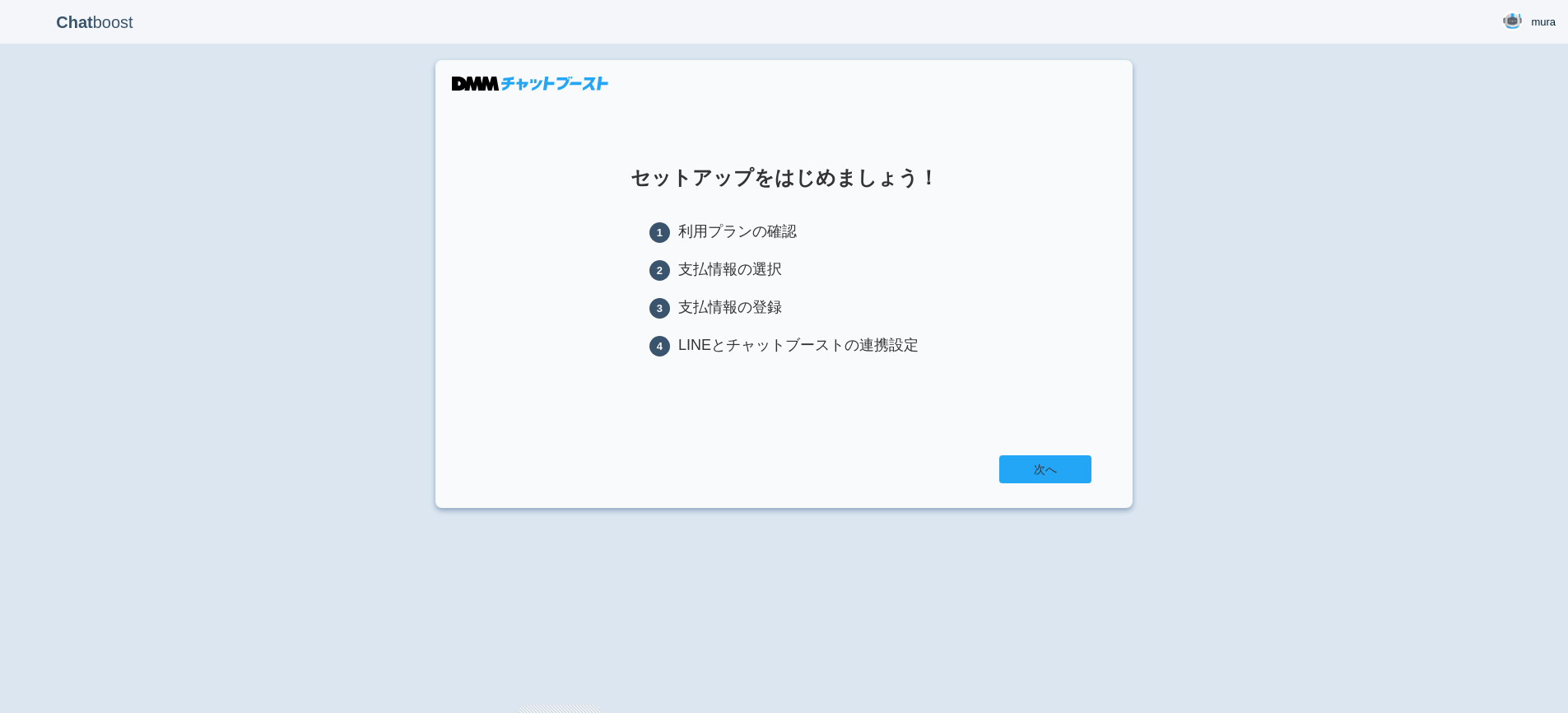 click on "次へ" at bounding box center (1045, 469) 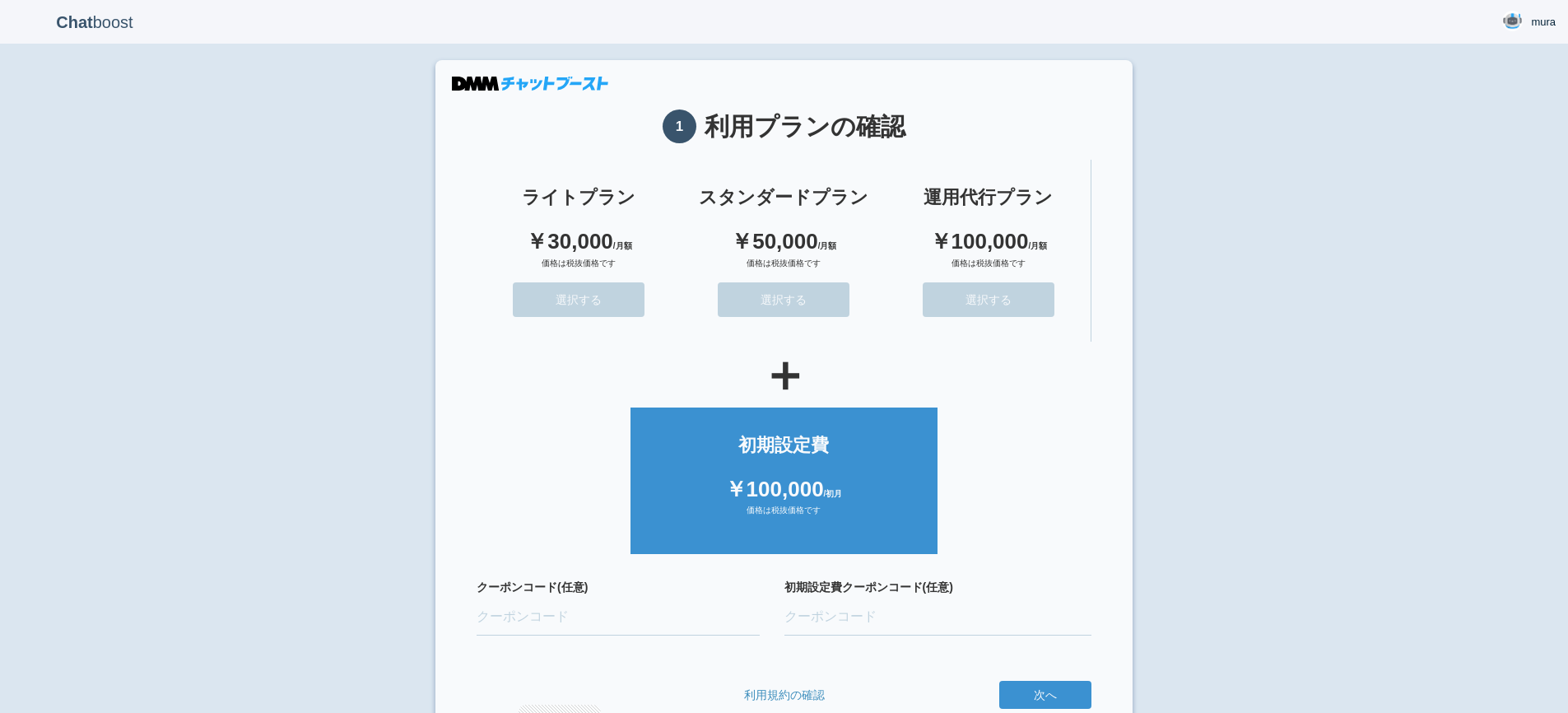scroll, scrollTop: 0, scrollLeft: 0, axis: both 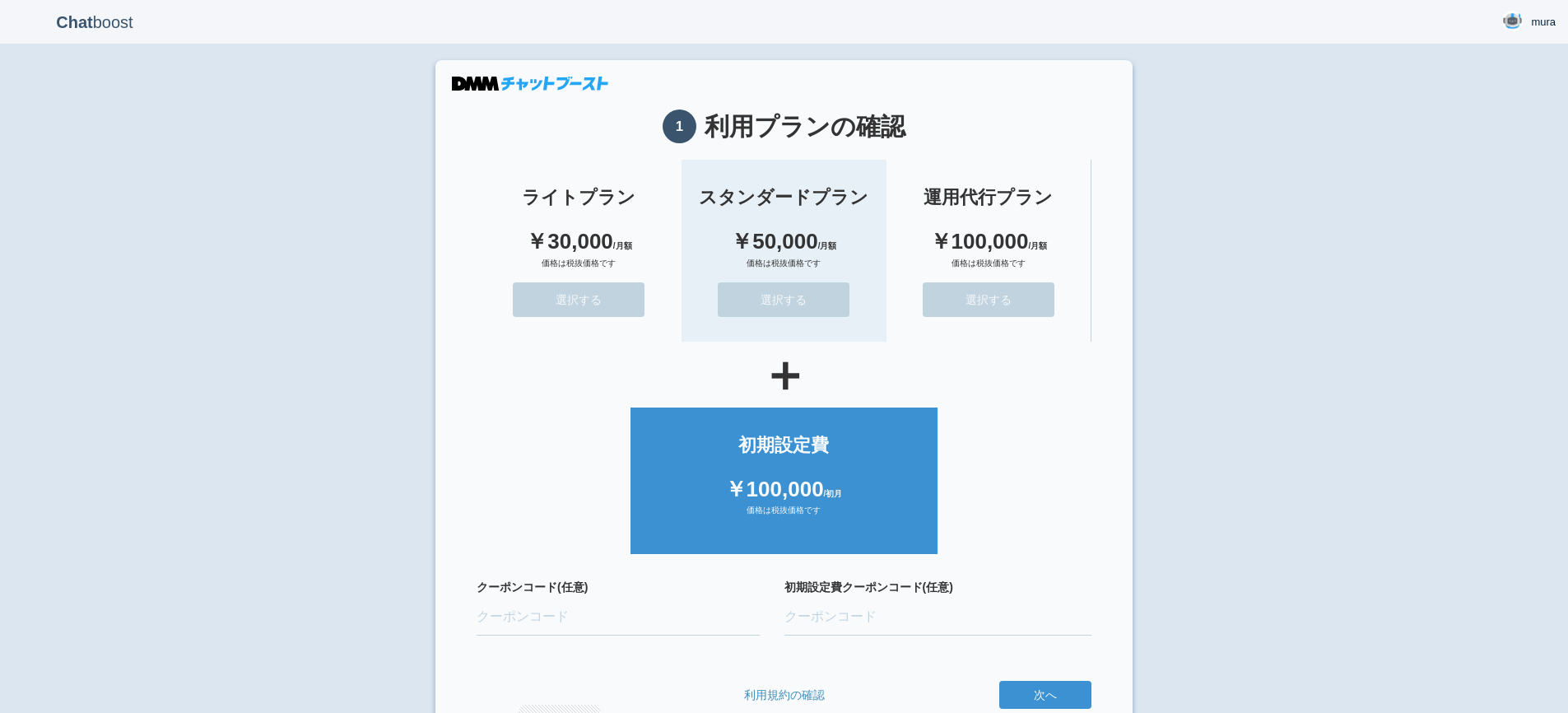 click on "選択する" at bounding box center [784, 300] 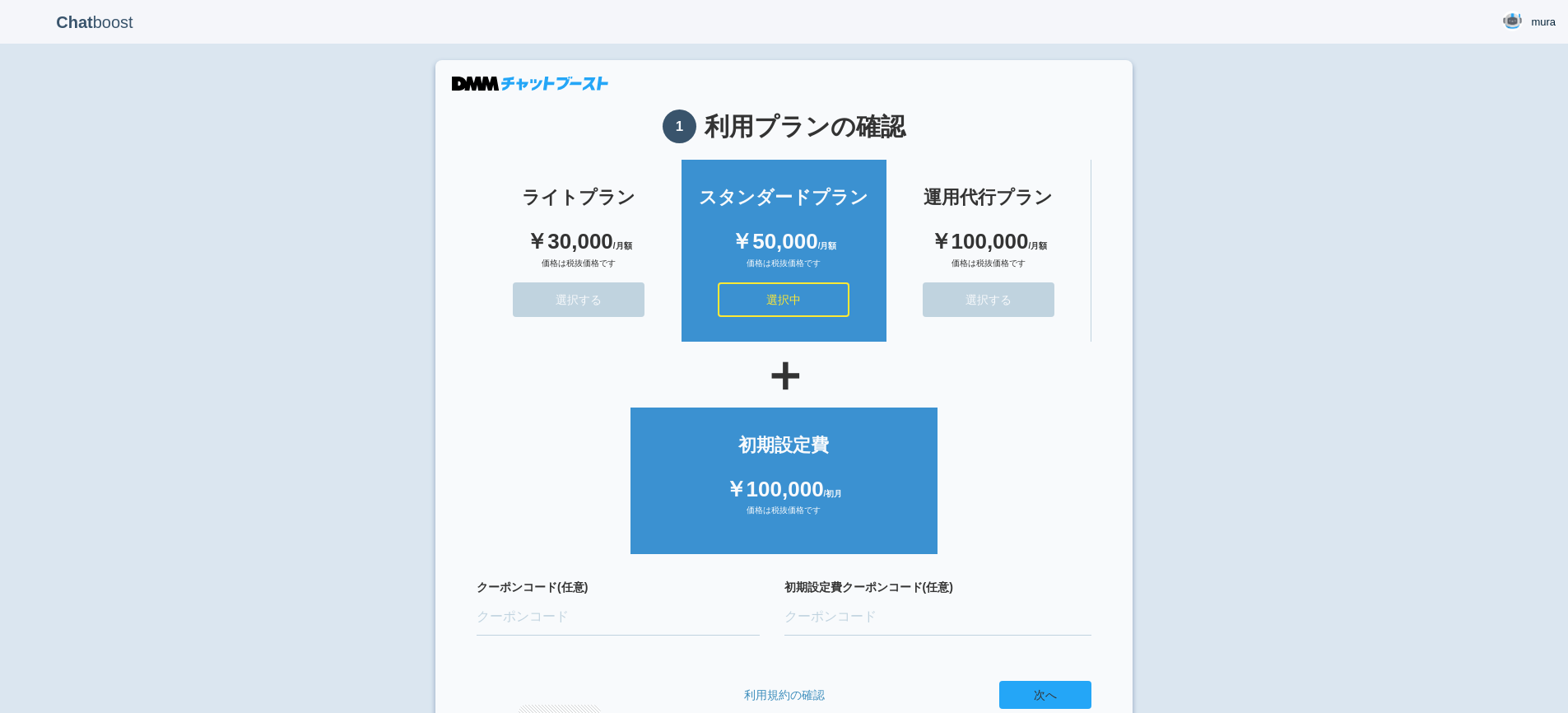 click on "次へ" at bounding box center [1045, 695] 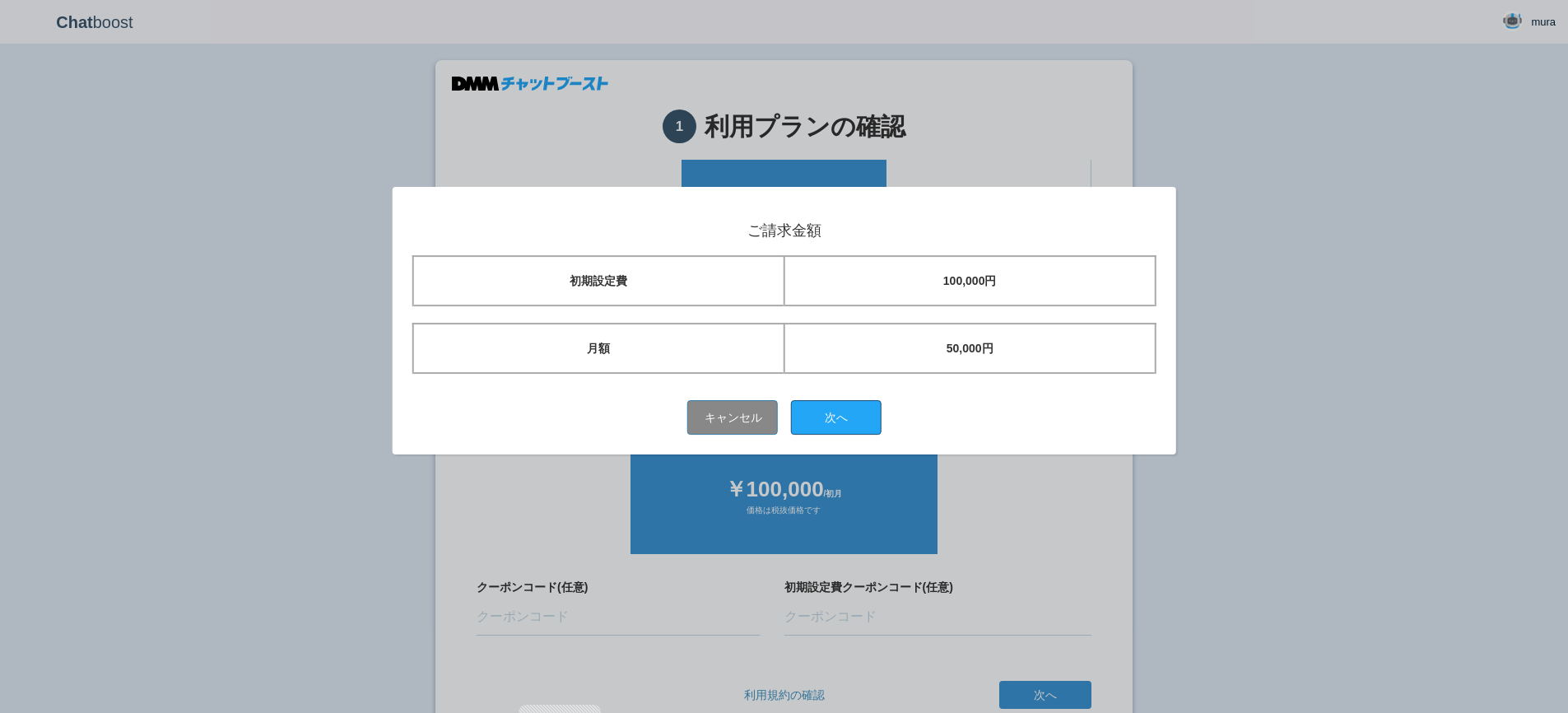 click on "次へ" at bounding box center [836, 418] 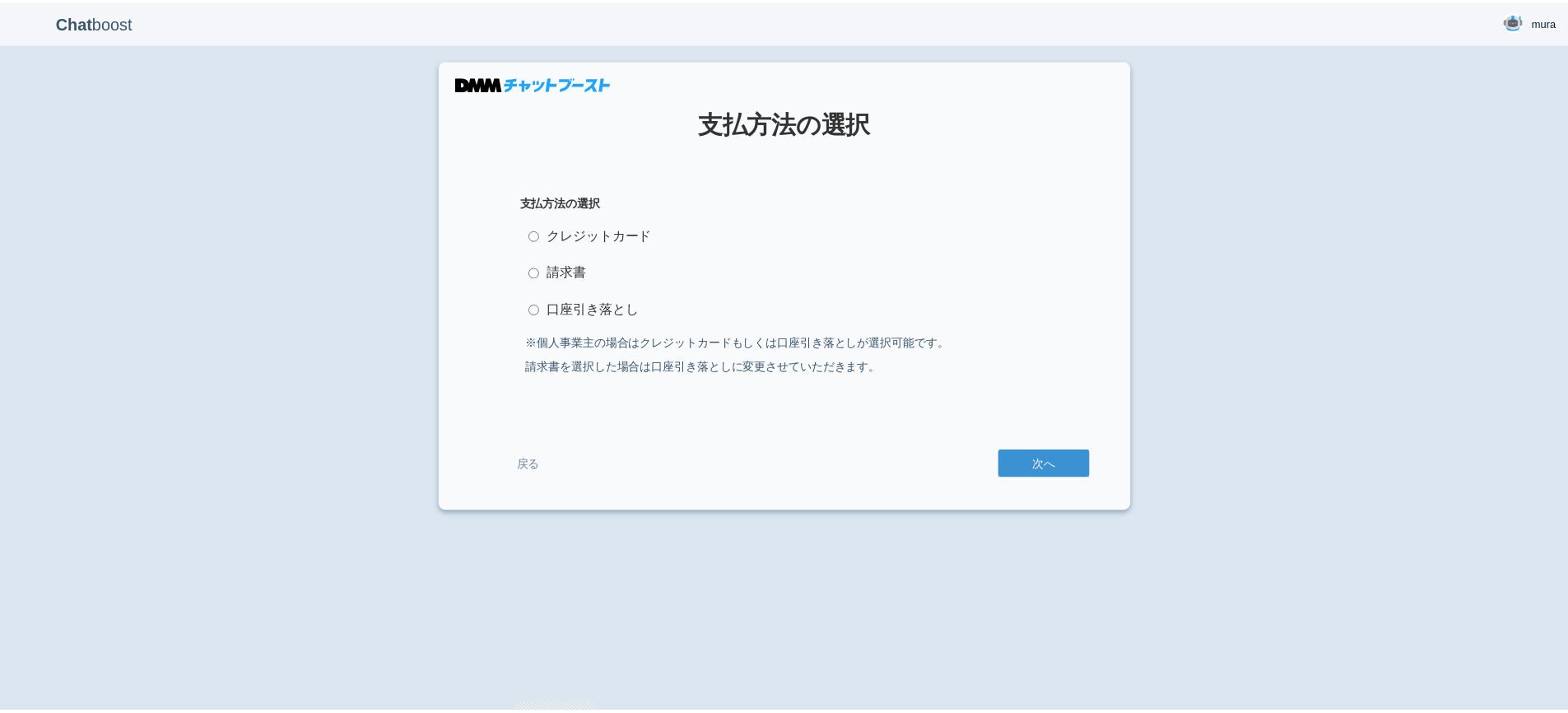 scroll, scrollTop: 0, scrollLeft: 0, axis: both 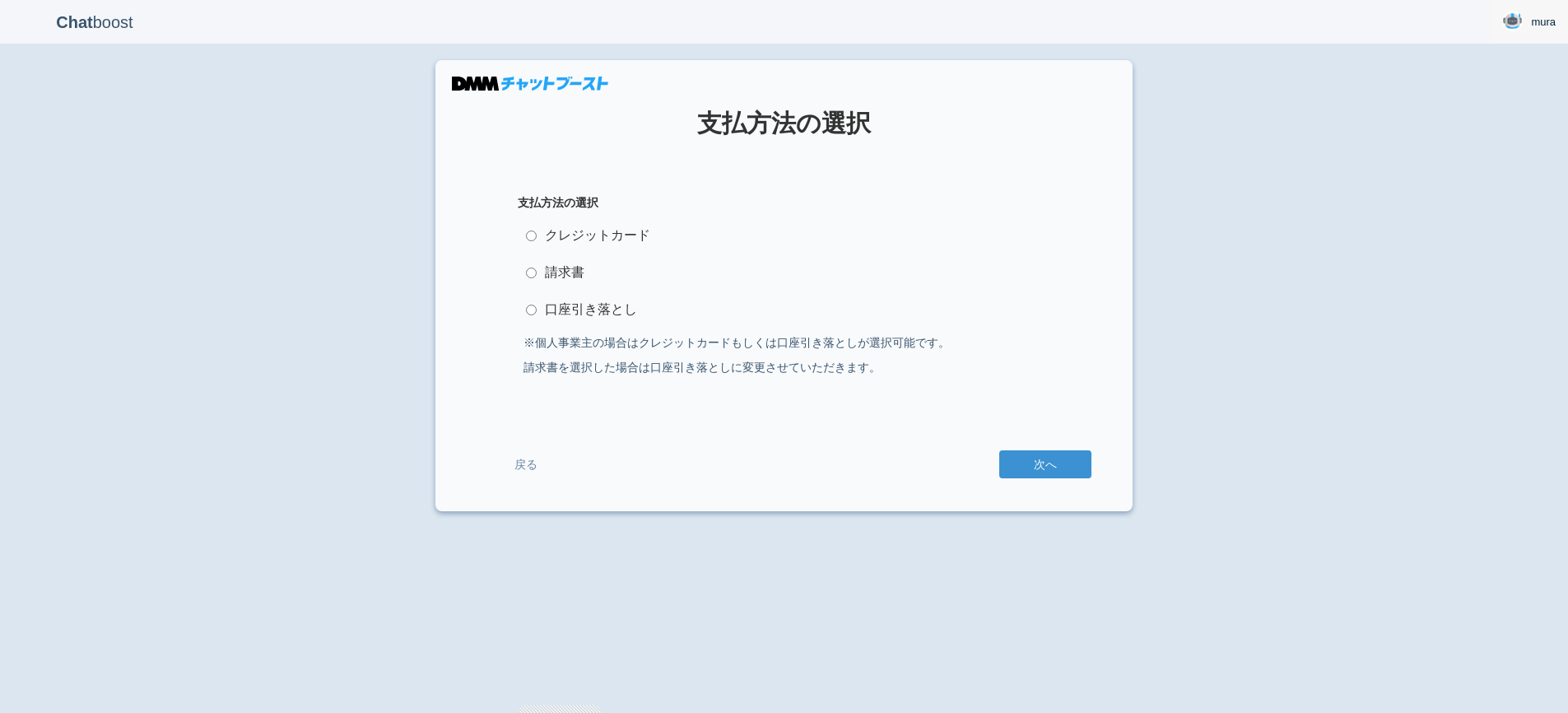 click on "mura" at bounding box center (1543, 22) 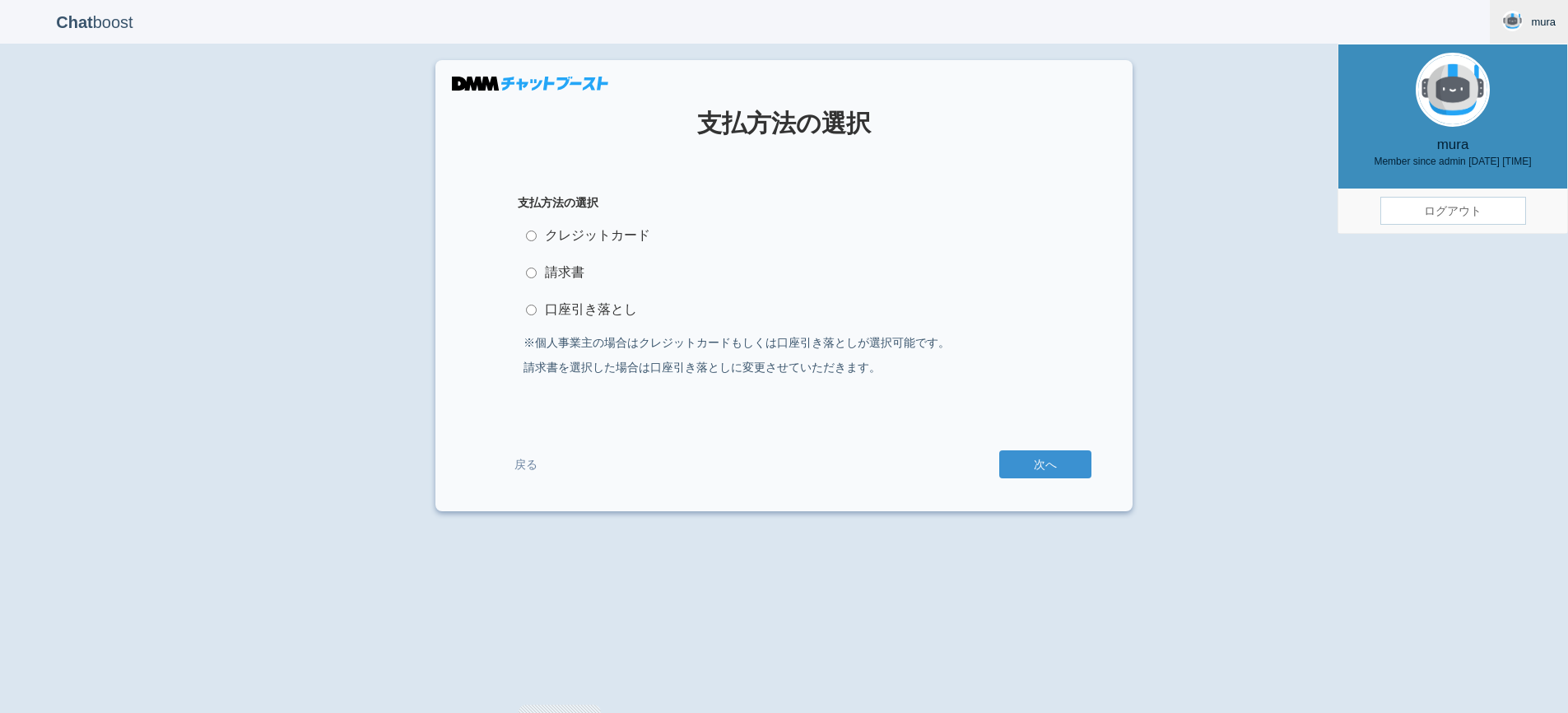click on "ログアウト" at bounding box center [1453, 211] 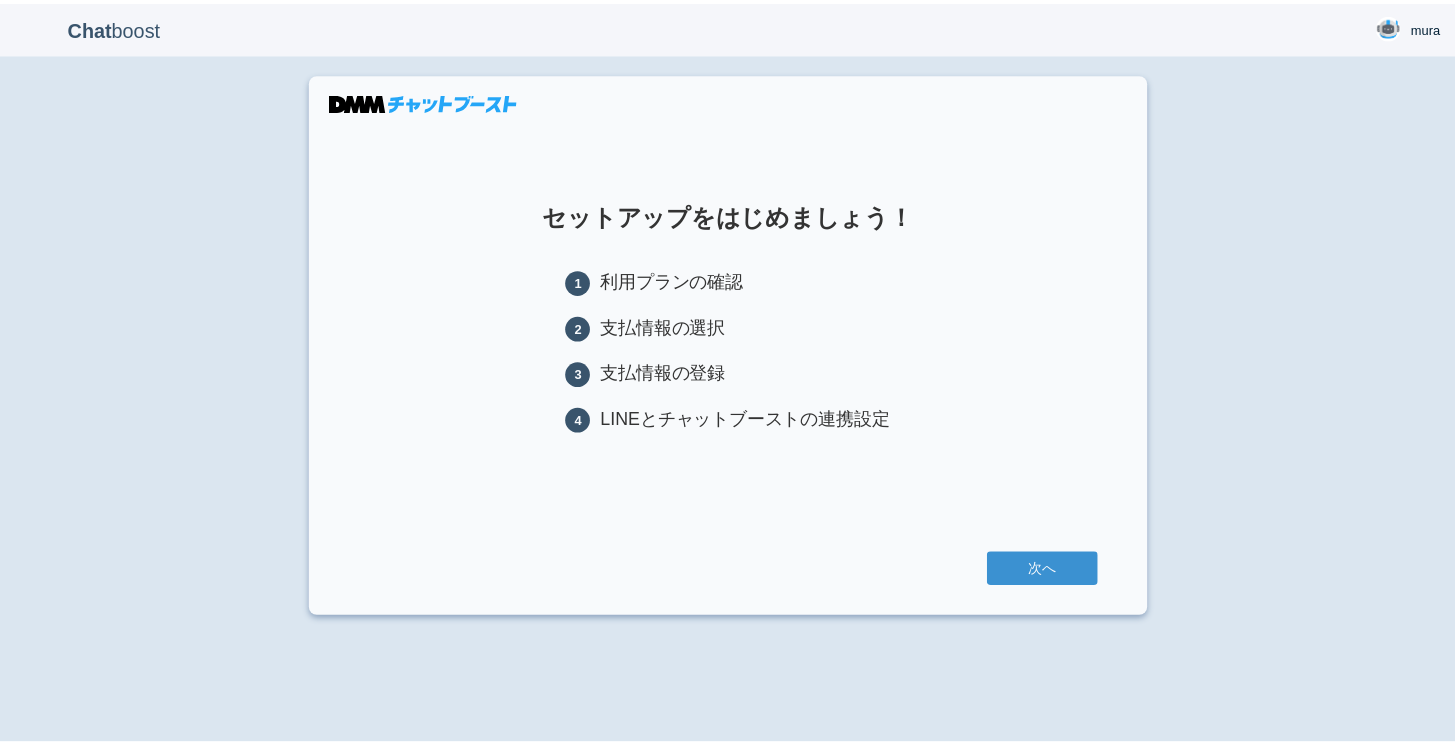 scroll, scrollTop: 0, scrollLeft: 0, axis: both 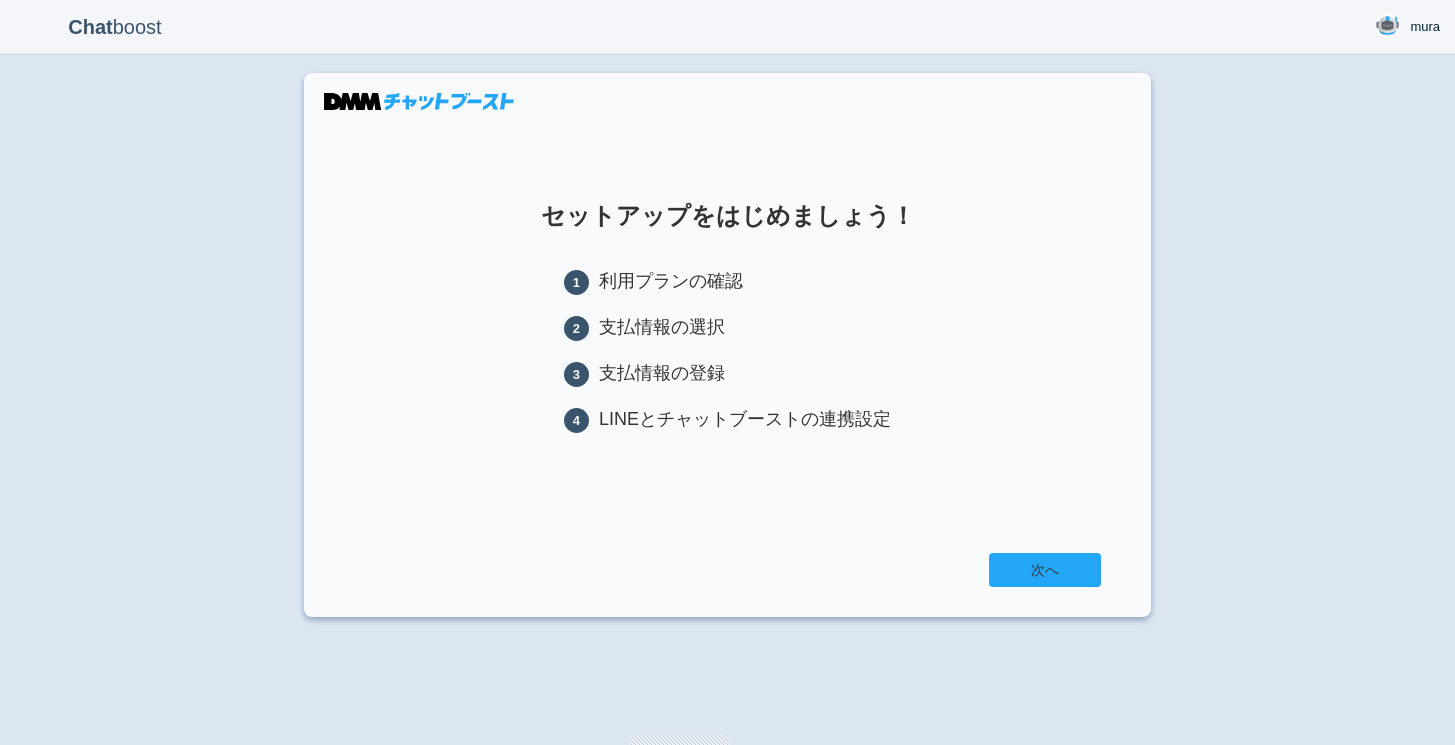 click on "次へ" at bounding box center (1045, 570) 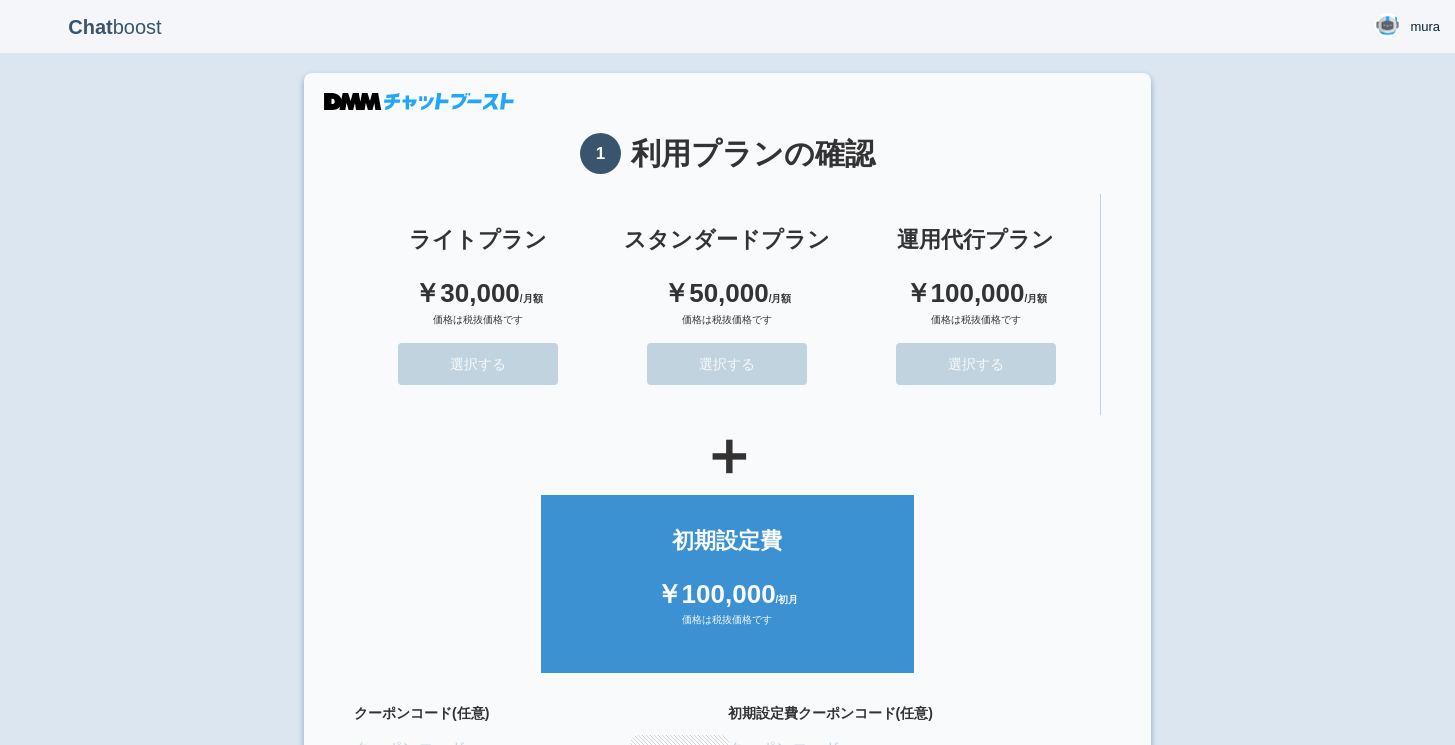 scroll, scrollTop: 0, scrollLeft: 0, axis: both 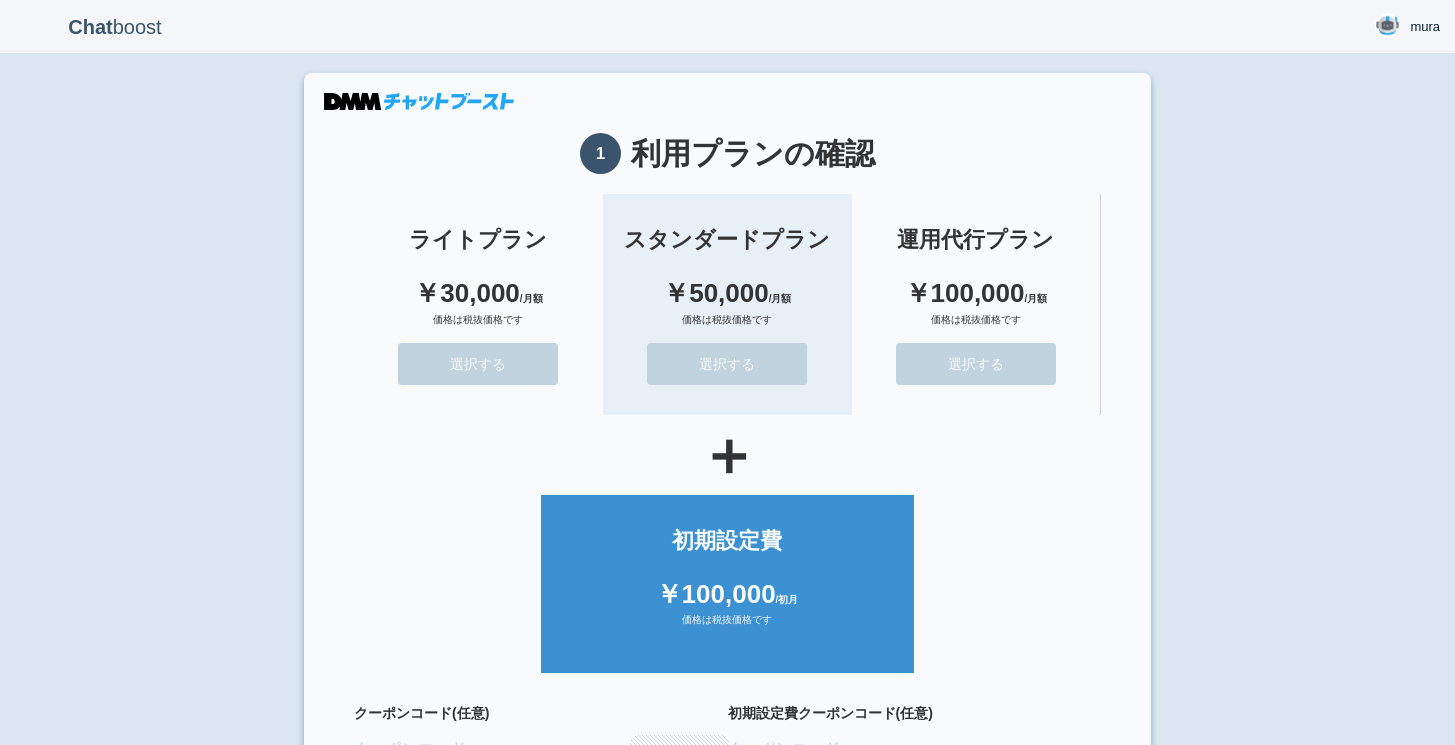 click on "選択する" at bounding box center [727, 364] 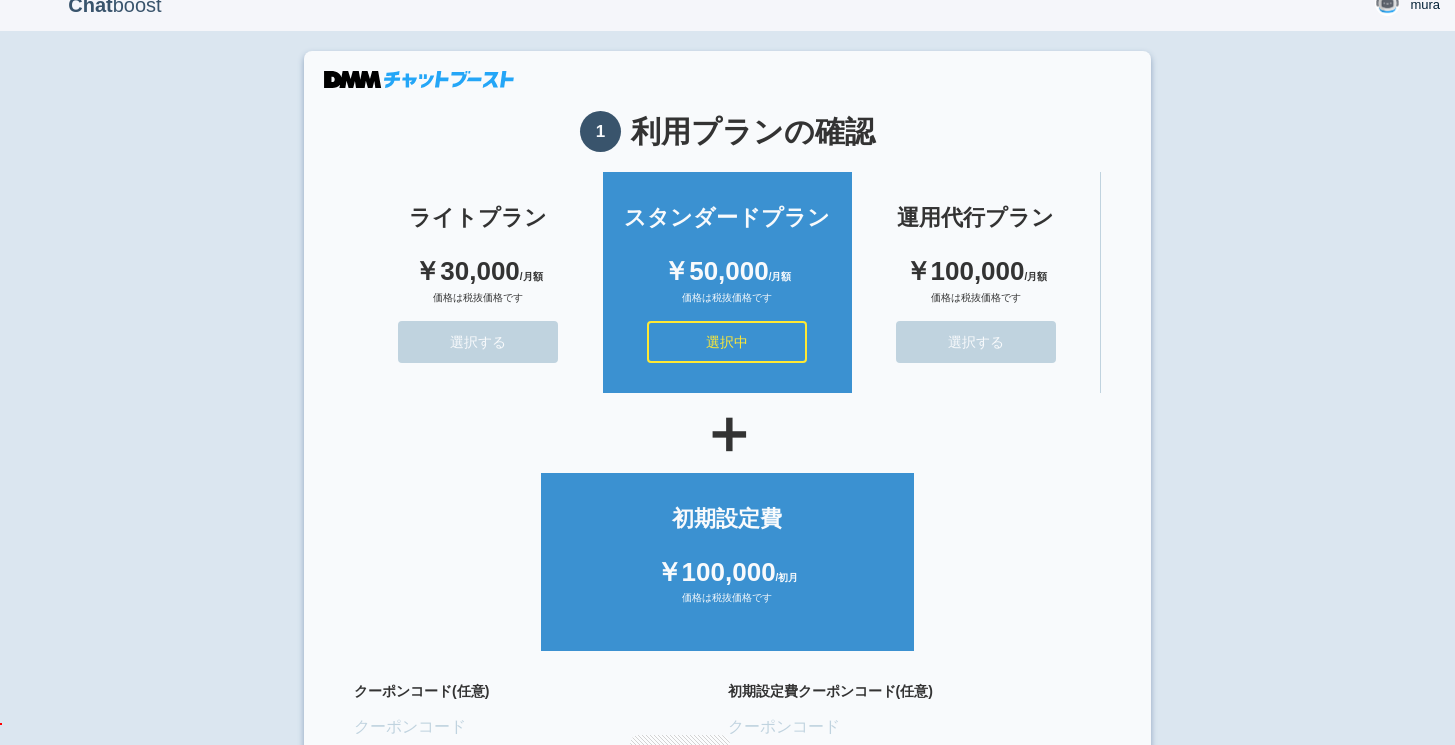 scroll, scrollTop: 154, scrollLeft: 0, axis: vertical 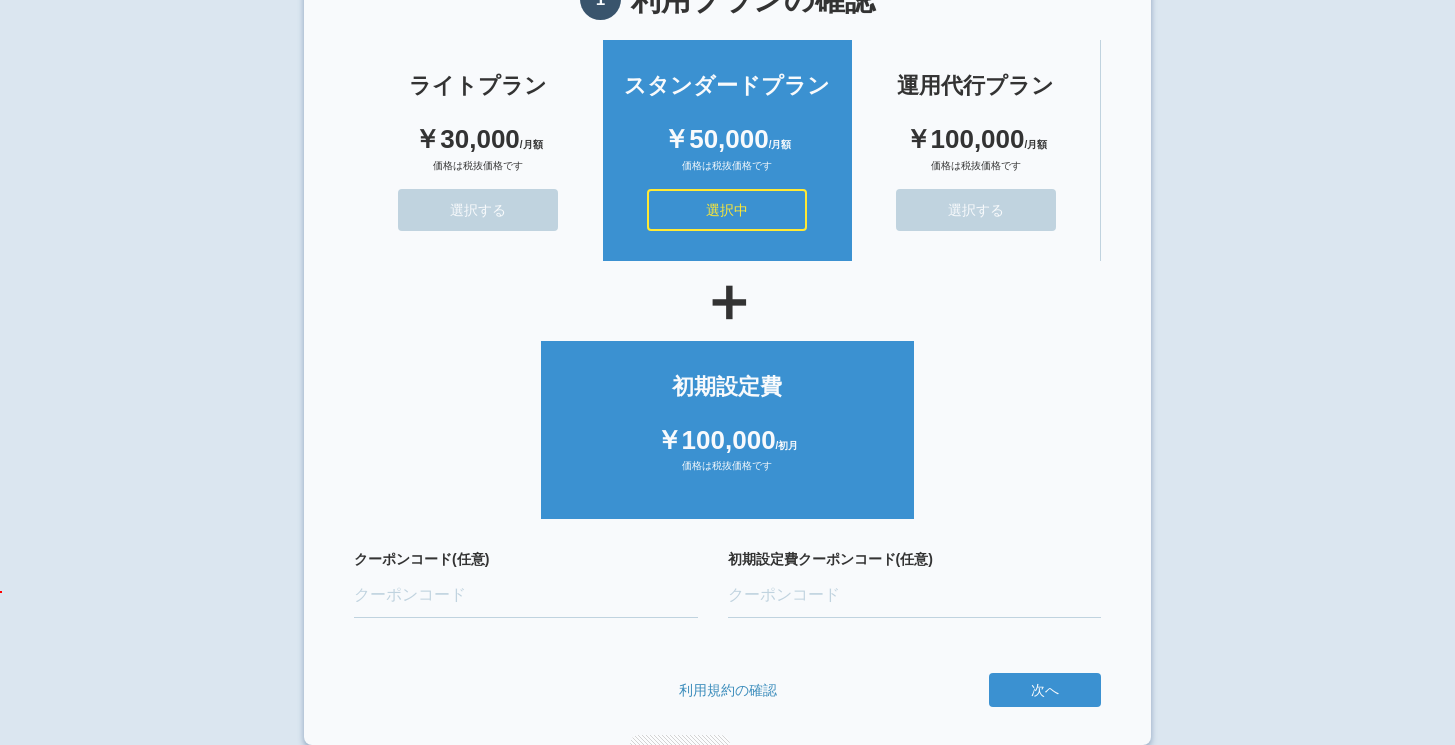 click on "ライトプラン
￥30,000 /月額
価格は税抜価格です
選択する
スタンダードプラン
￥50,000 /月額
価格は税抜価格です
選択中
運用代行プラン
￥100,000 /月額
価格は税抜価格です
選択する
＋" at bounding box center (727, 372) 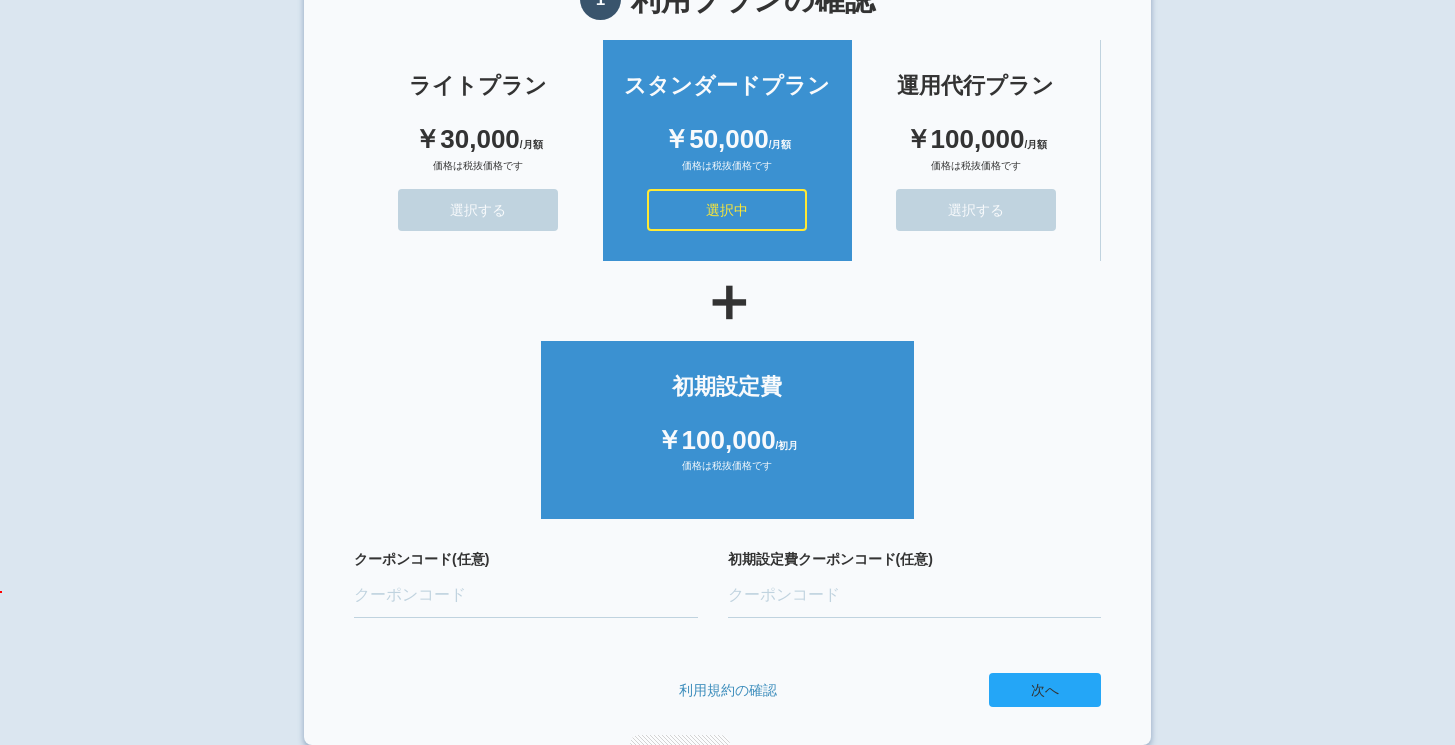 click on "次へ" at bounding box center [1045, 690] 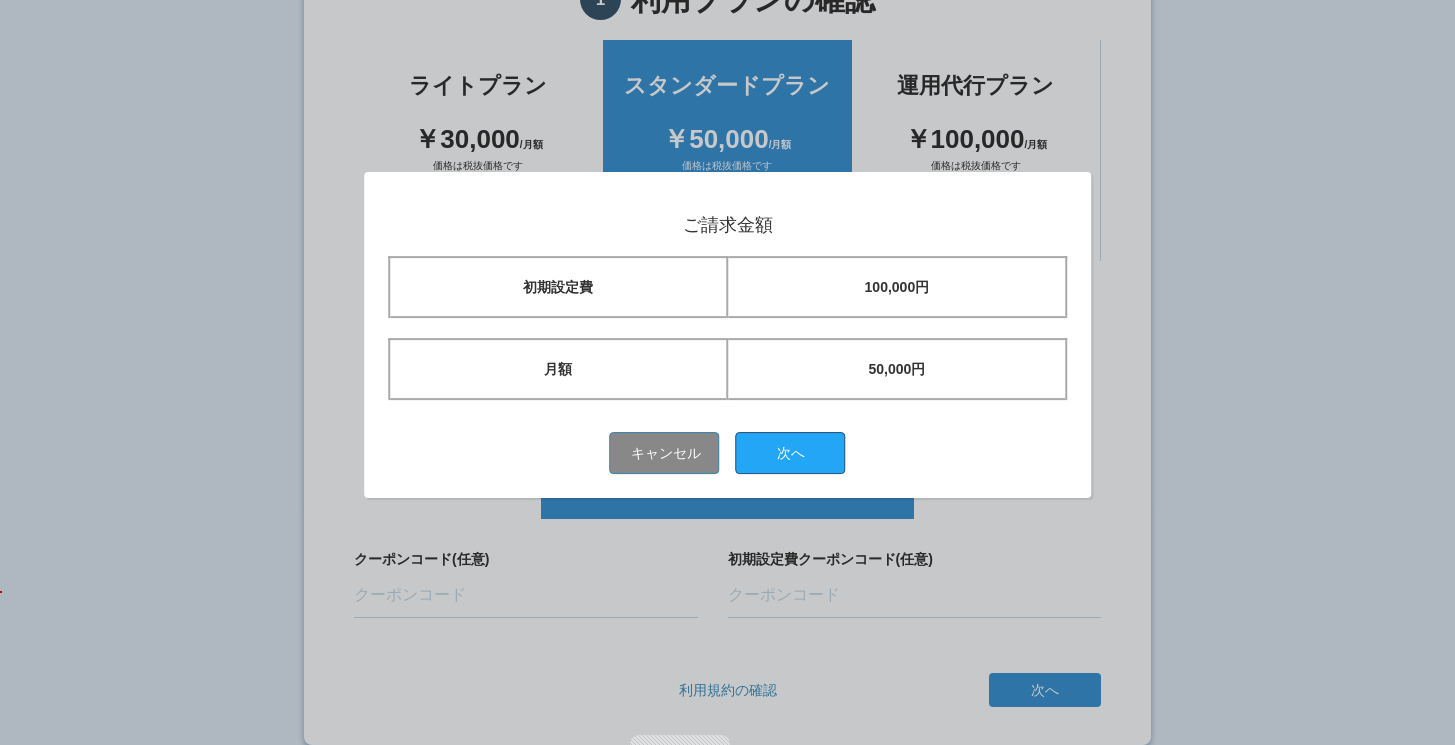 click on "次へ" at bounding box center [791, 453] 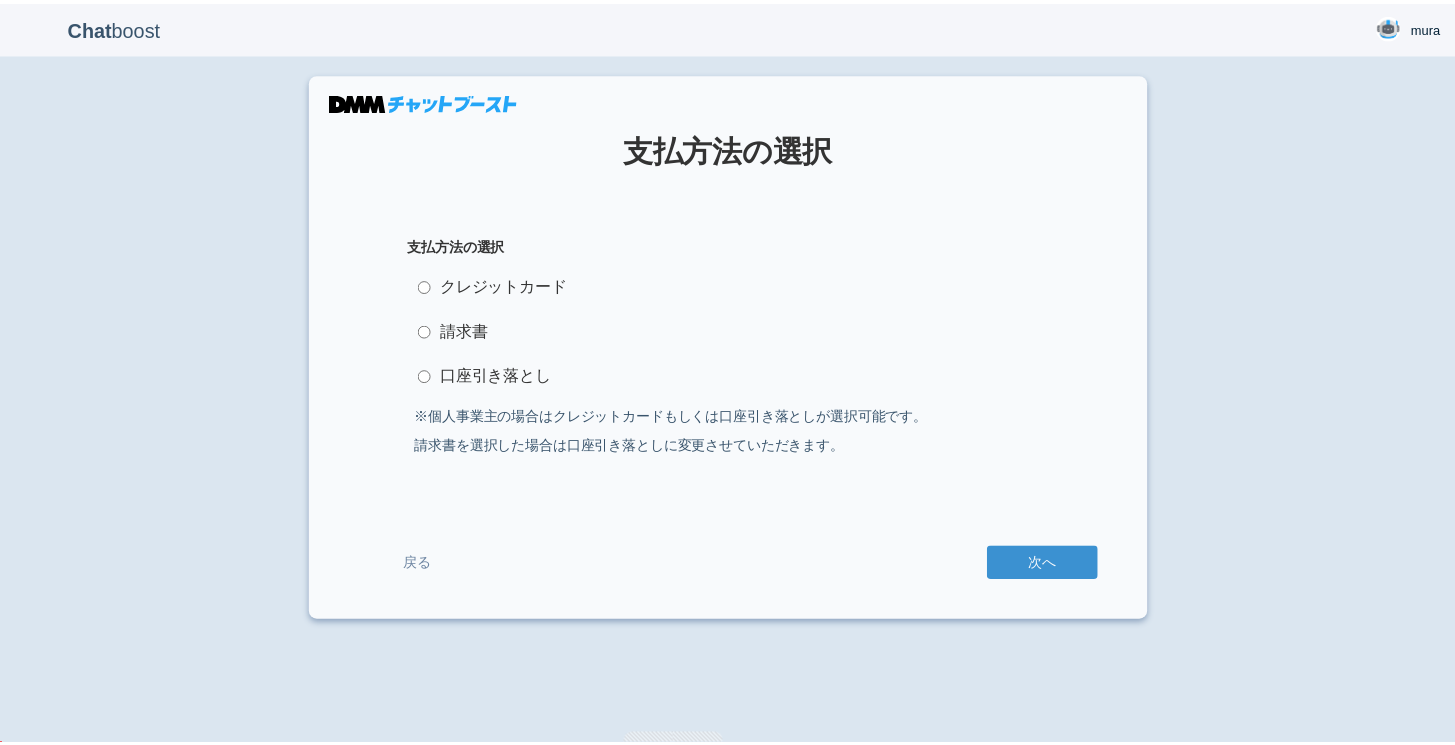 scroll, scrollTop: 0, scrollLeft: 0, axis: both 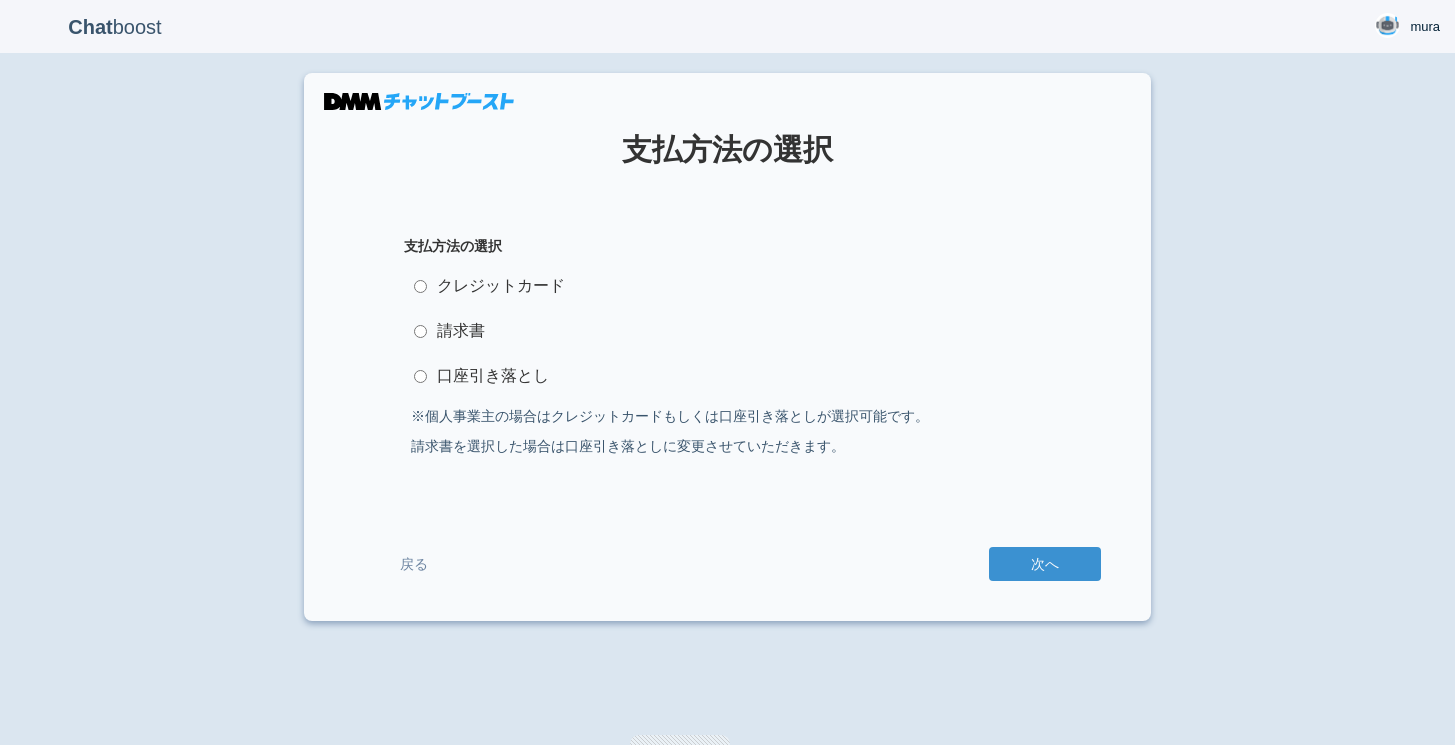 click on "クレジットカード" at bounding box center (727, 286) 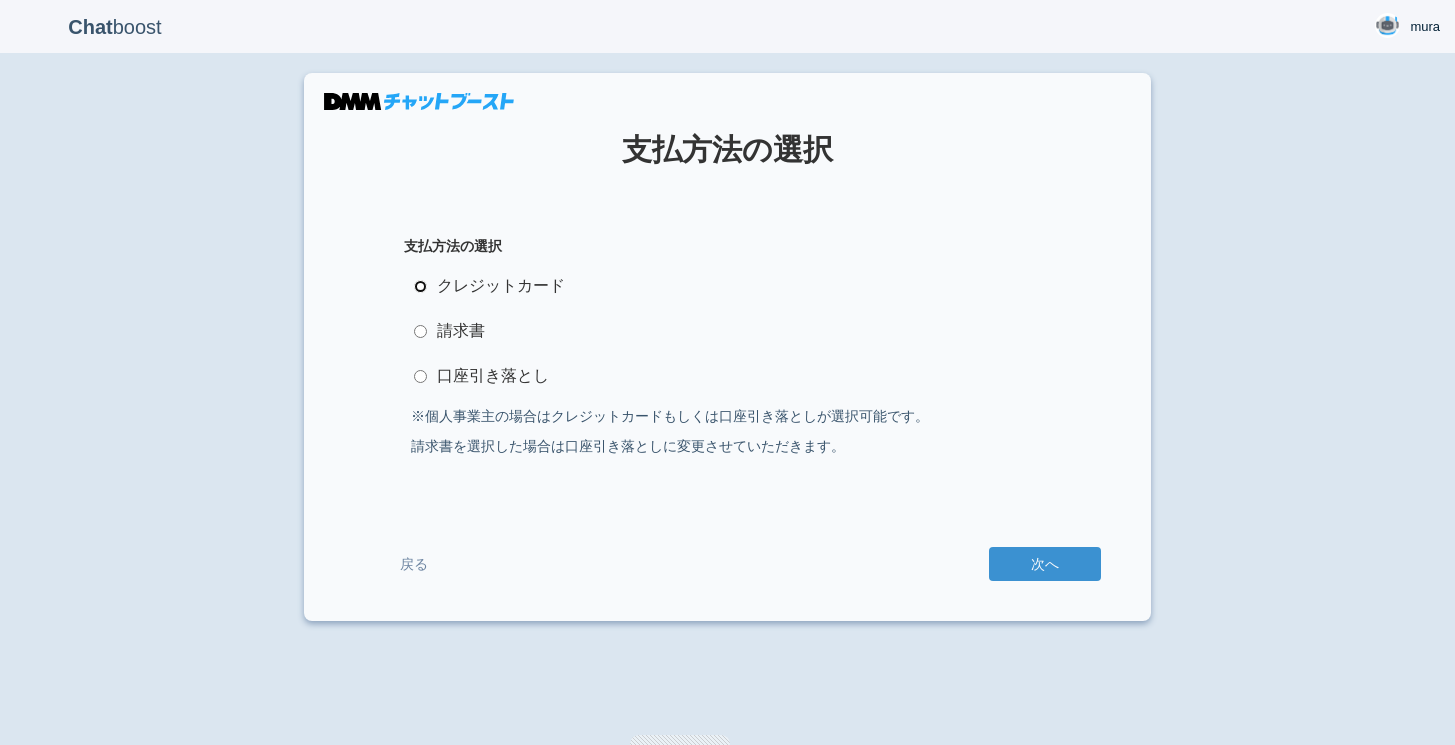 click on "クレジットカード" at bounding box center [420, 286] 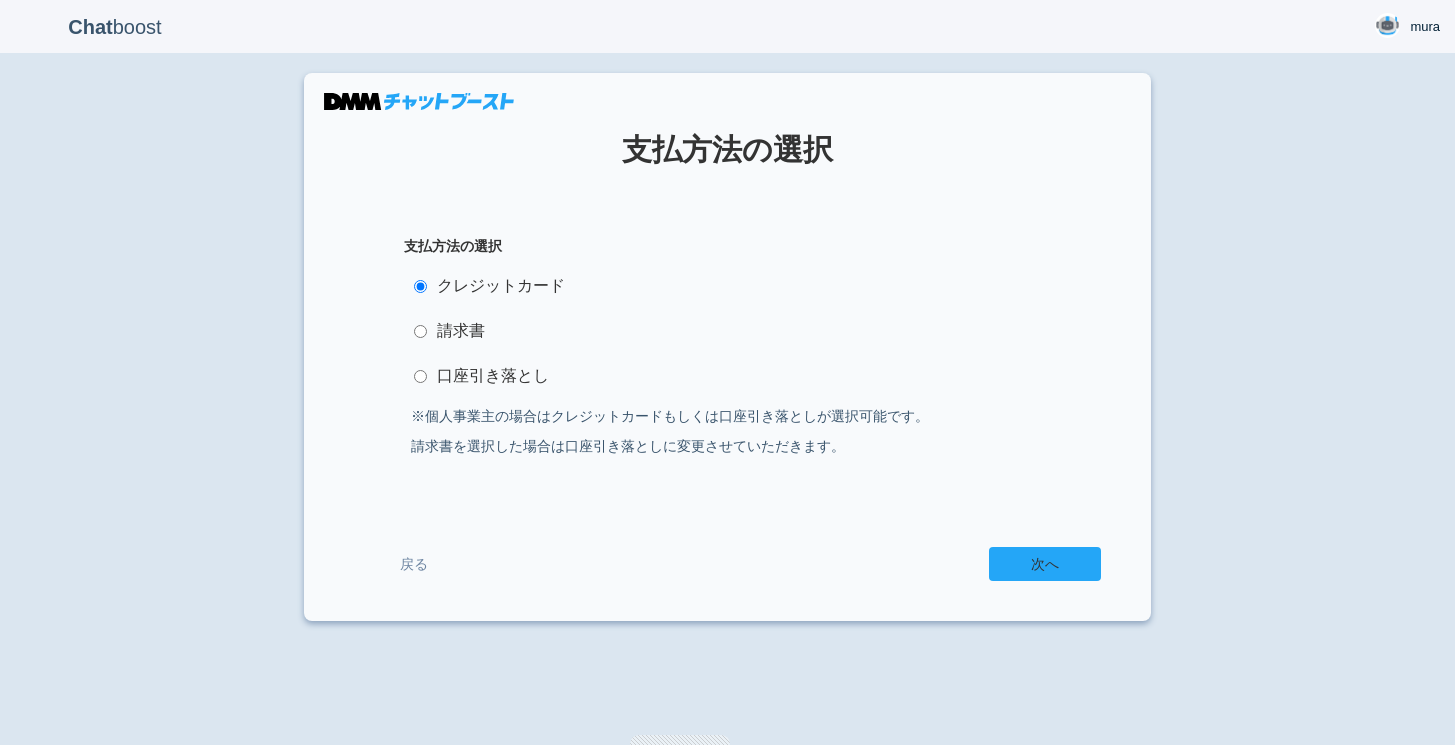 click on "次へ" at bounding box center (1045, 564) 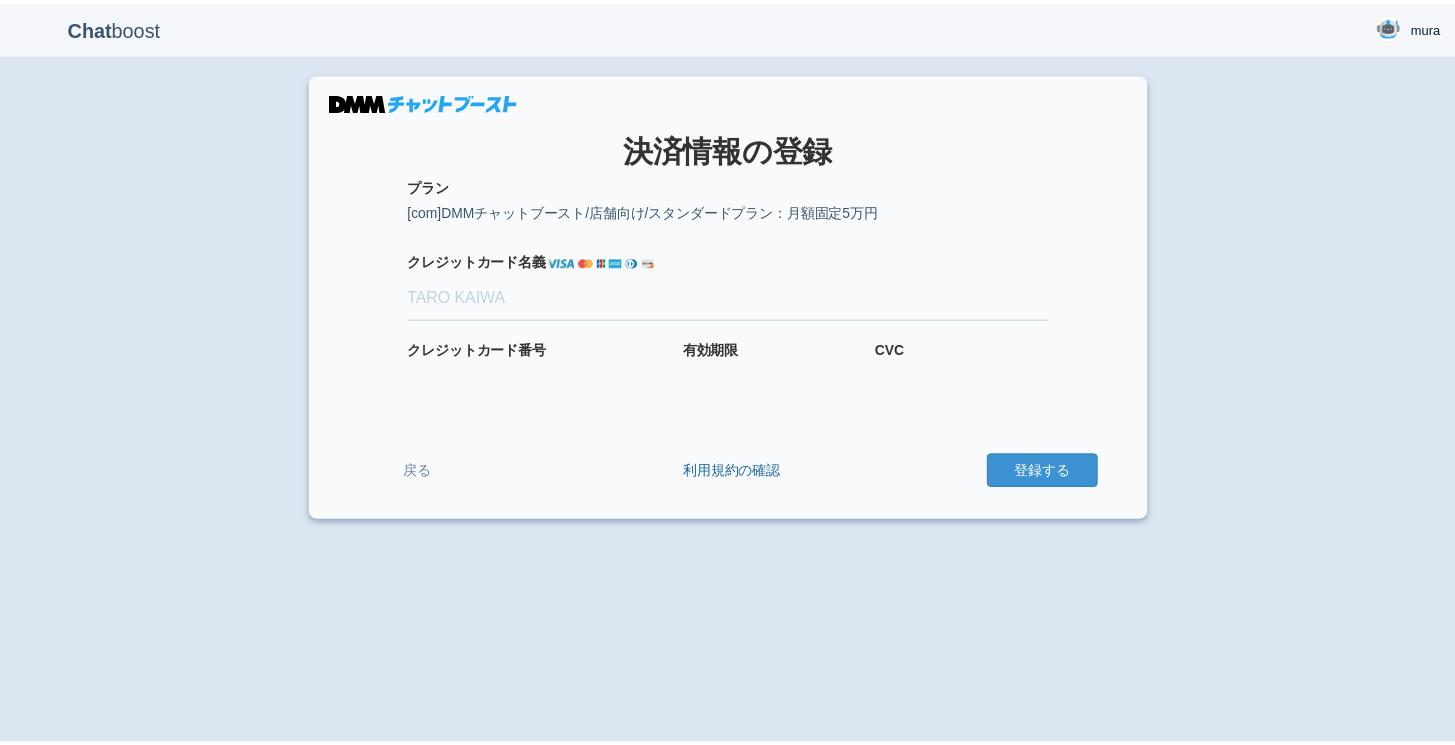 scroll, scrollTop: 0, scrollLeft: 0, axis: both 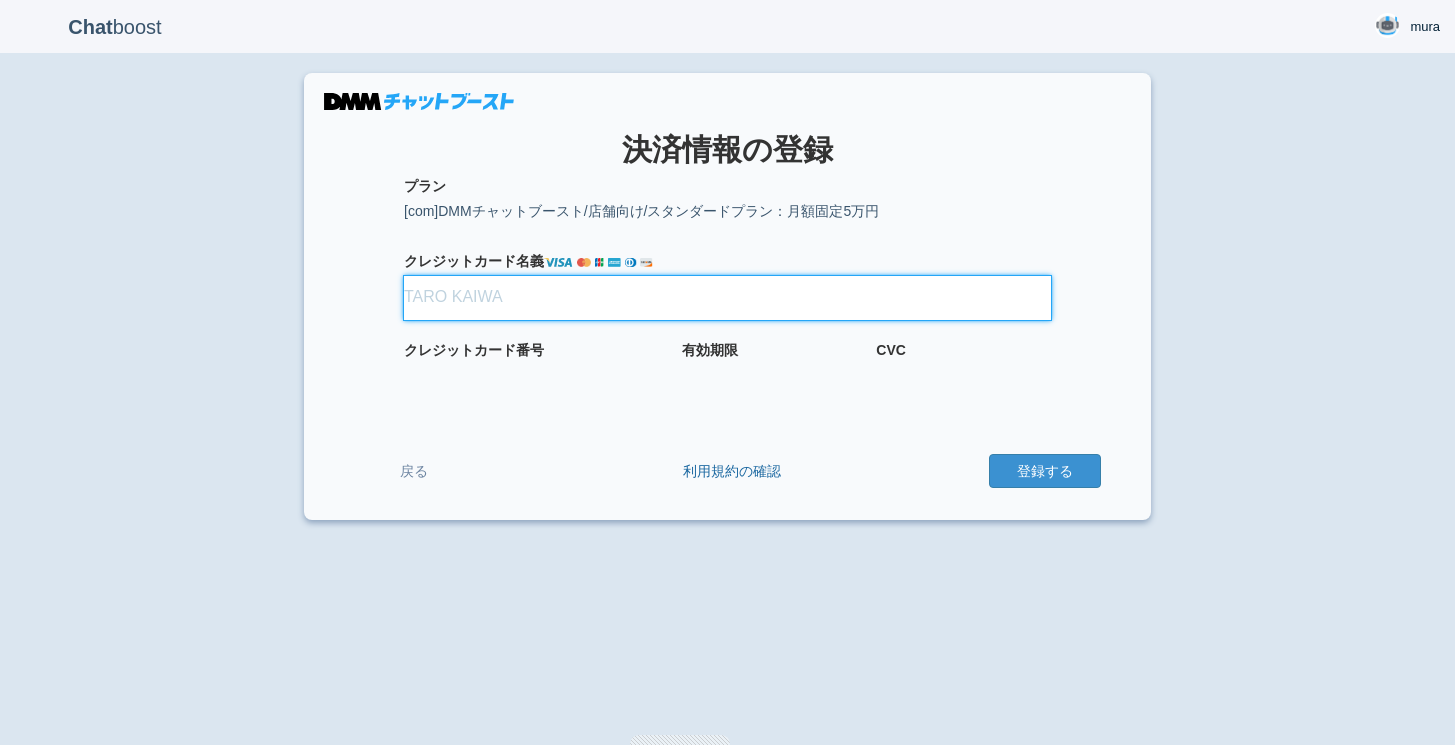 click on "クレジット カード名義" at bounding box center (727, 298) 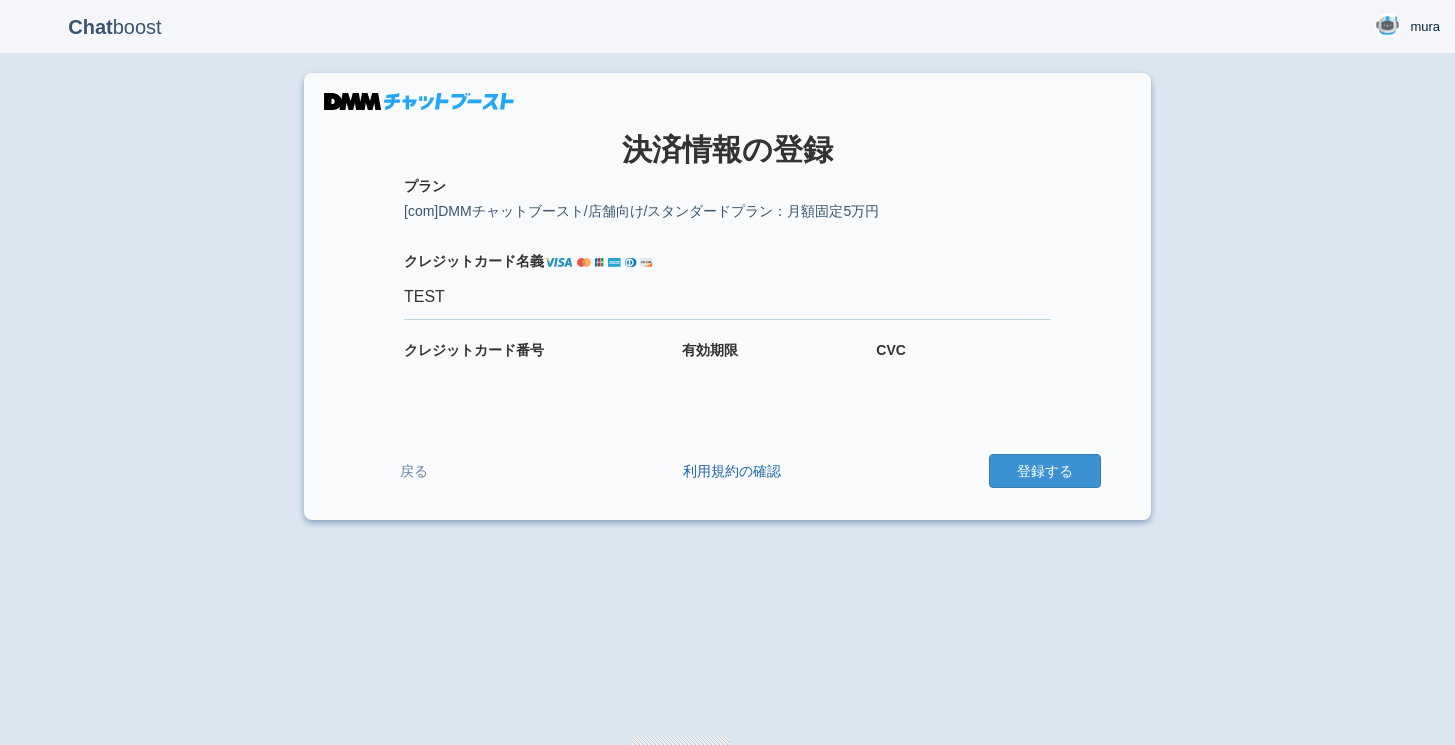 click on "クレジット カード番号" at bounding box center (533, 361) 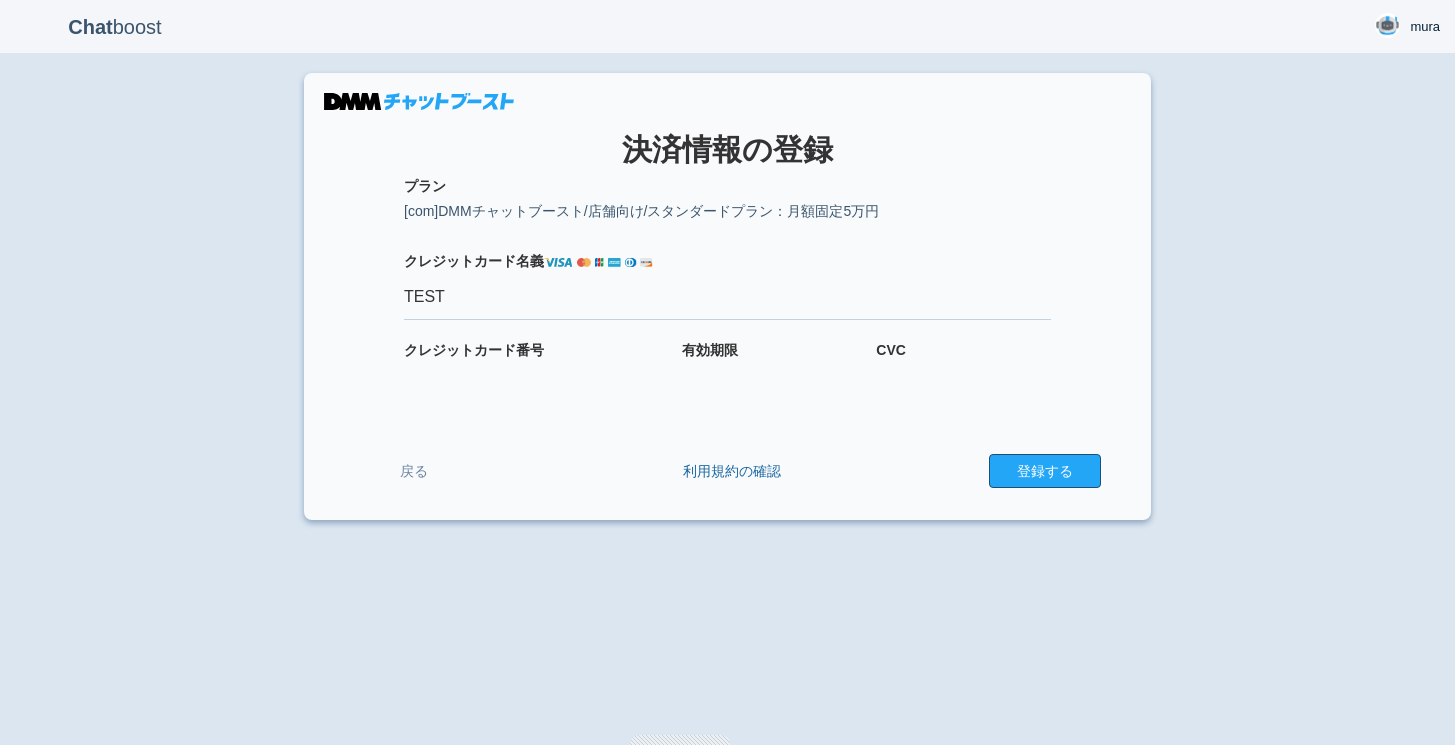 click on "登録する" at bounding box center (1045, 471) 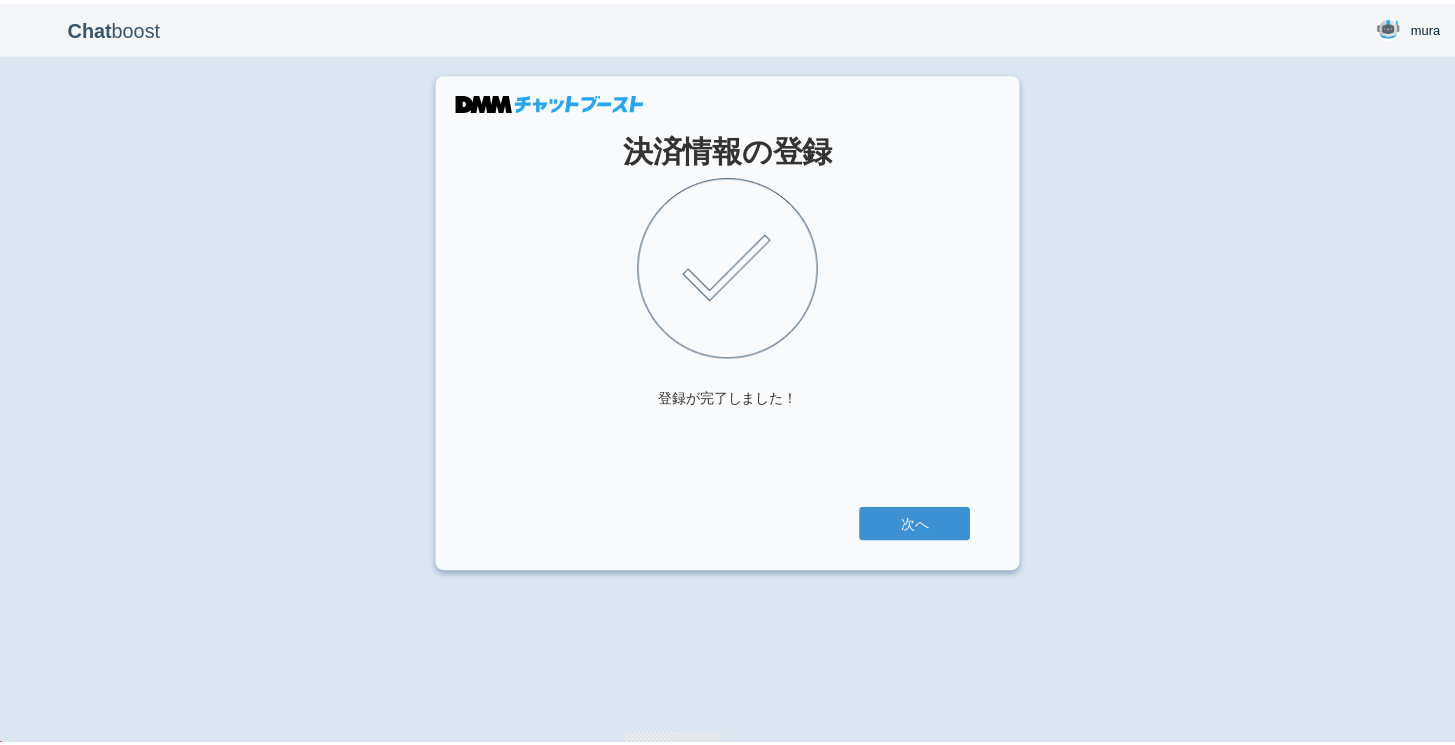 scroll, scrollTop: 0, scrollLeft: 0, axis: both 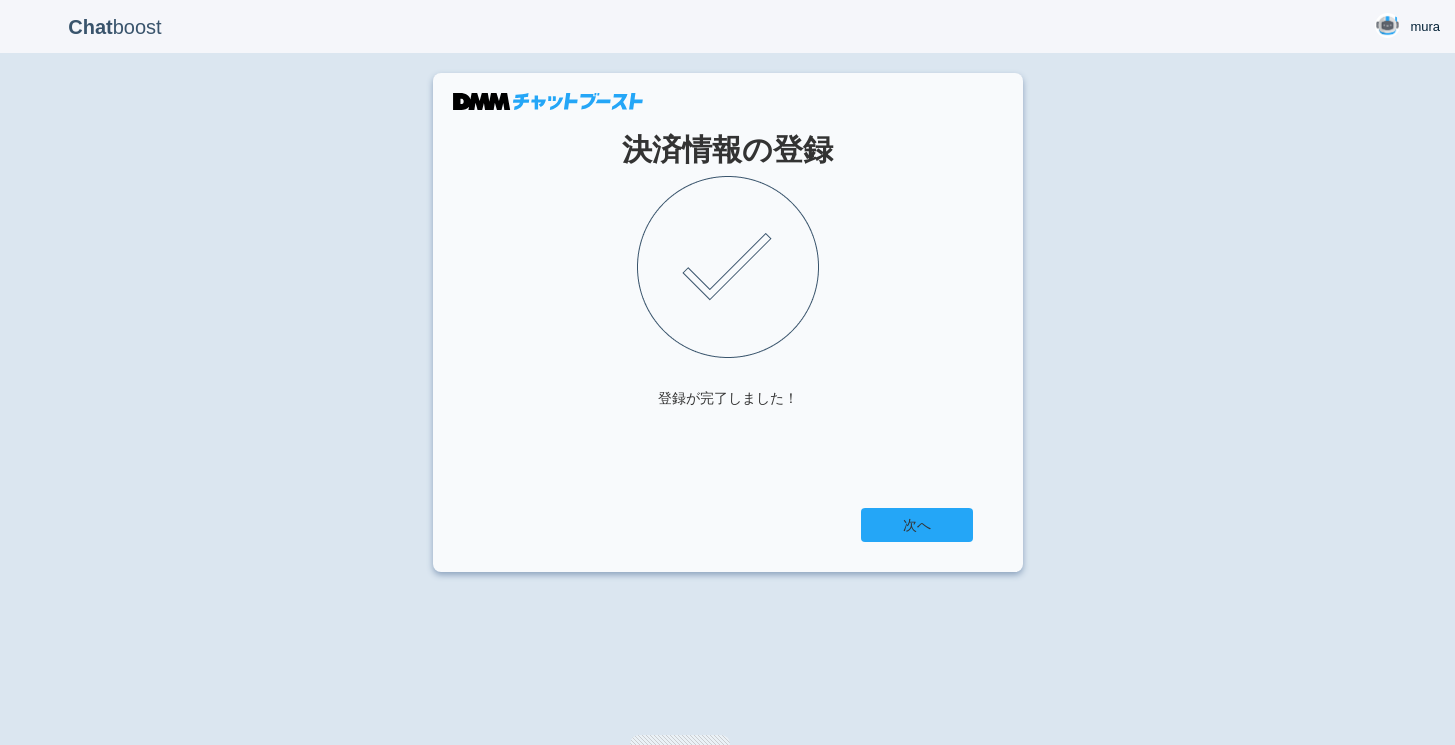 click on "次へ" at bounding box center (917, 525) 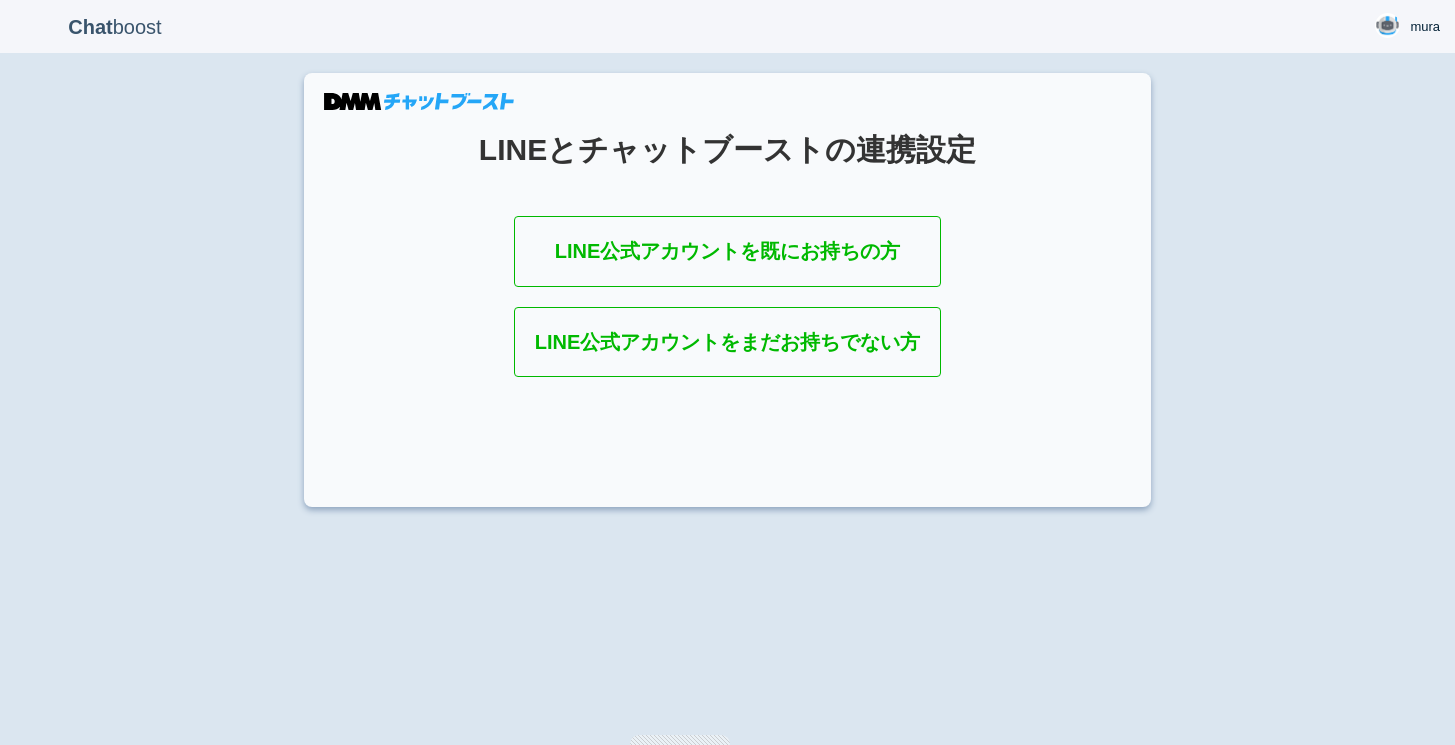 scroll, scrollTop: 0, scrollLeft: 0, axis: both 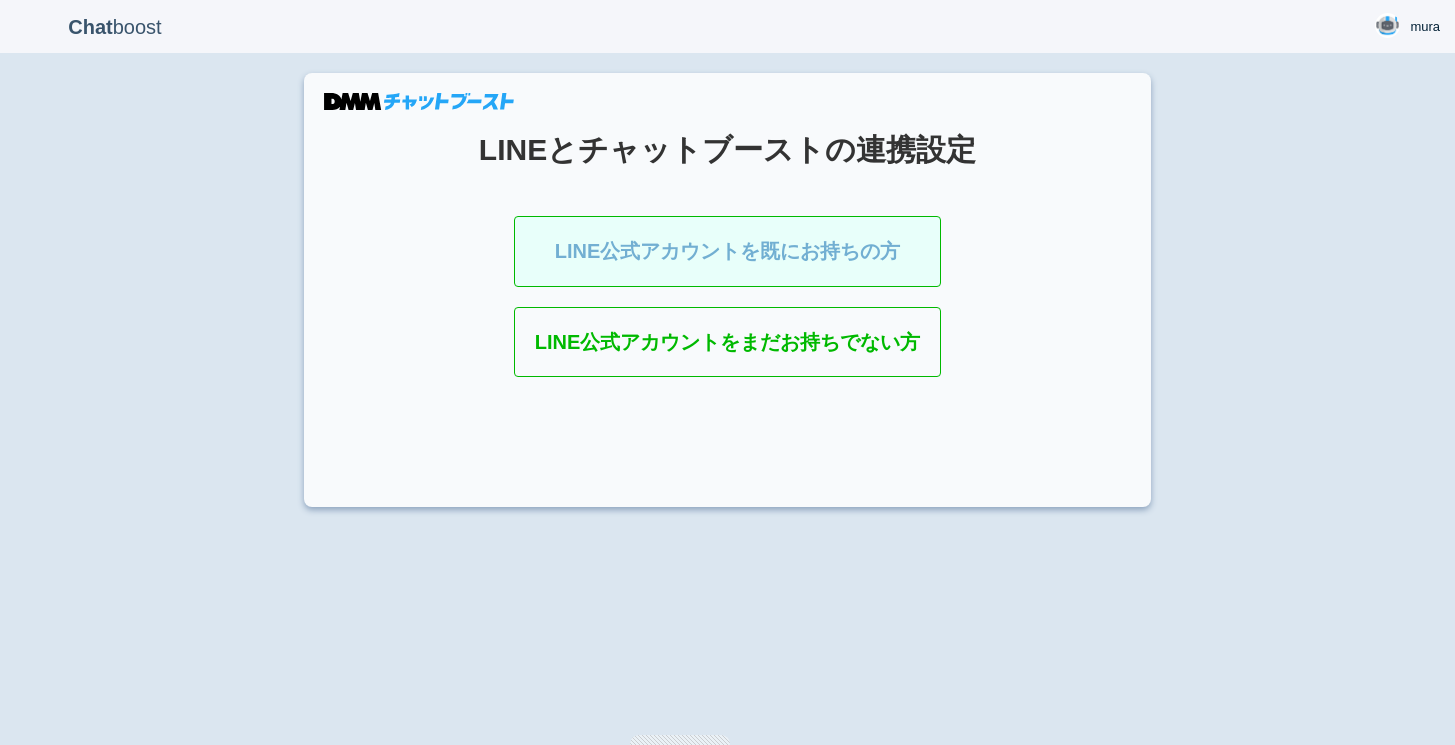 click on "LINE公式アカウントを既にお持ちの方" at bounding box center (728, 251) 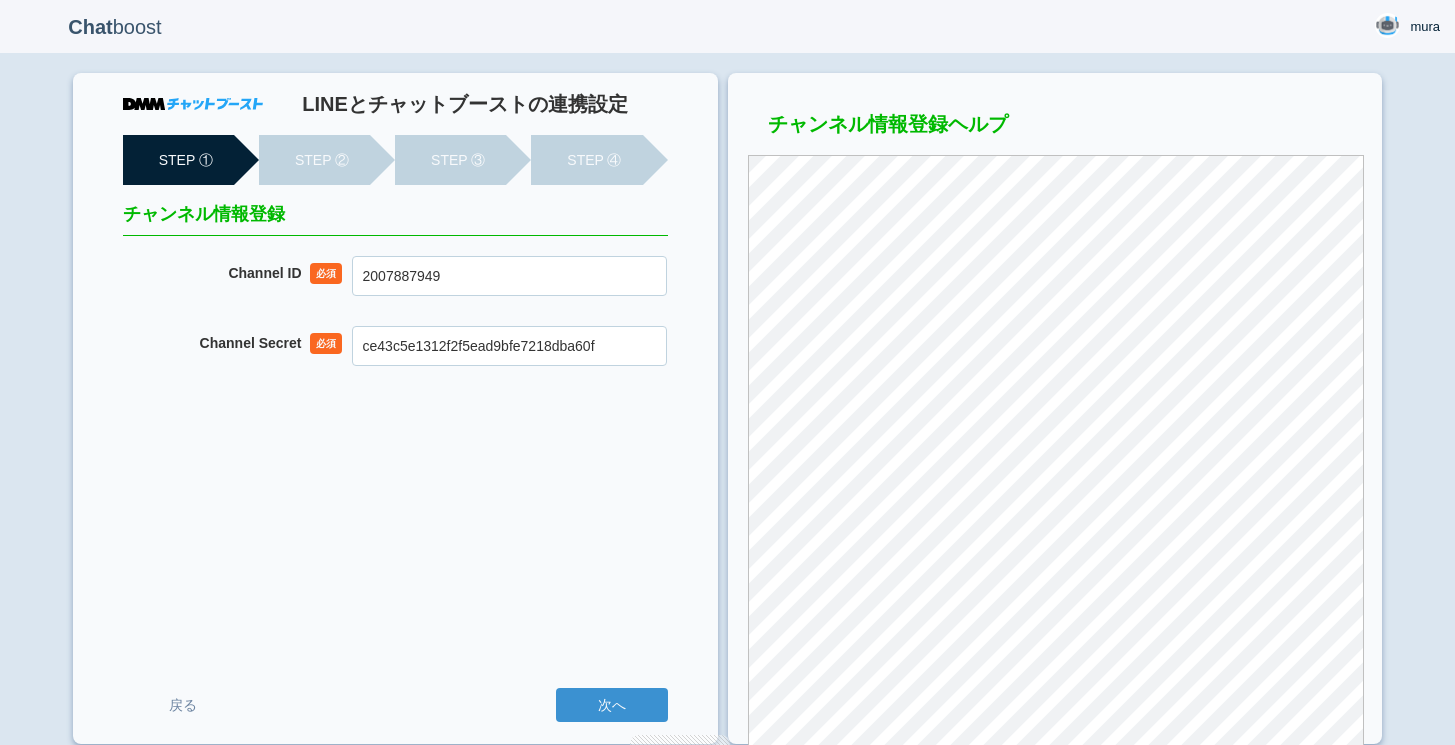 scroll, scrollTop: 0, scrollLeft: 0, axis: both 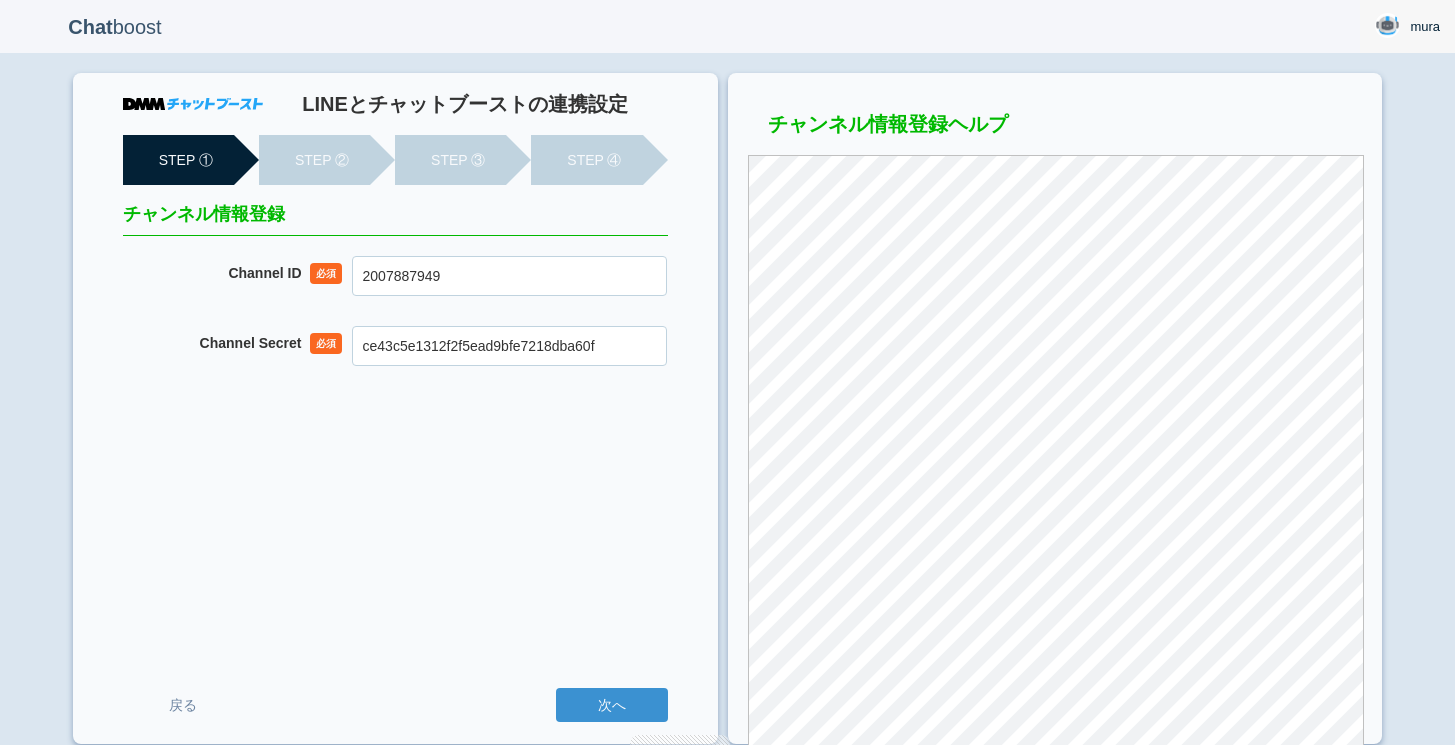 click on "mura" at bounding box center (1425, 27) 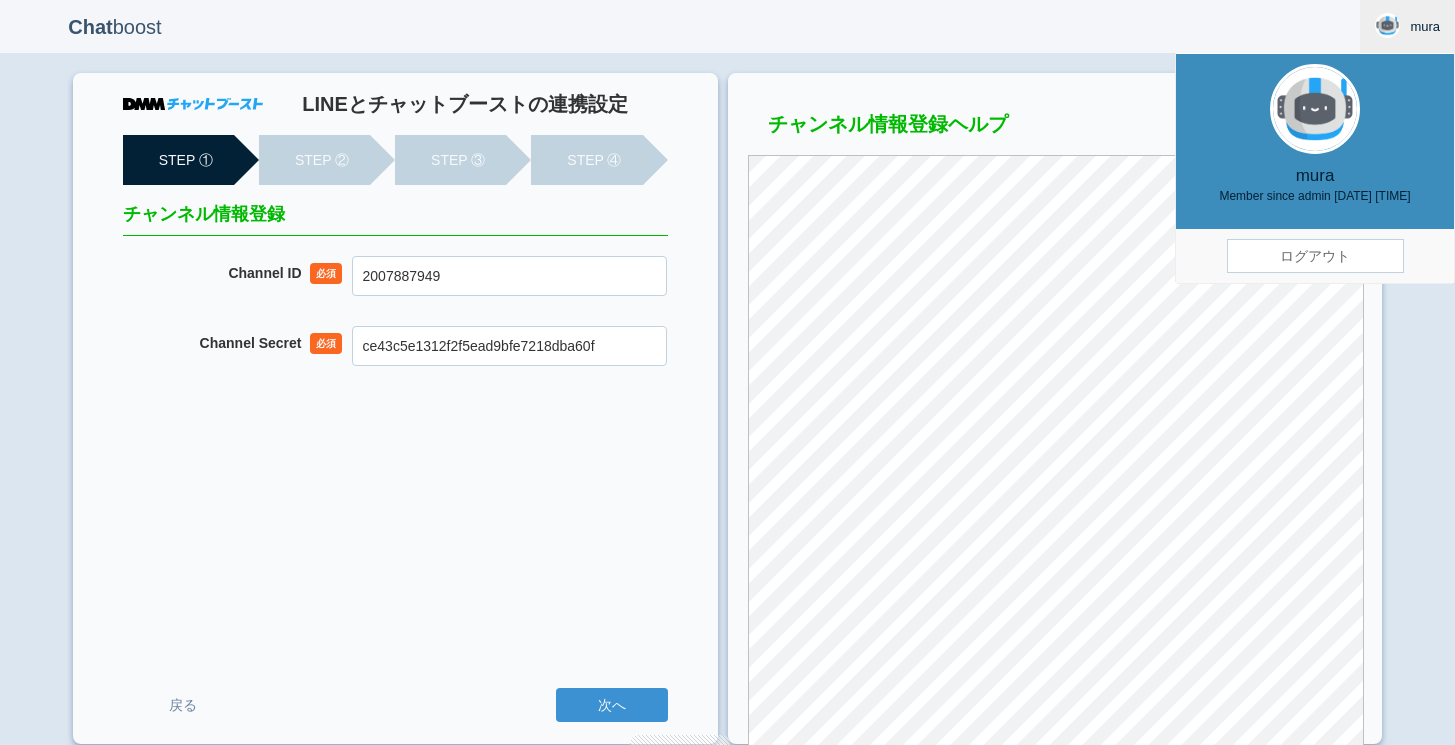 click on "ログアウト" at bounding box center (1315, 256) 